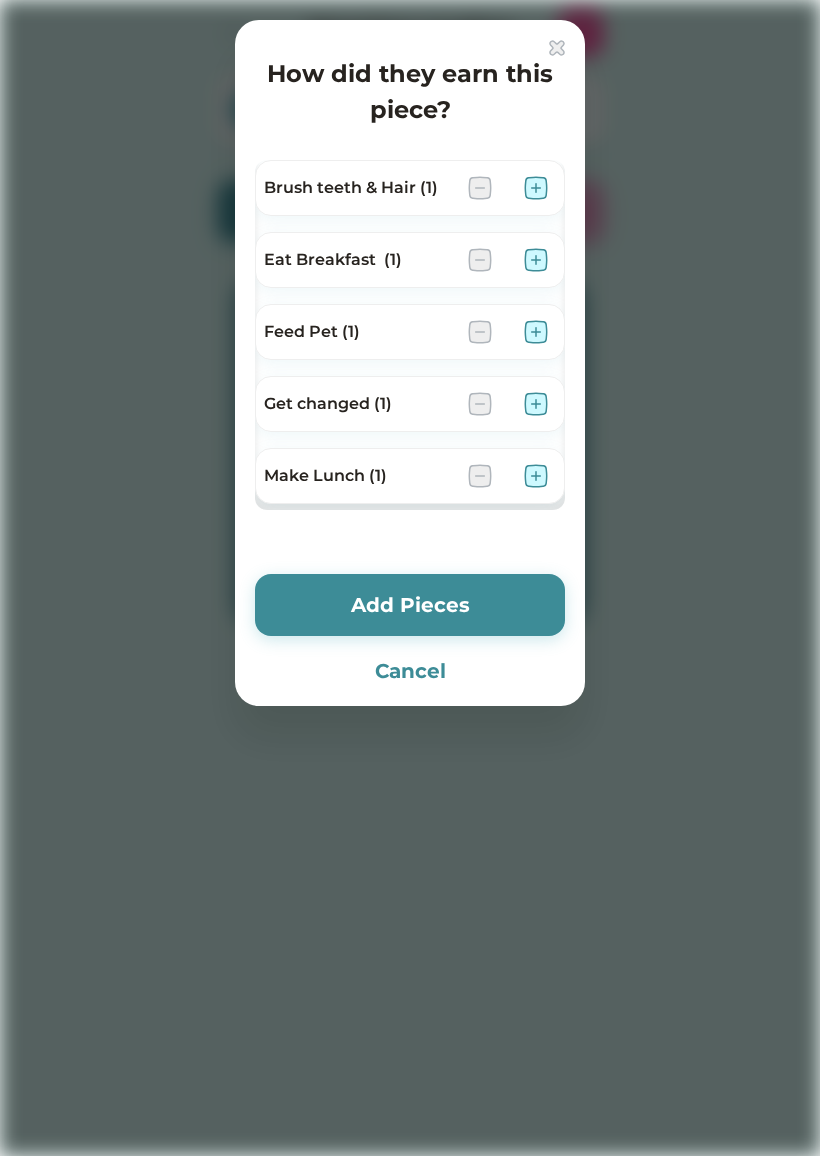 scroll, scrollTop: 0, scrollLeft: 0, axis: both 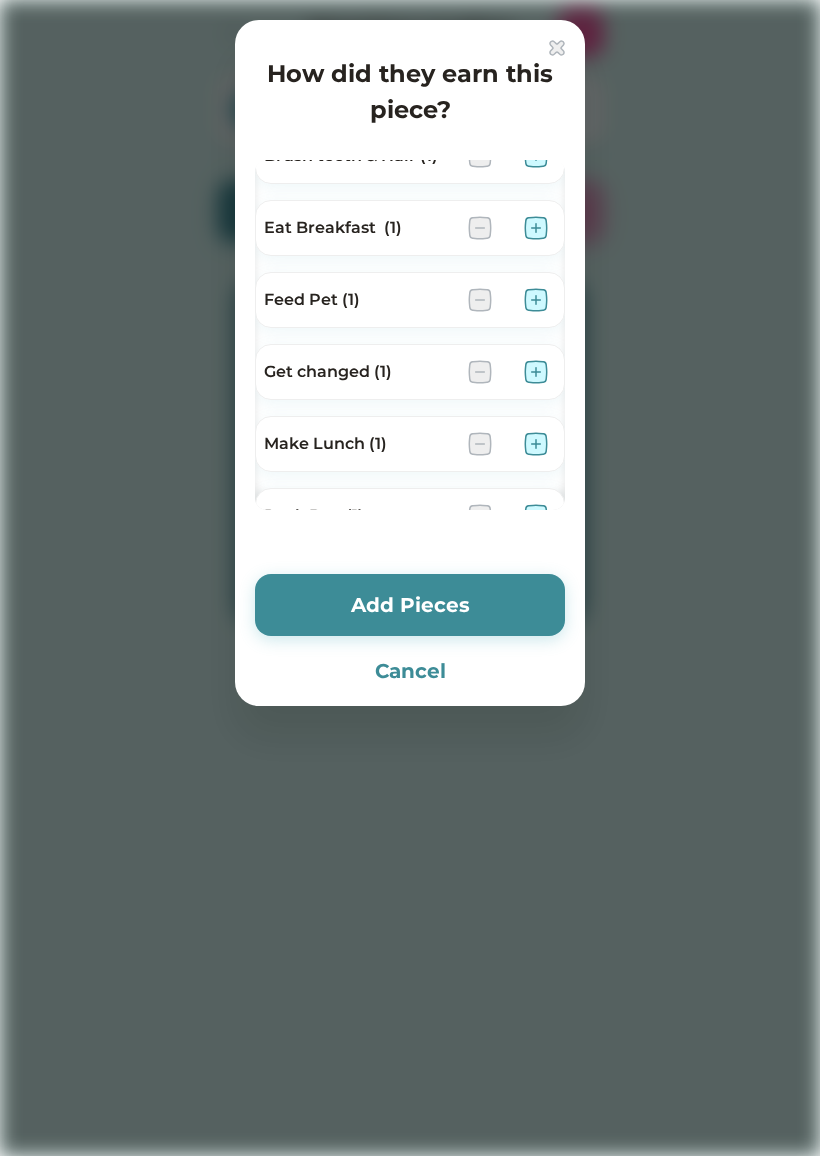 click on "Get changed (1)" at bounding box center (358, 372) 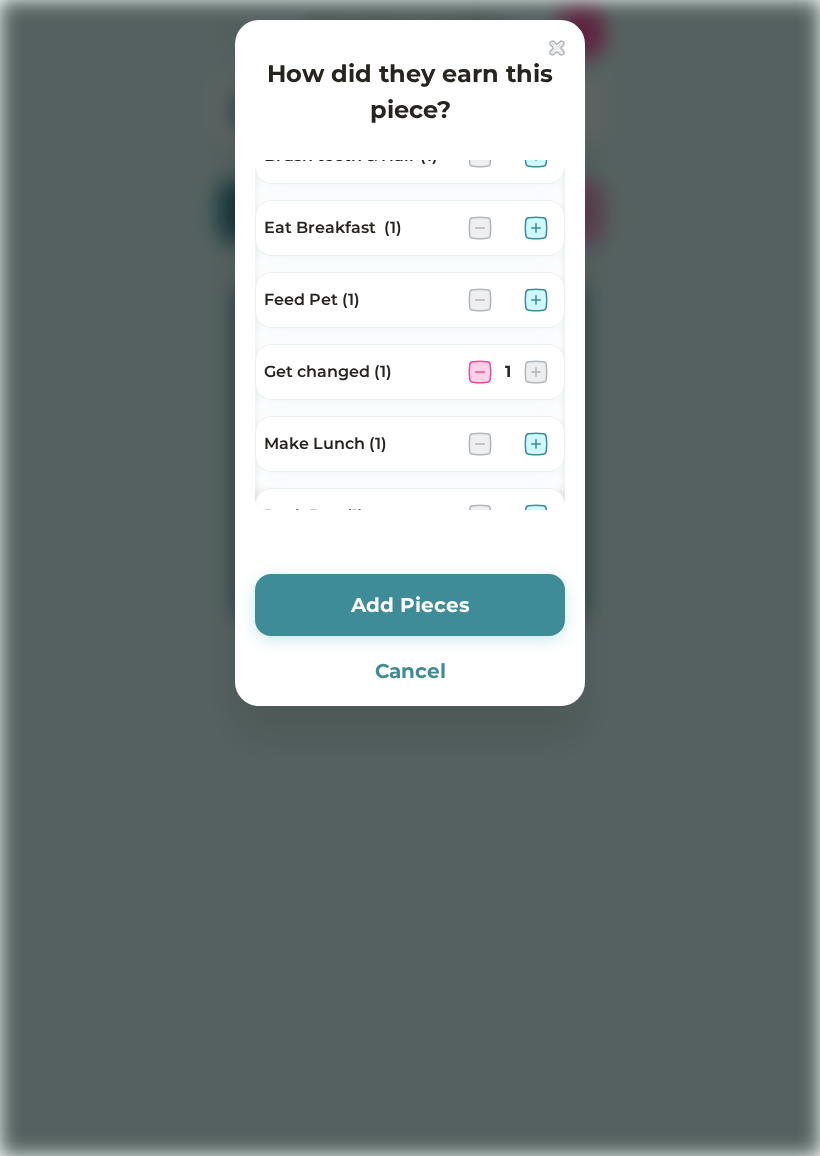 click on "Feed Pet (1)" at bounding box center [358, 300] 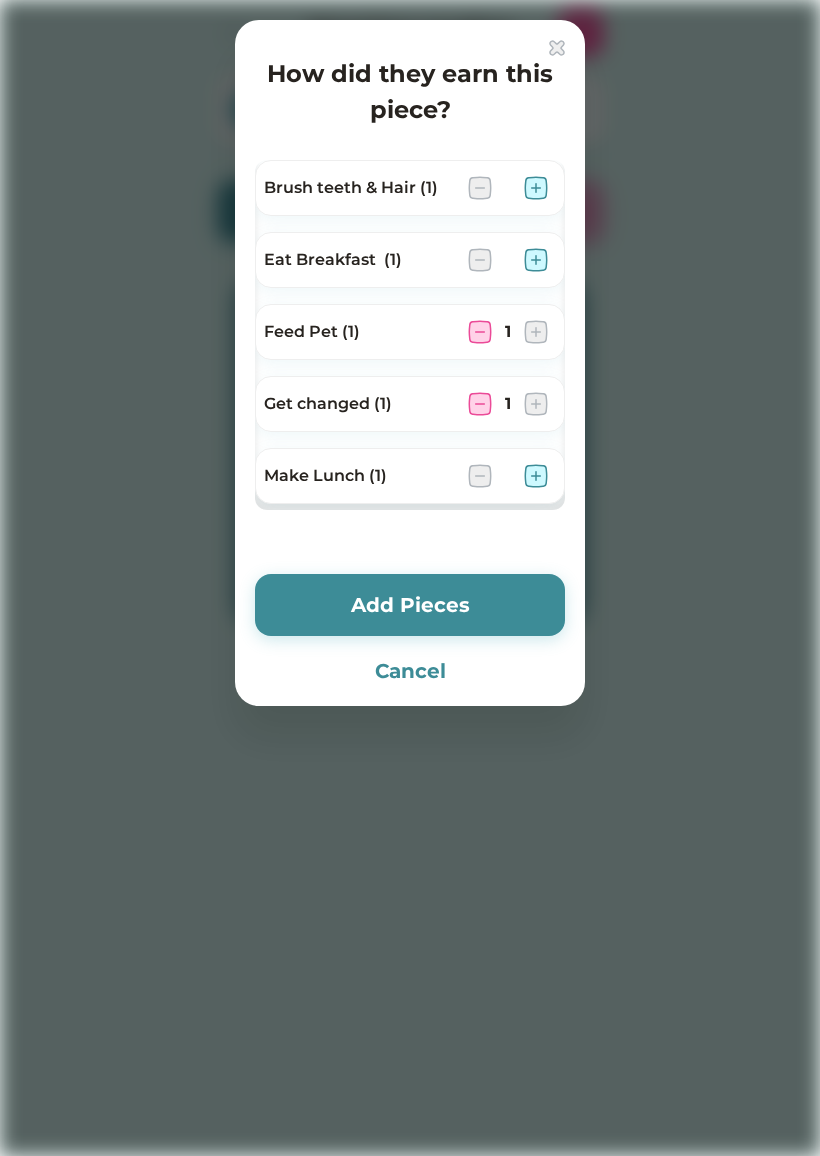 scroll, scrollTop: 0, scrollLeft: 0, axis: both 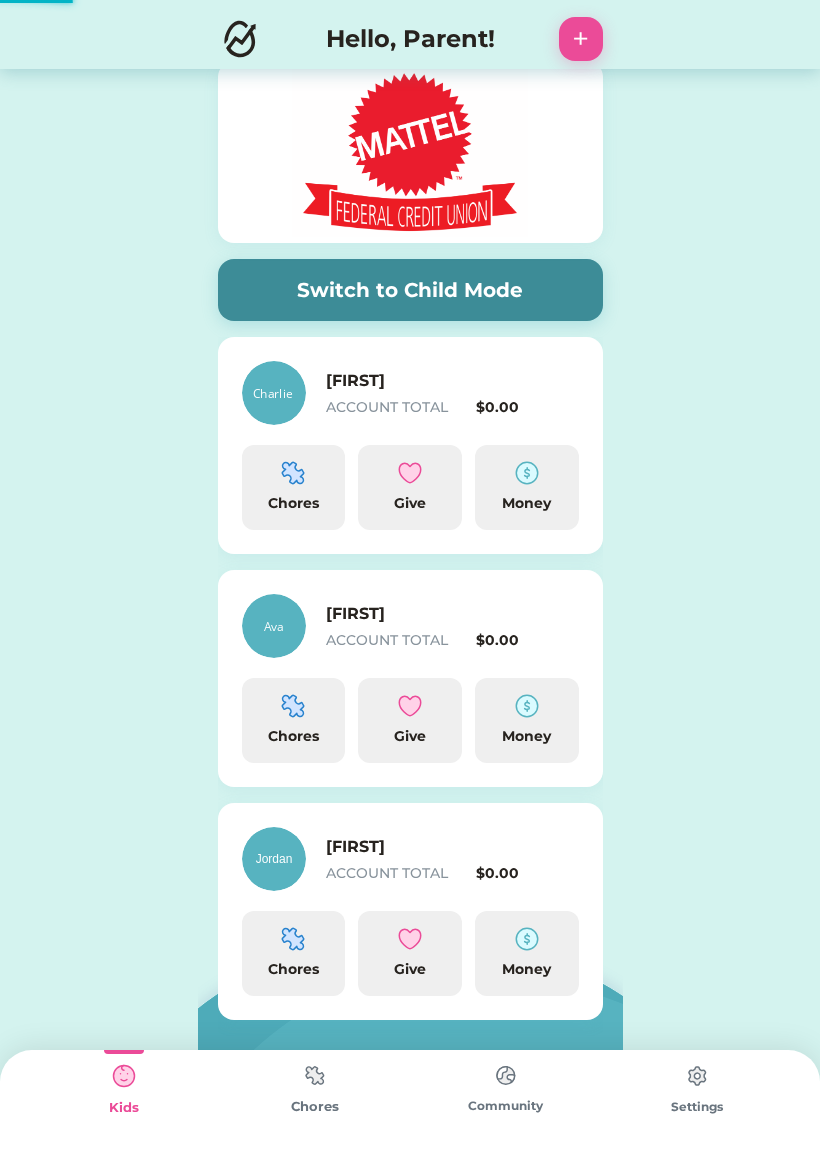 click on "[FIRST]" at bounding box center (426, 614) 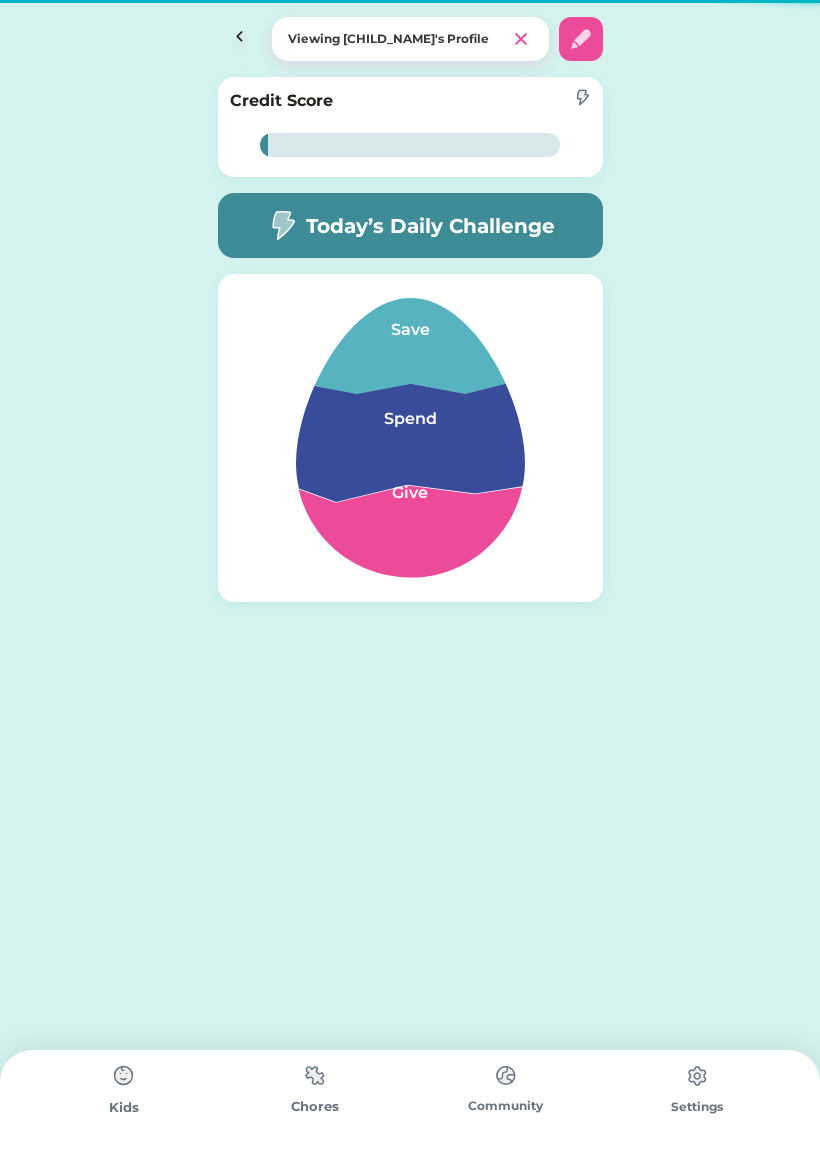 scroll, scrollTop: 0, scrollLeft: 0, axis: both 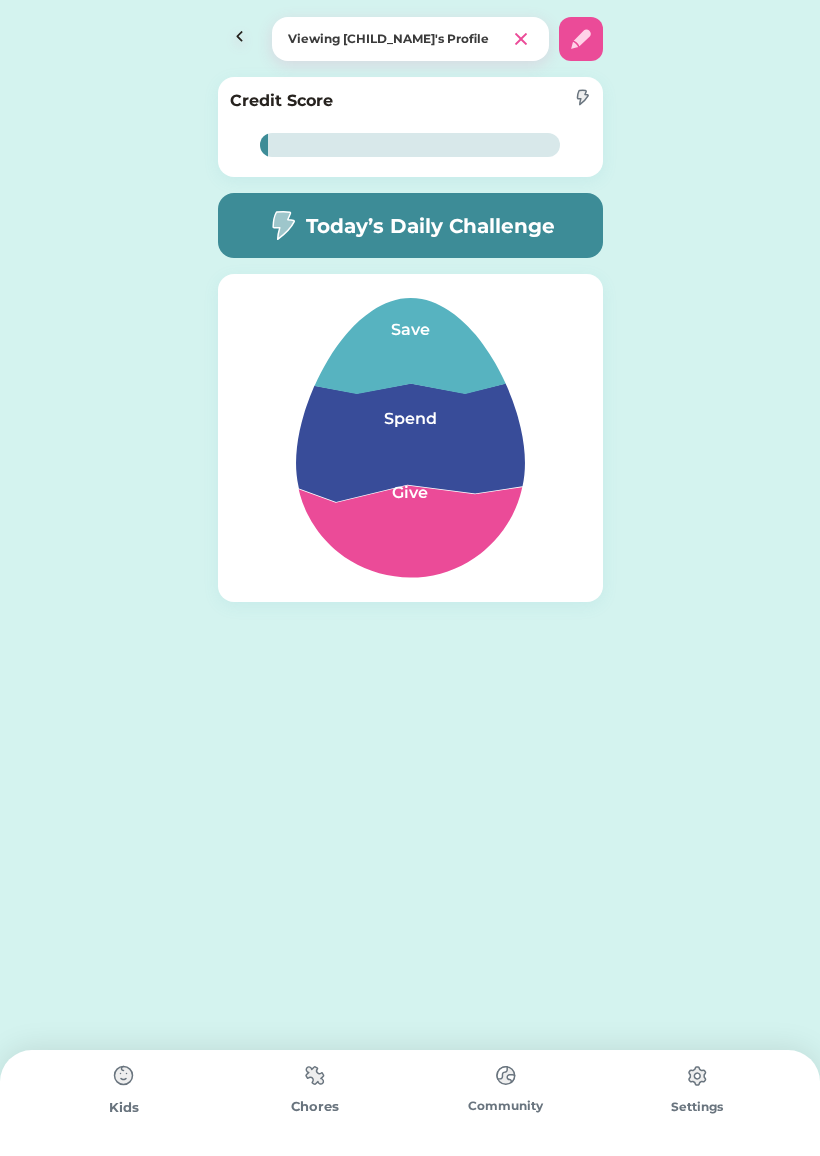 click at bounding box center [315, 1075] 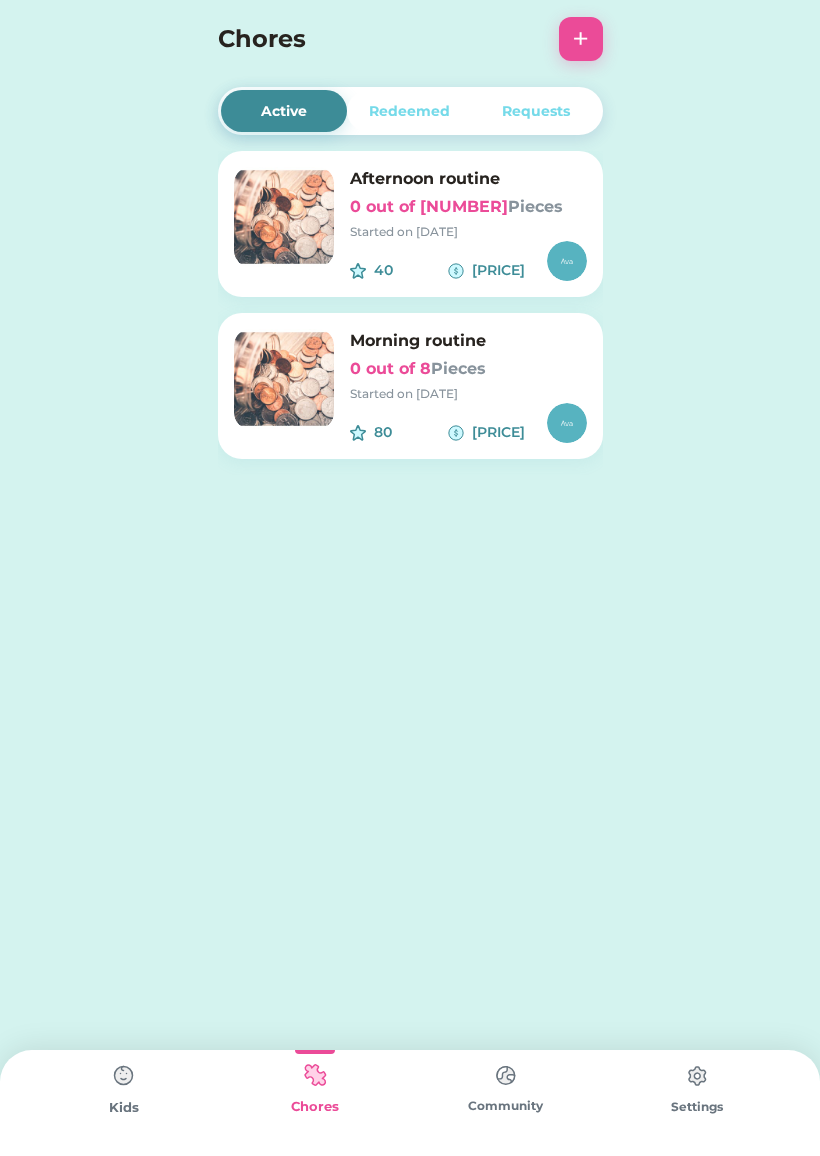 click on "Morning routine 0 out of 8  Pieces  Started on 8/[DAY]/[YEAR]" at bounding box center [468, 366] 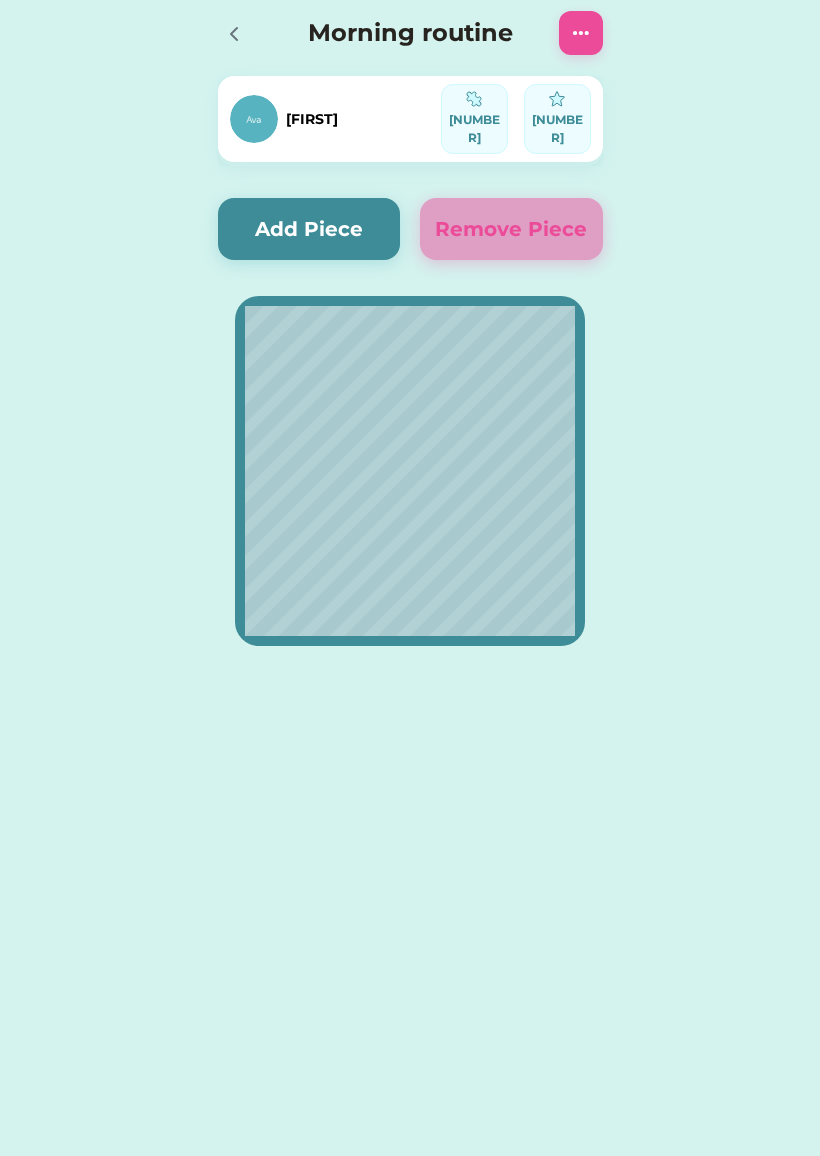 click on "Add Piece" at bounding box center (309, 229) 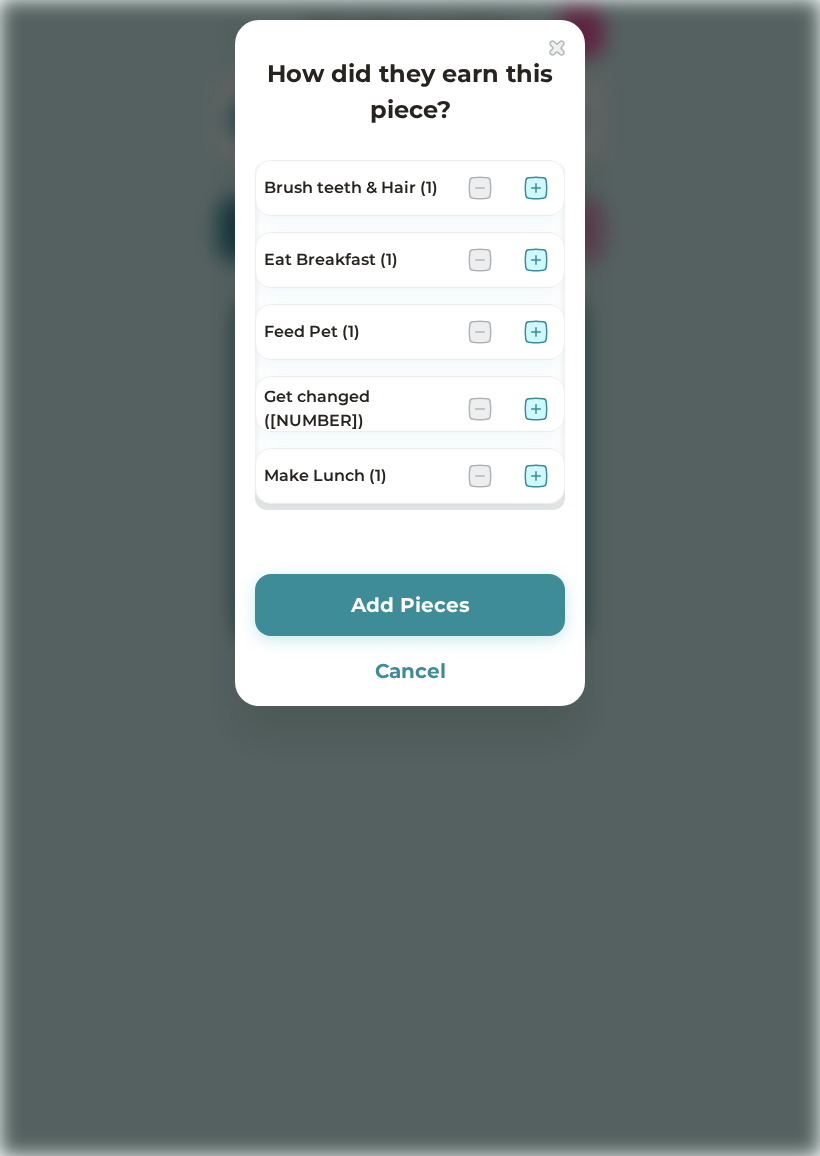 scroll, scrollTop: 0, scrollLeft: 0, axis: both 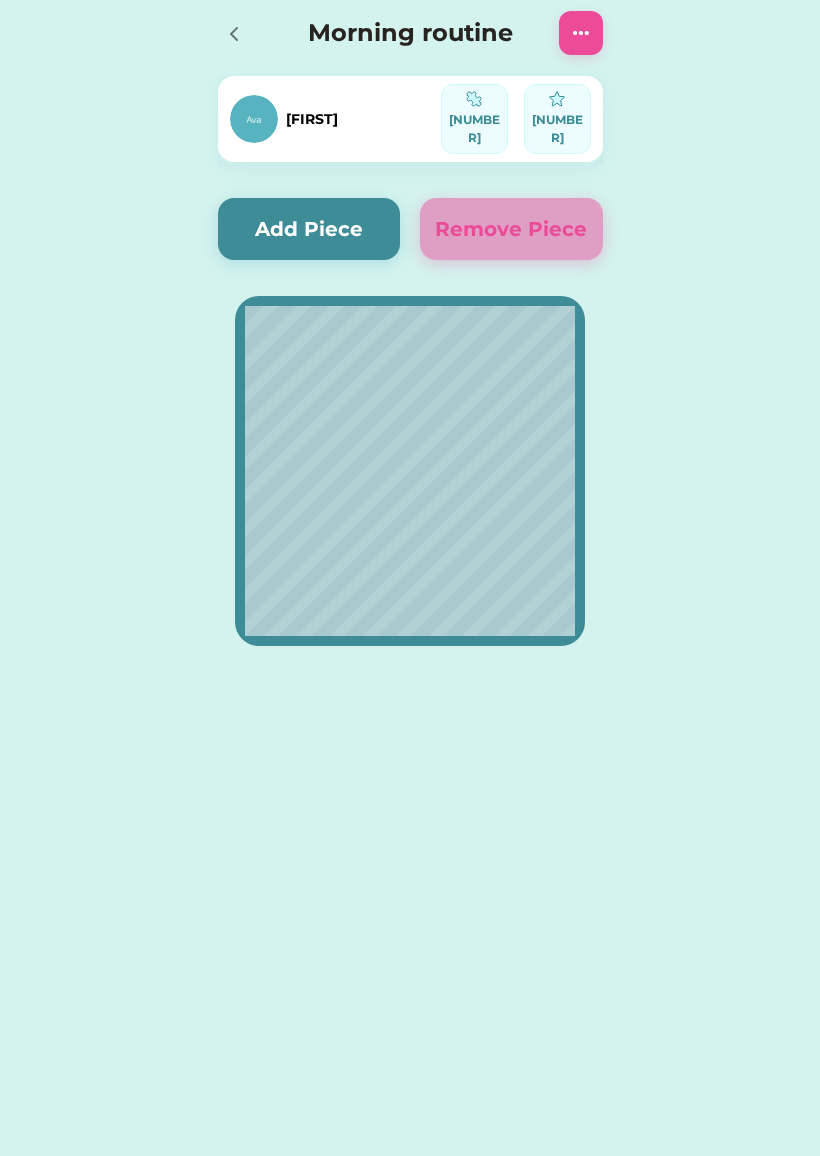 click 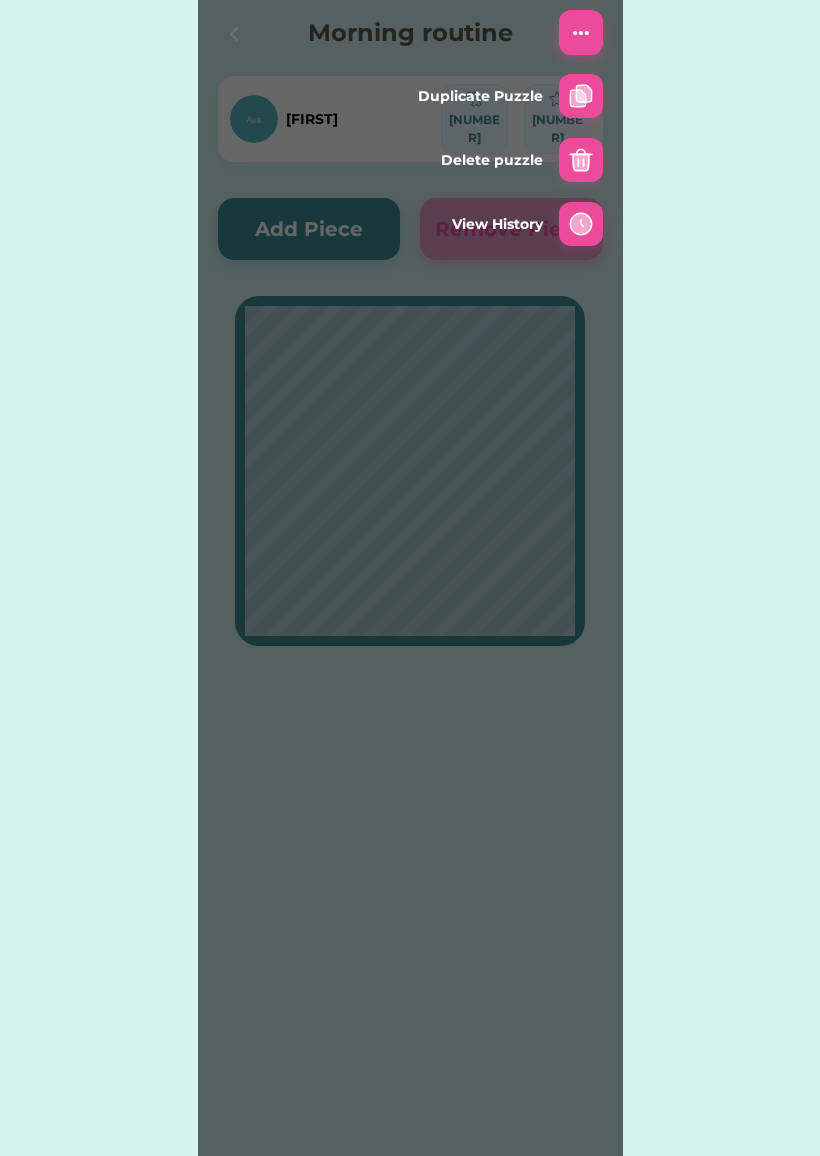 click 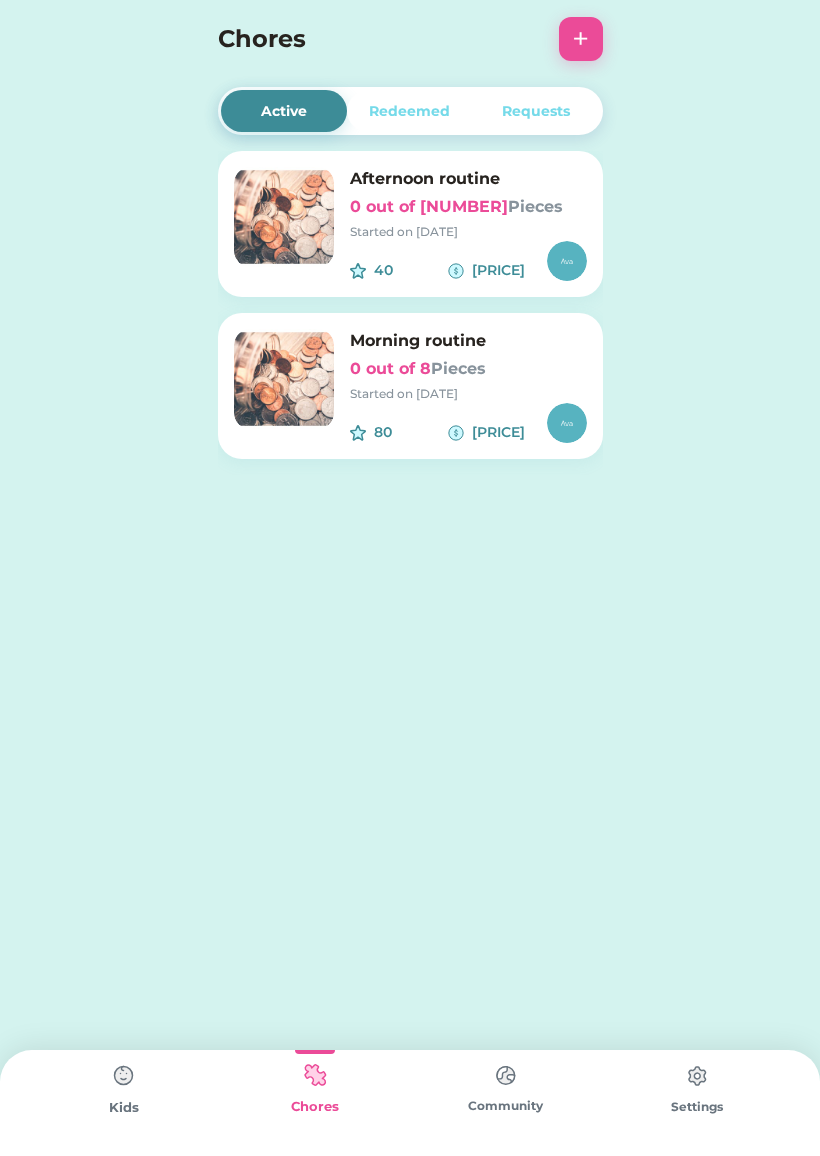click at bounding box center (124, 1076) 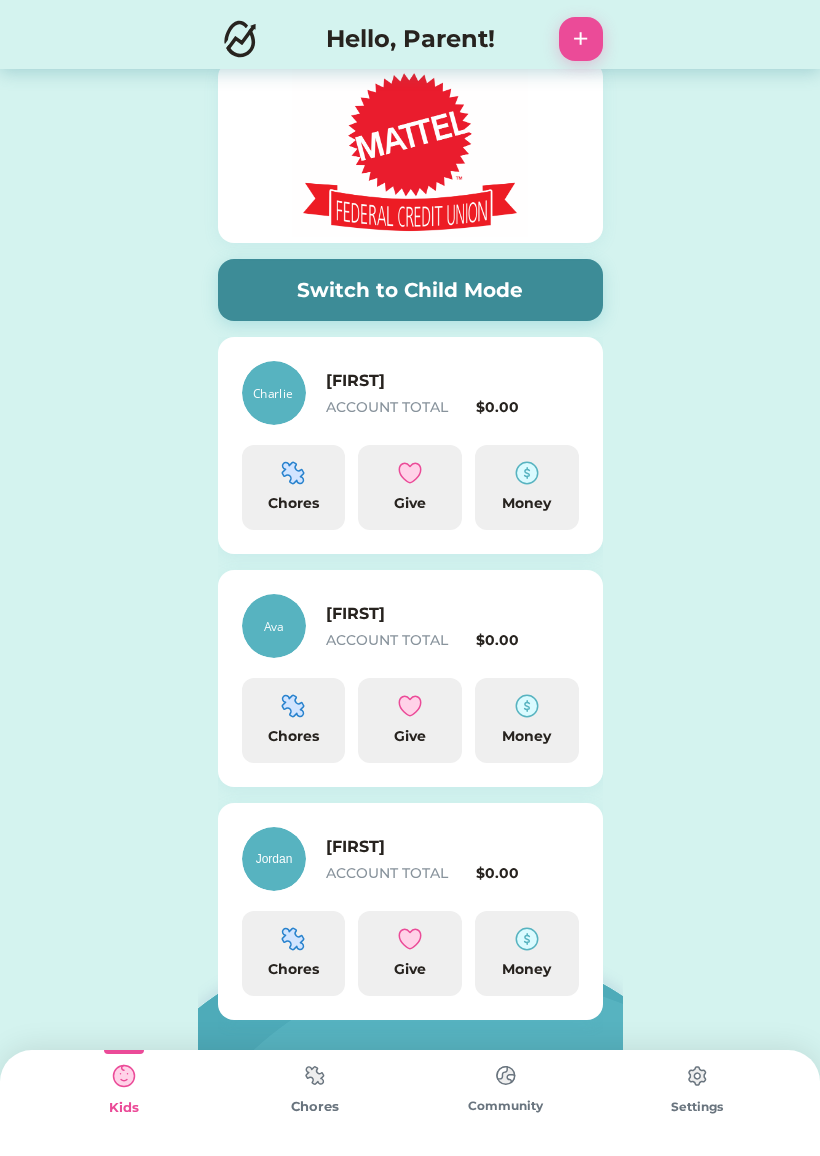 click on "[FIRST]" at bounding box center (426, 614) 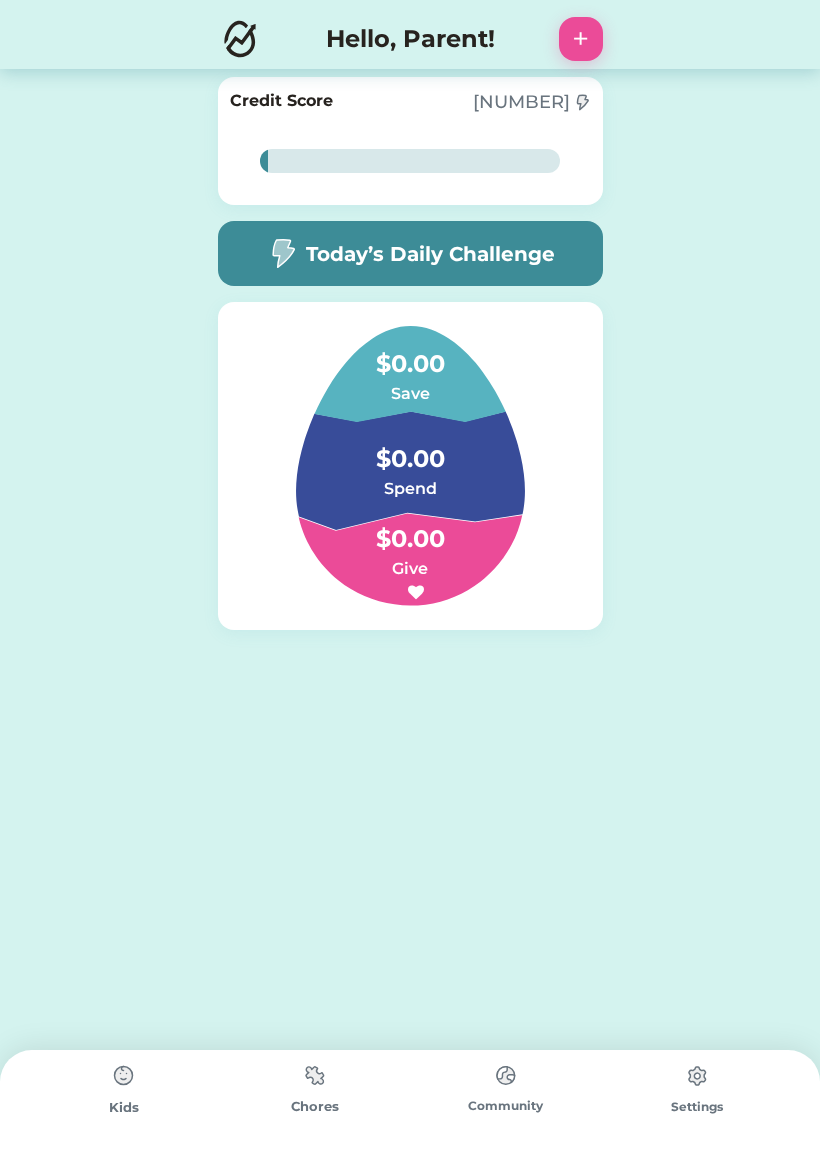 scroll, scrollTop: 0, scrollLeft: 0, axis: both 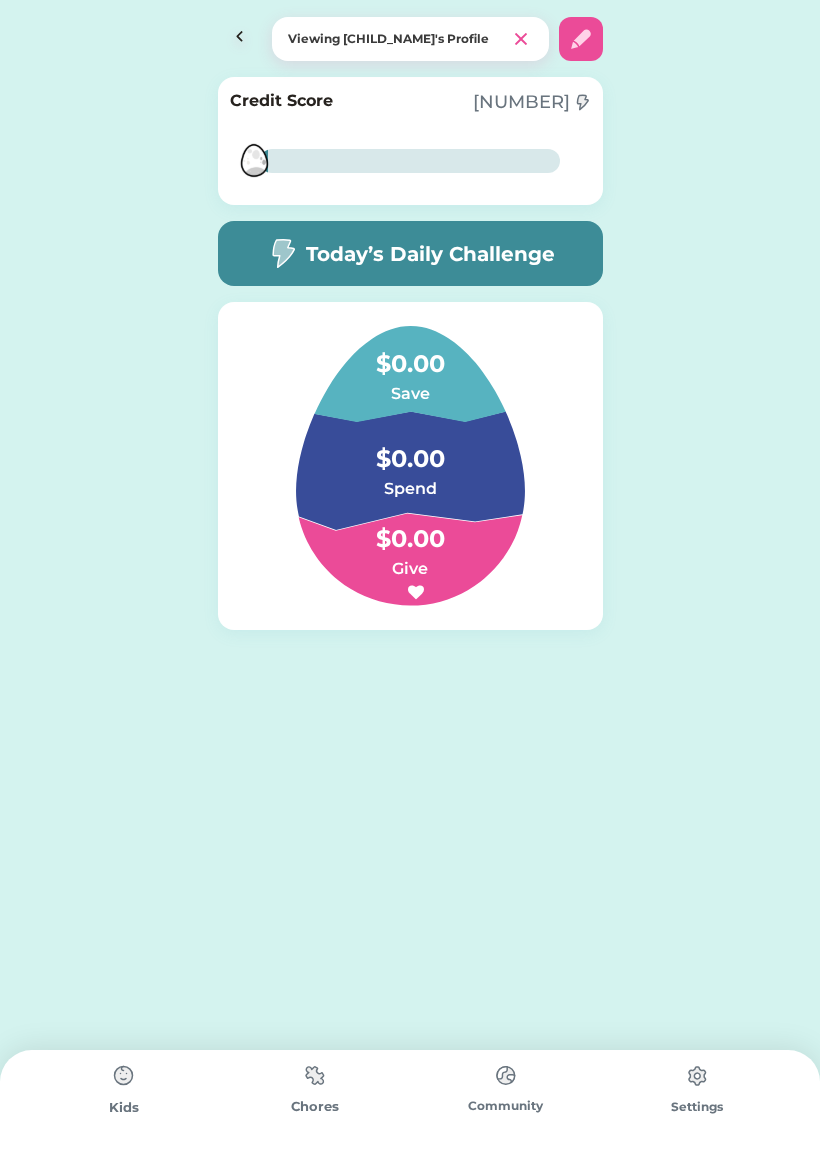 click at bounding box center (315, 1075) 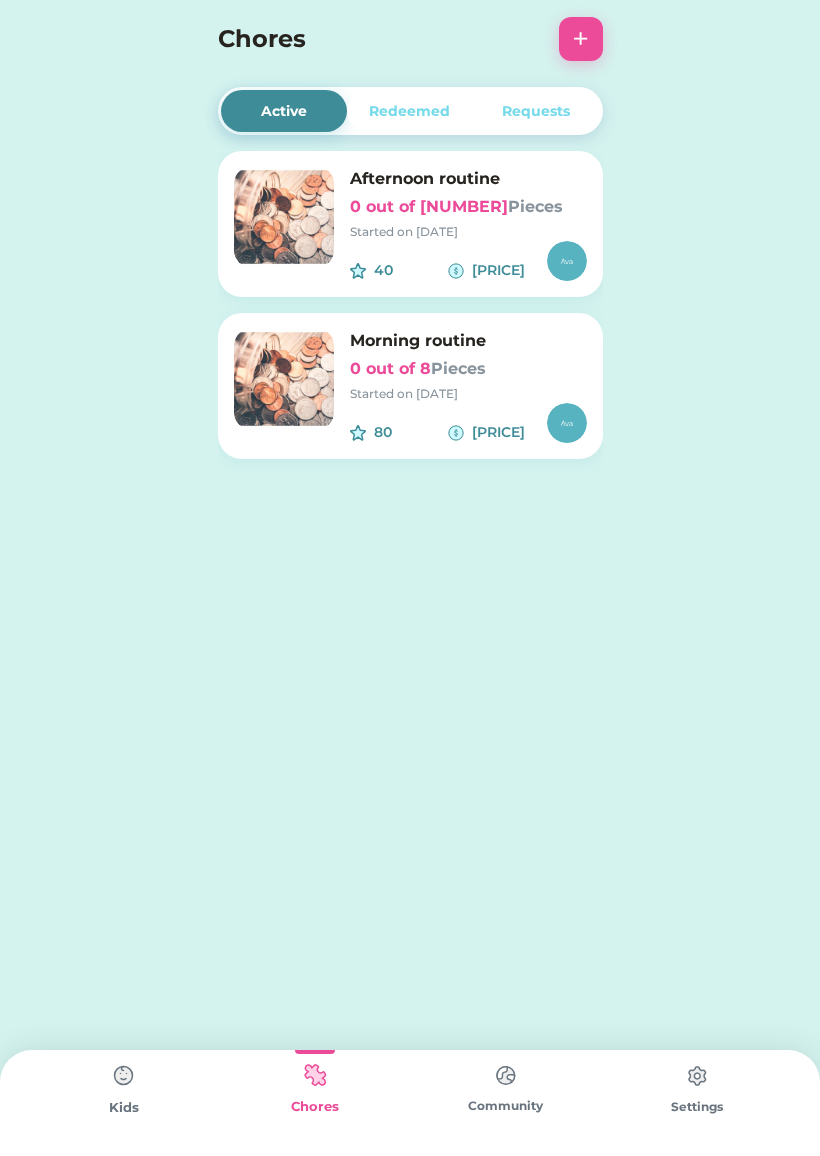 click on "Started on [DATE]" at bounding box center [468, 394] 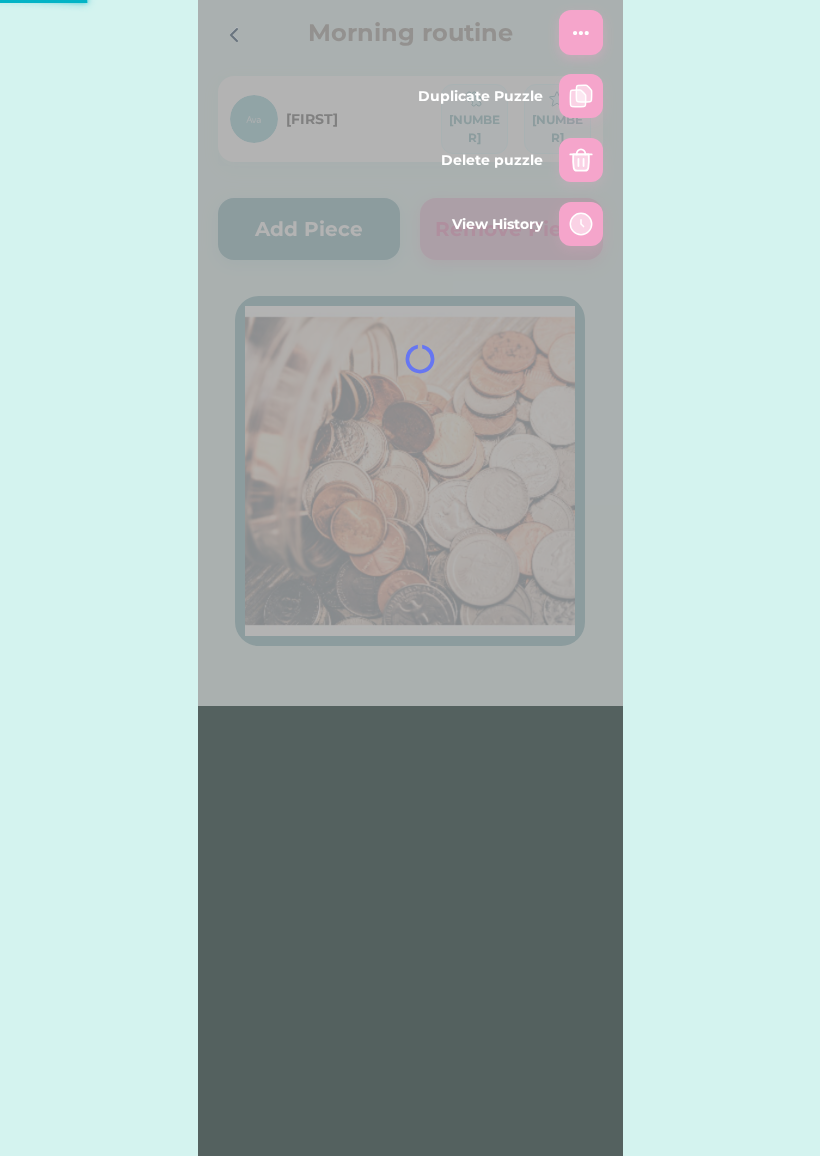 click 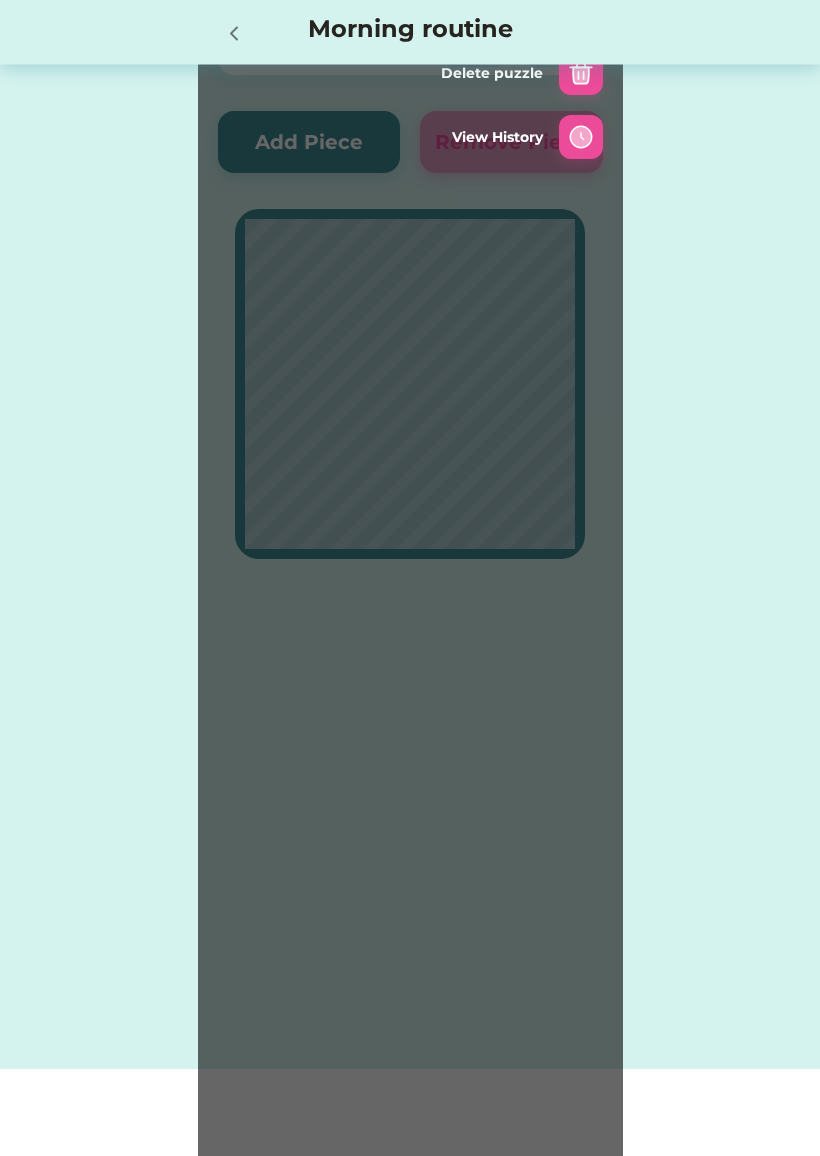 scroll, scrollTop: 0, scrollLeft: 0, axis: both 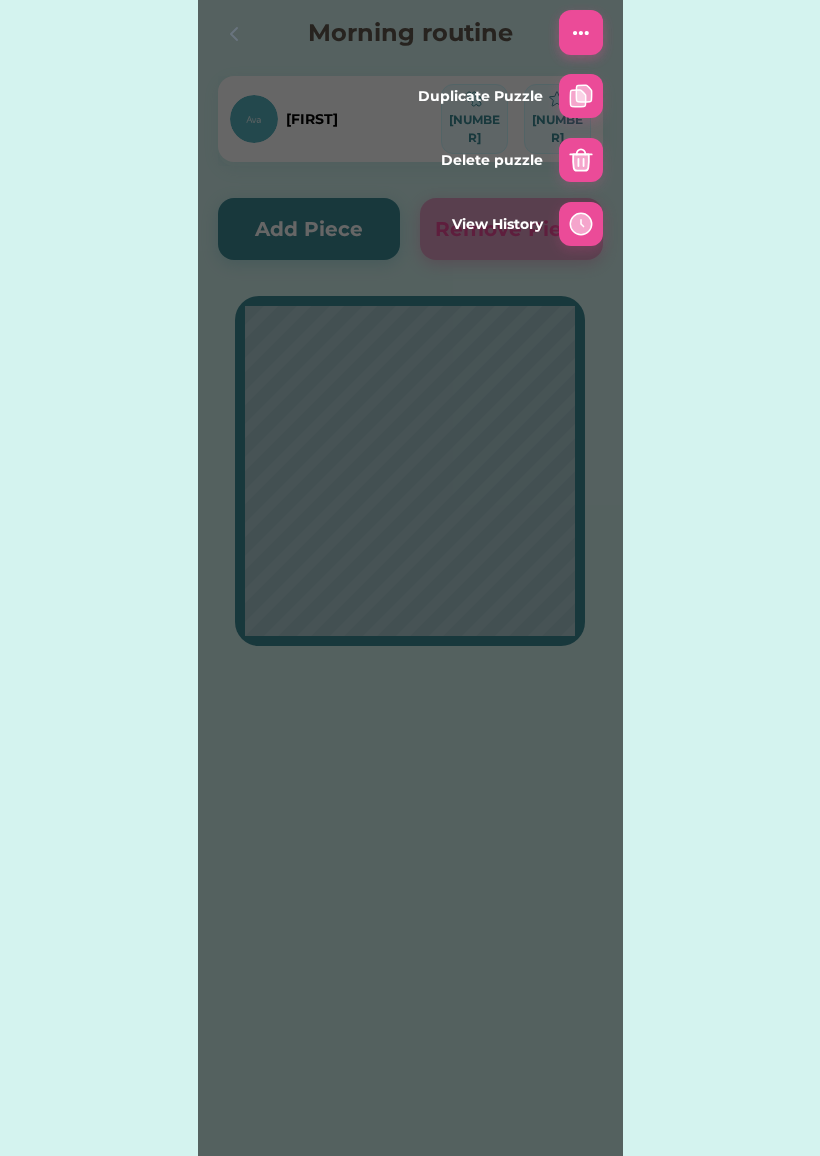 click 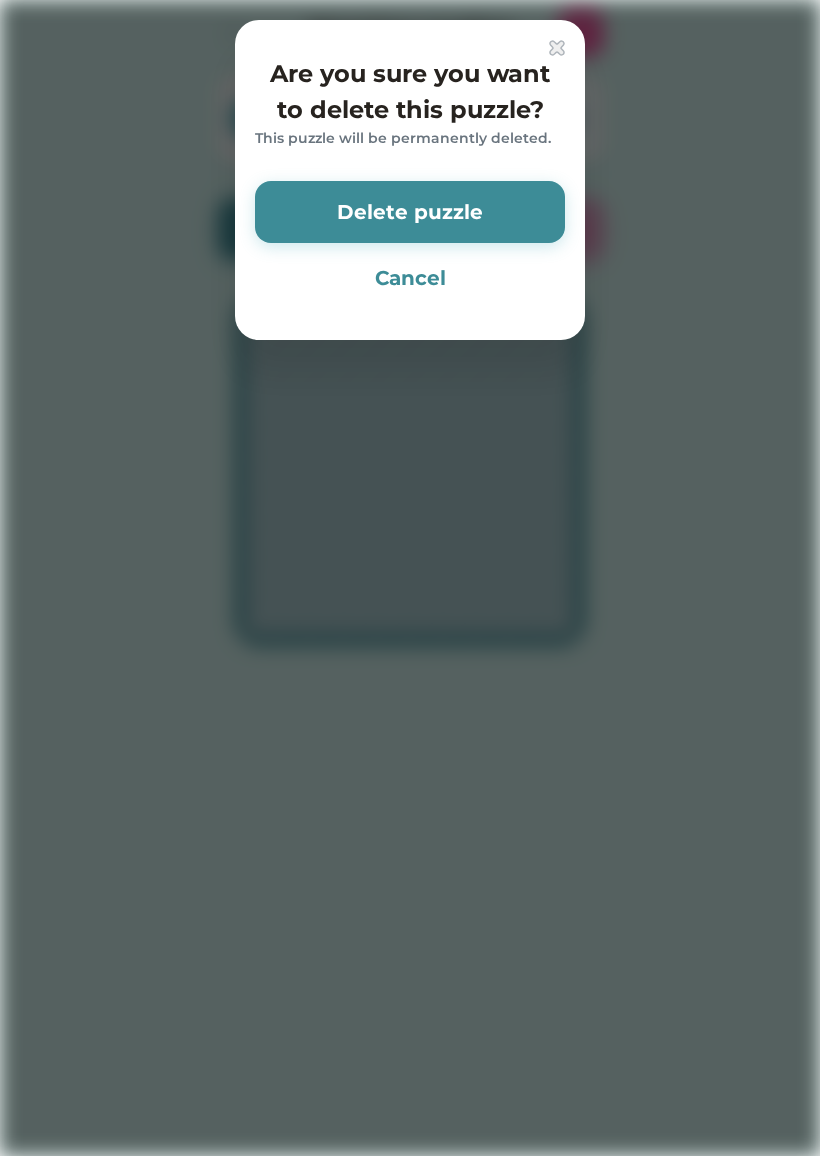 click on "Delete puzzle" at bounding box center [410, 212] 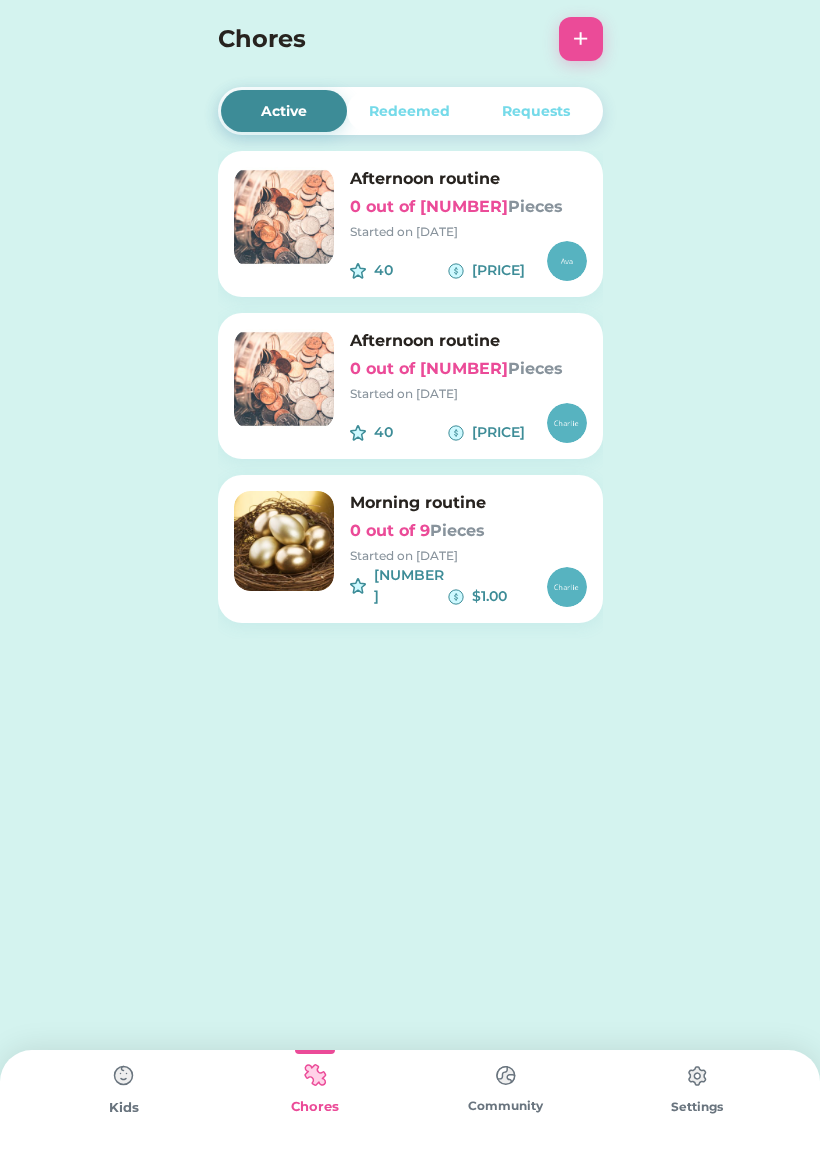 click on "Kids" at bounding box center [123, 1103] 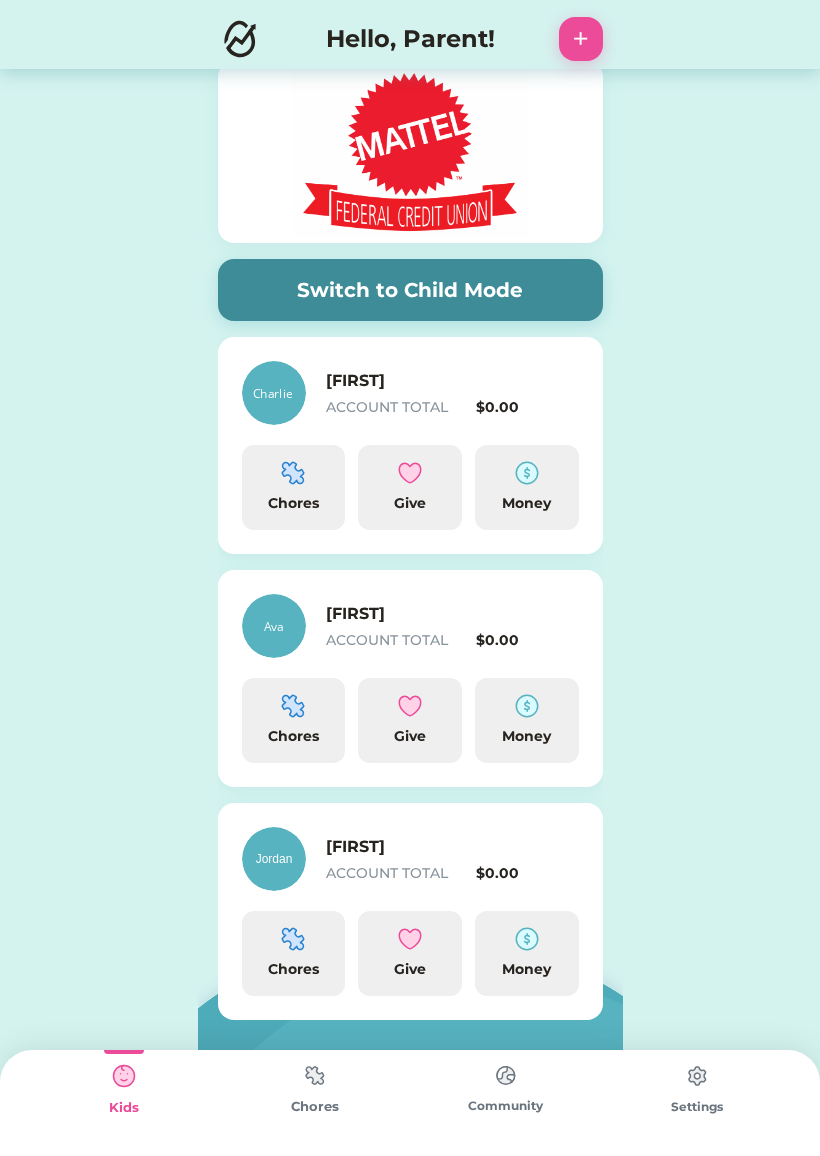 click on "[FIRST]" at bounding box center (426, 614) 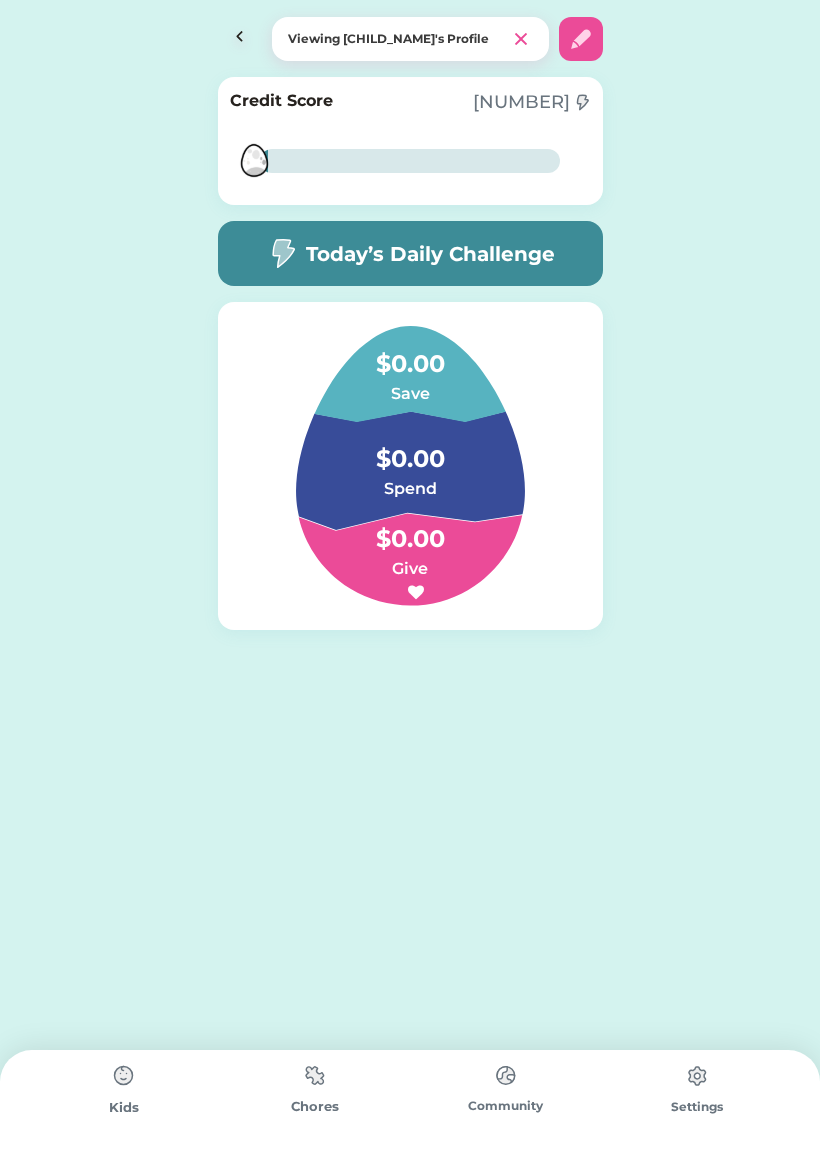 scroll, scrollTop: 0, scrollLeft: 0, axis: both 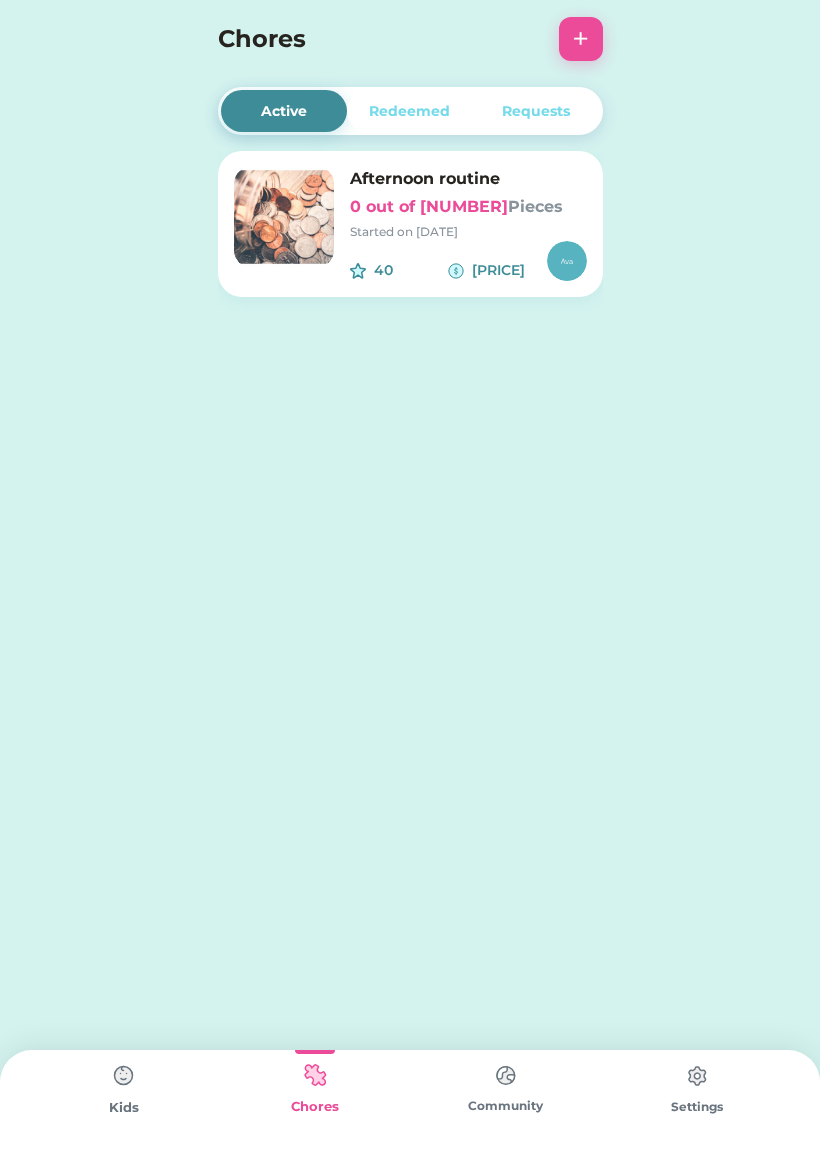 click on "+" at bounding box center [581, 39] 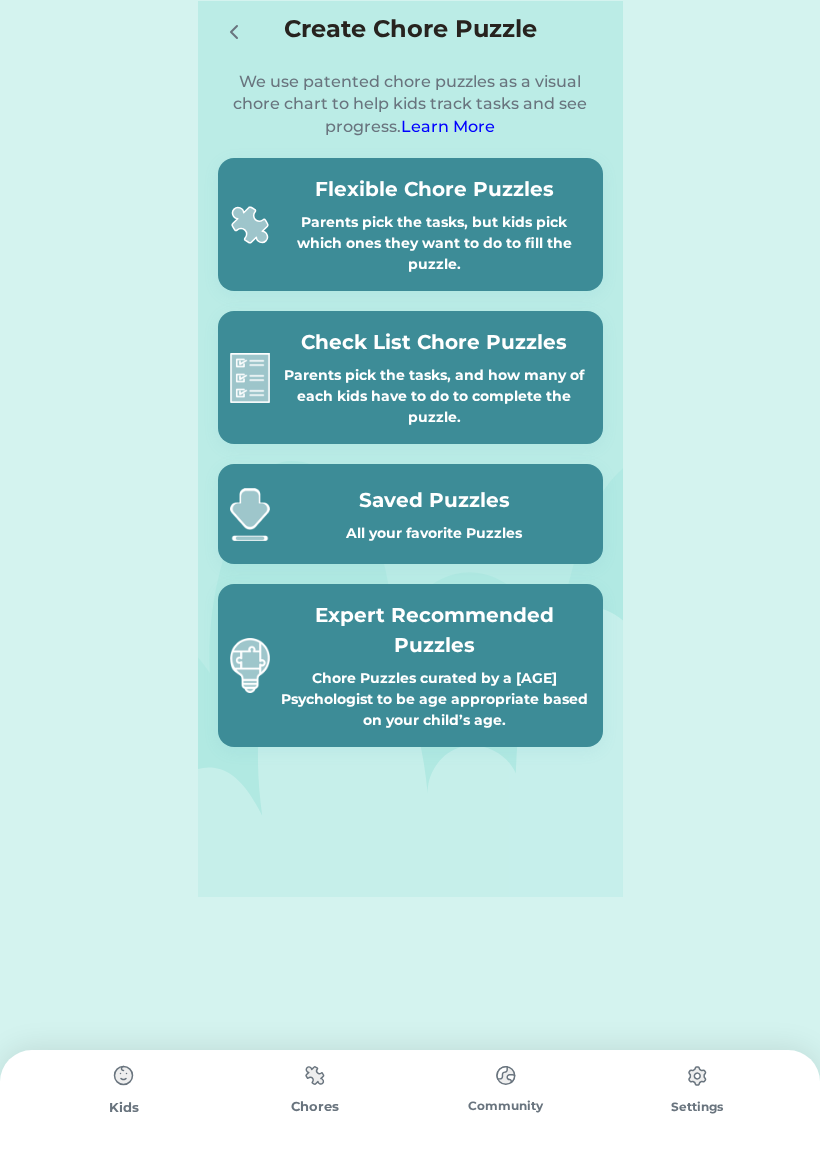 click on "Parents pick the tasks, and how many of each kids have to do to complete the puzzle." at bounding box center (434, 396) 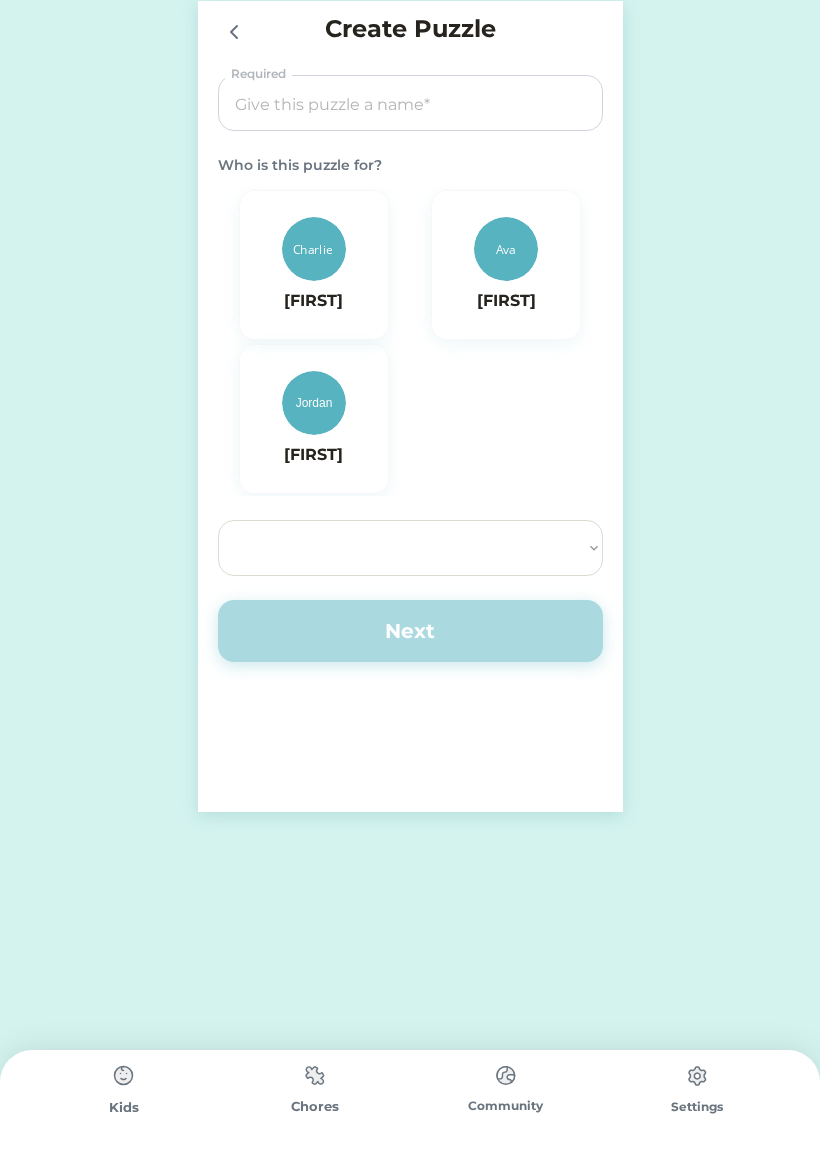select on "[PLACEHOLDER]" 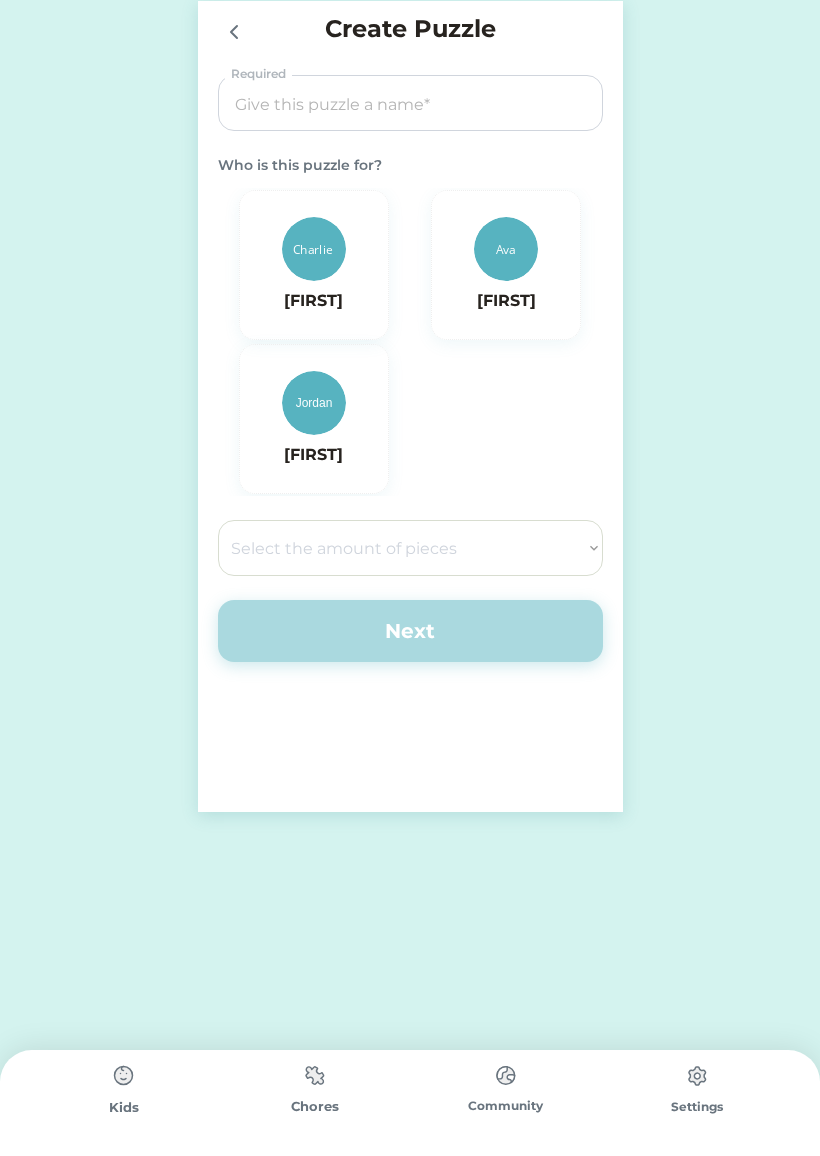 click on "[FIRST]" at bounding box center [506, 301] 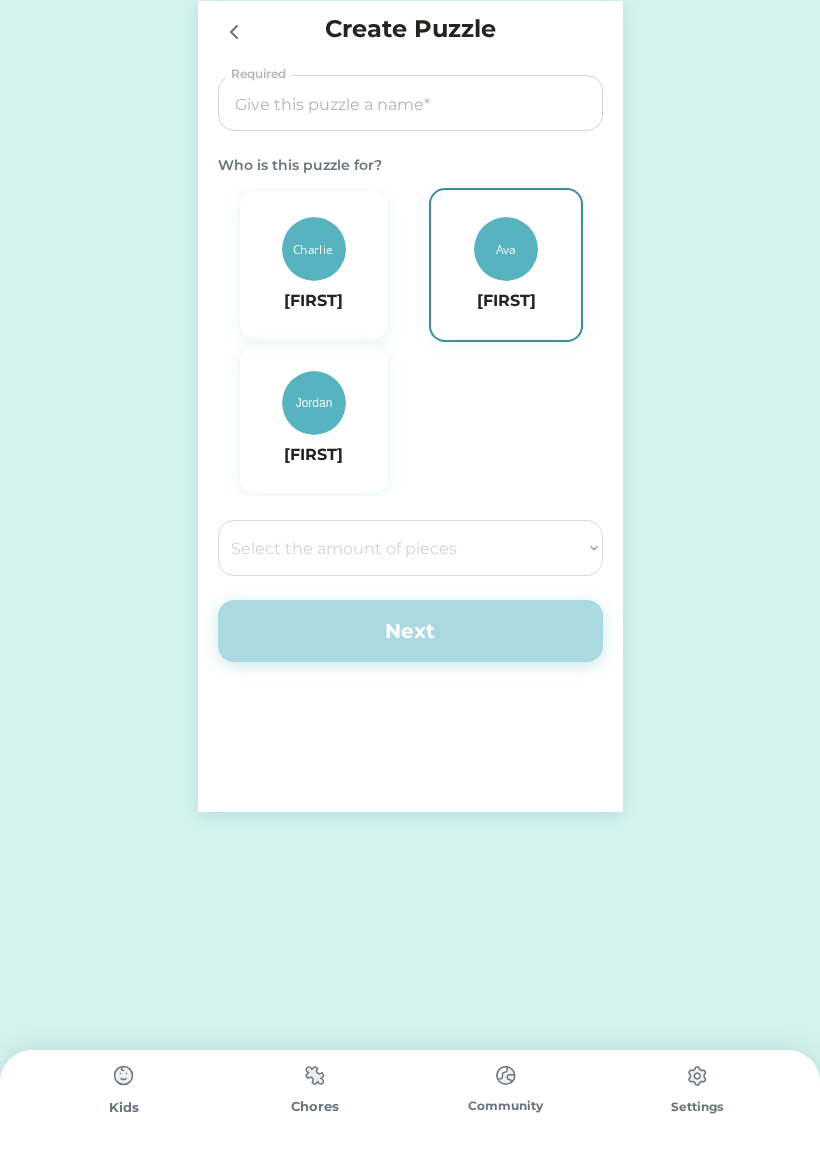 click at bounding box center (410, 104) 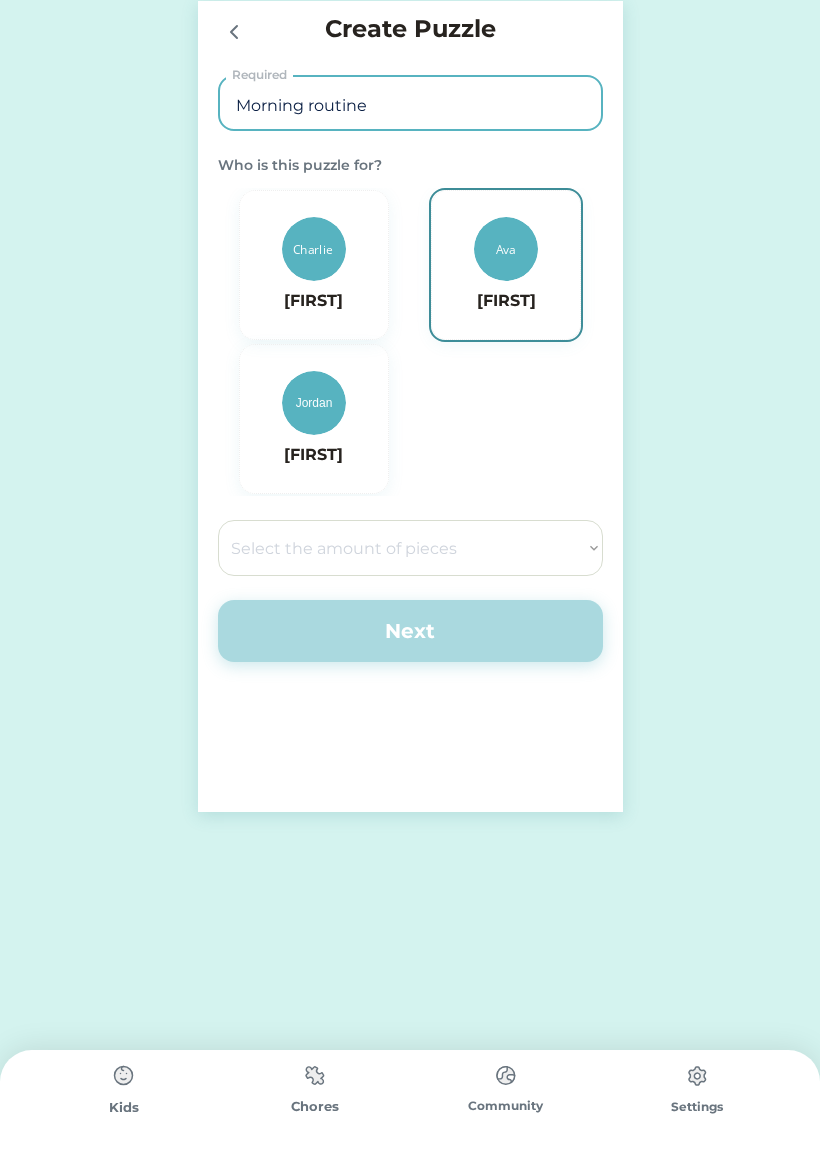 type on "Morning routine" 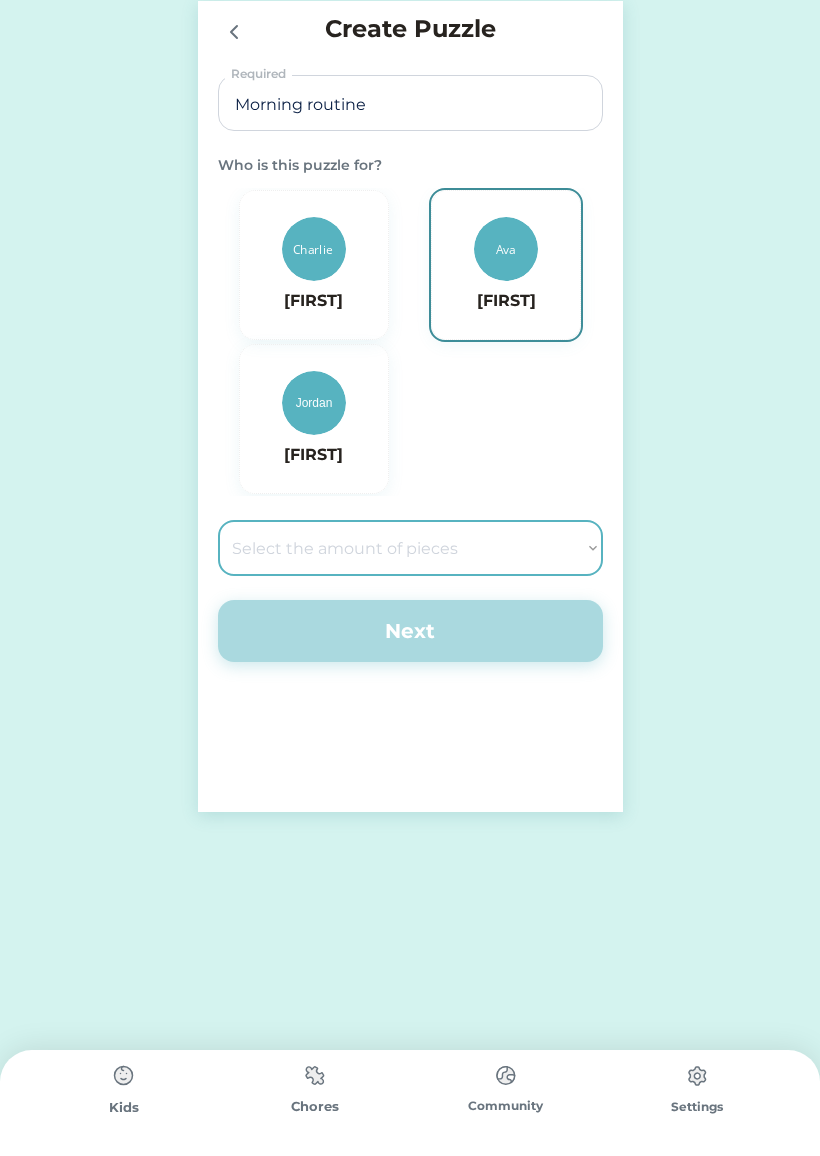select on ""1348695171700984260__LOOKUP__1686212359594x740163952726753400"" 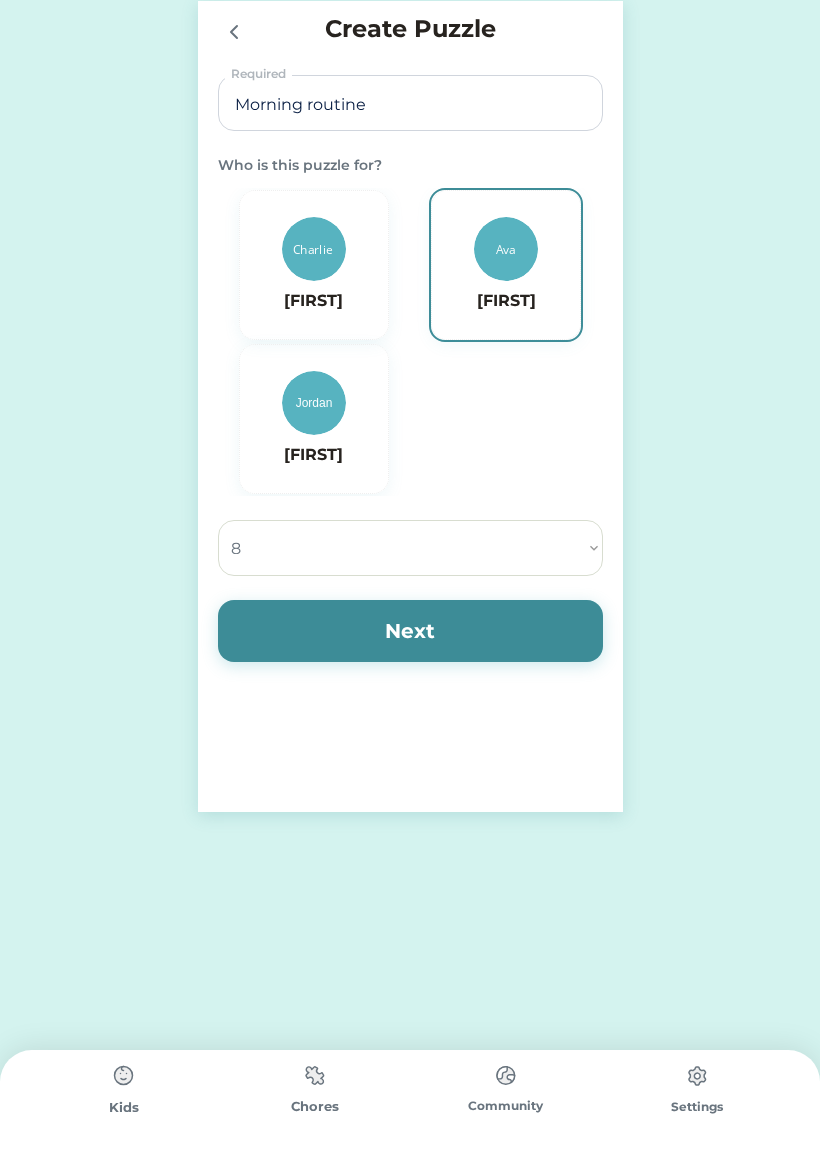 click on "Next" at bounding box center [410, 631] 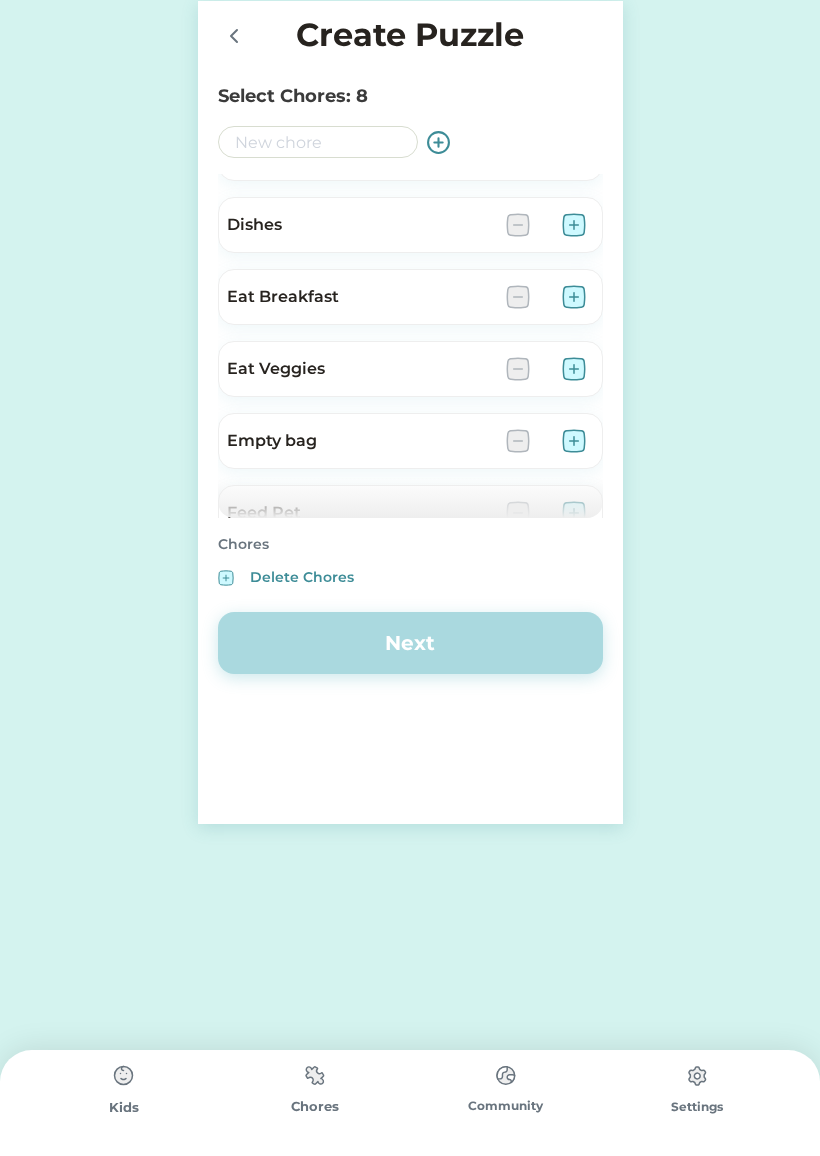 scroll, scrollTop: 707, scrollLeft: 0, axis: vertical 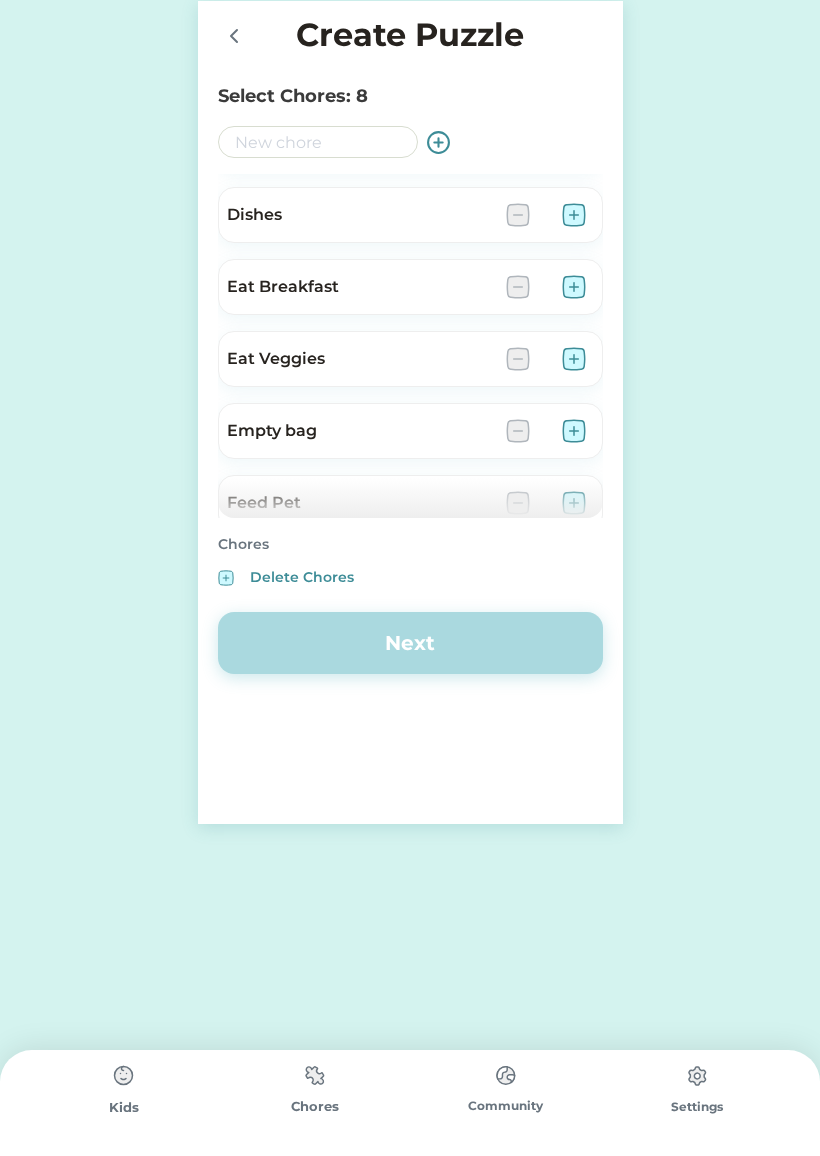 click at bounding box center [574, 287] 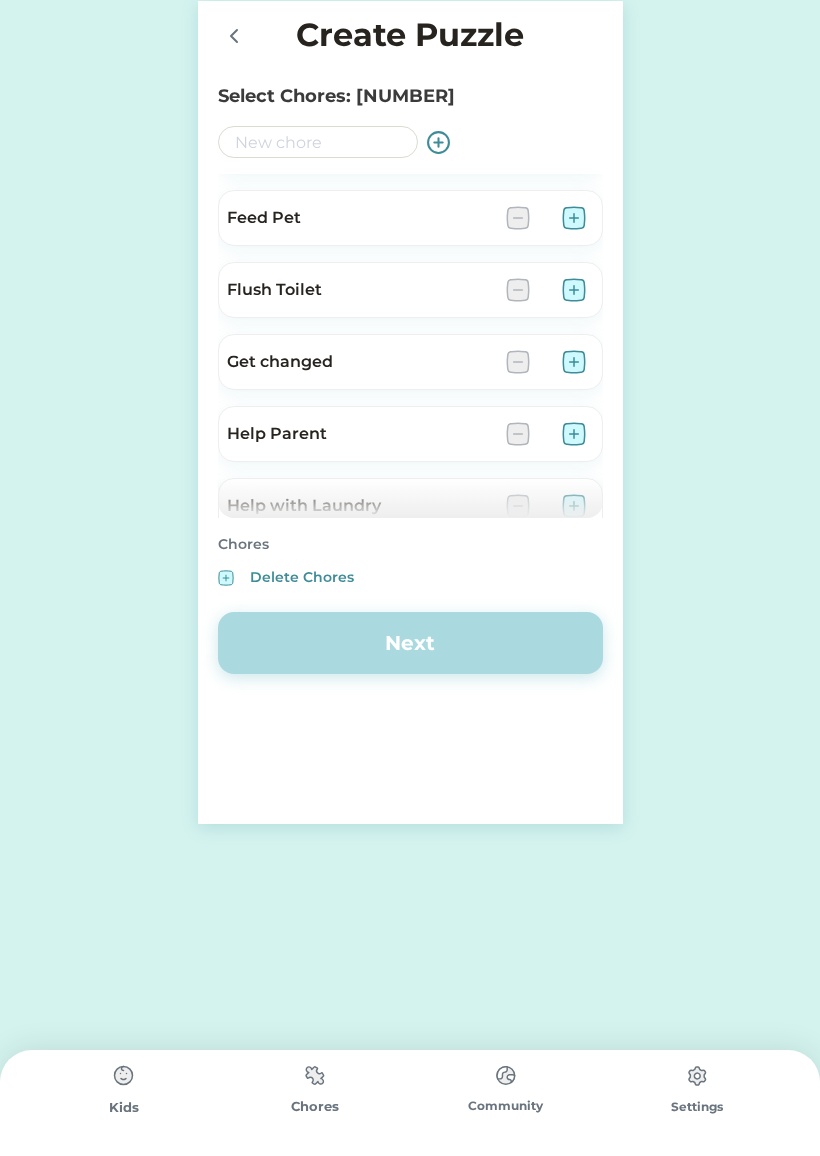 scroll, scrollTop: 1001, scrollLeft: 0, axis: vertical 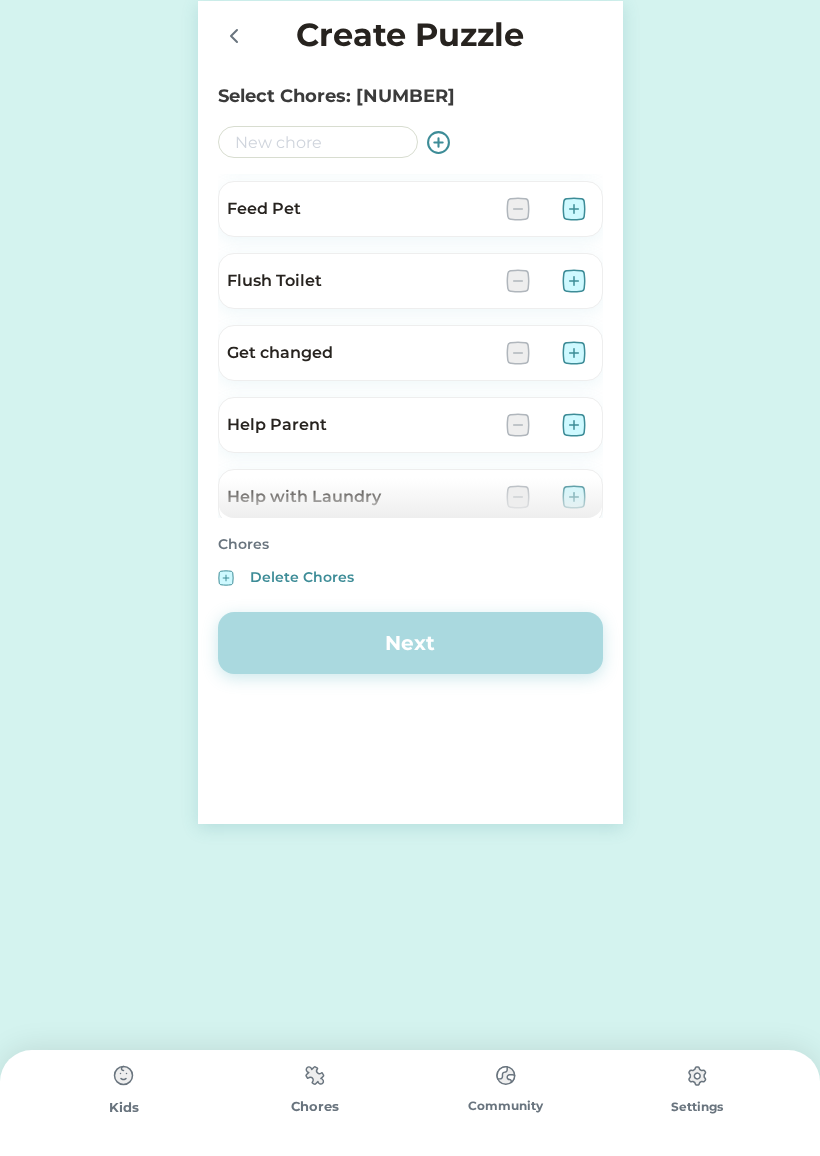click at bounding box center [574, 353] 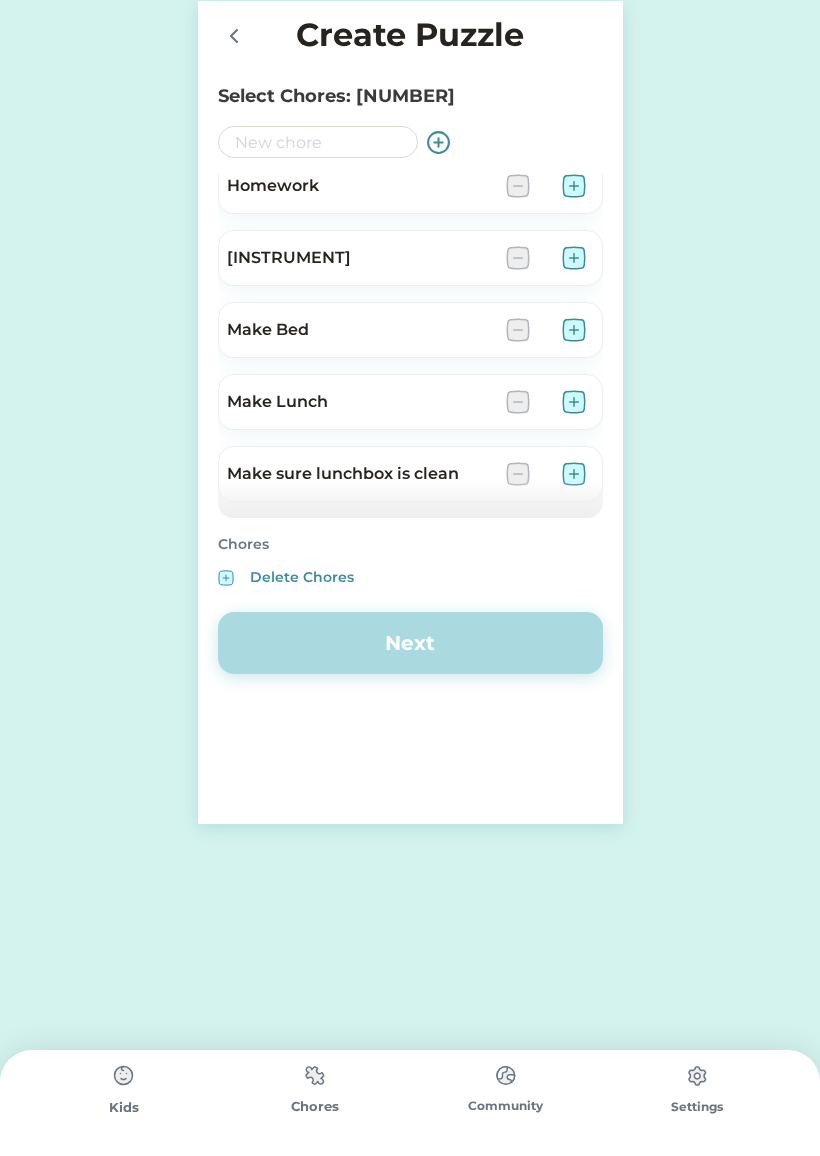 scroll, scrollTop: 1387, scrollLeft: 0, axis: vertical 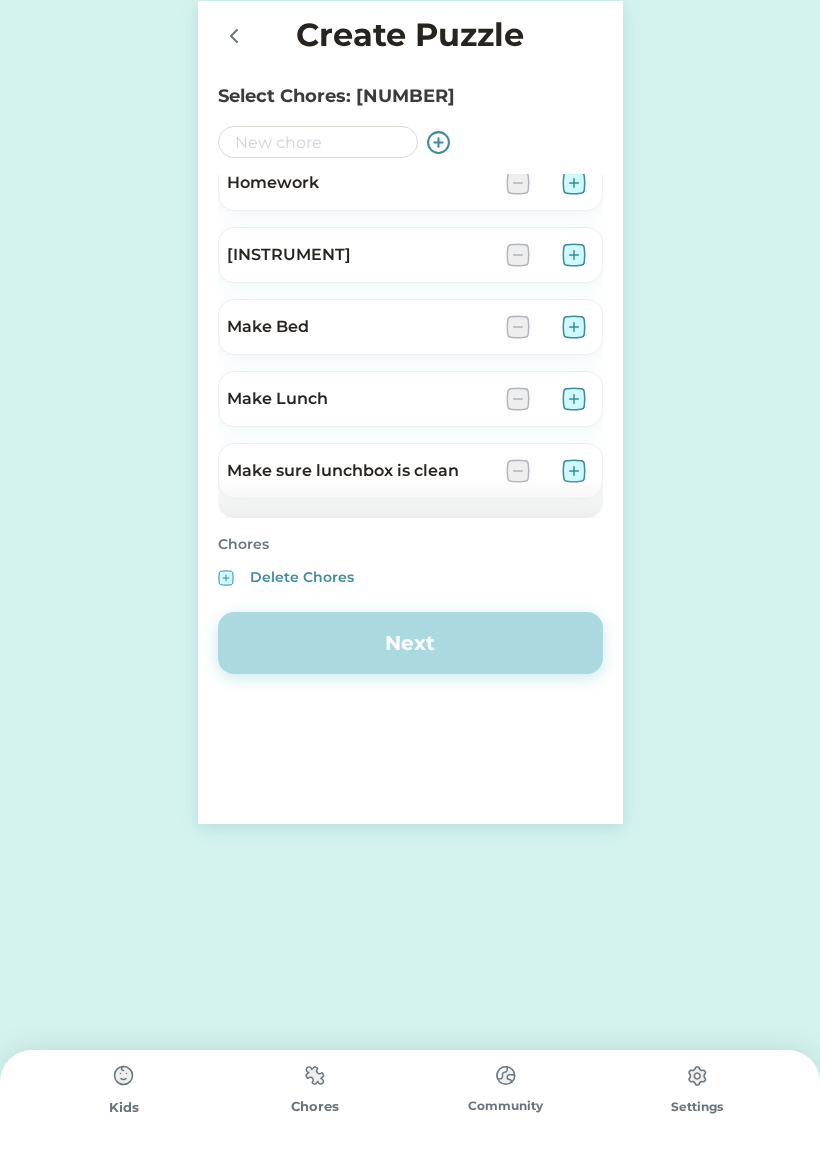 click at bounding box center [574, 399] 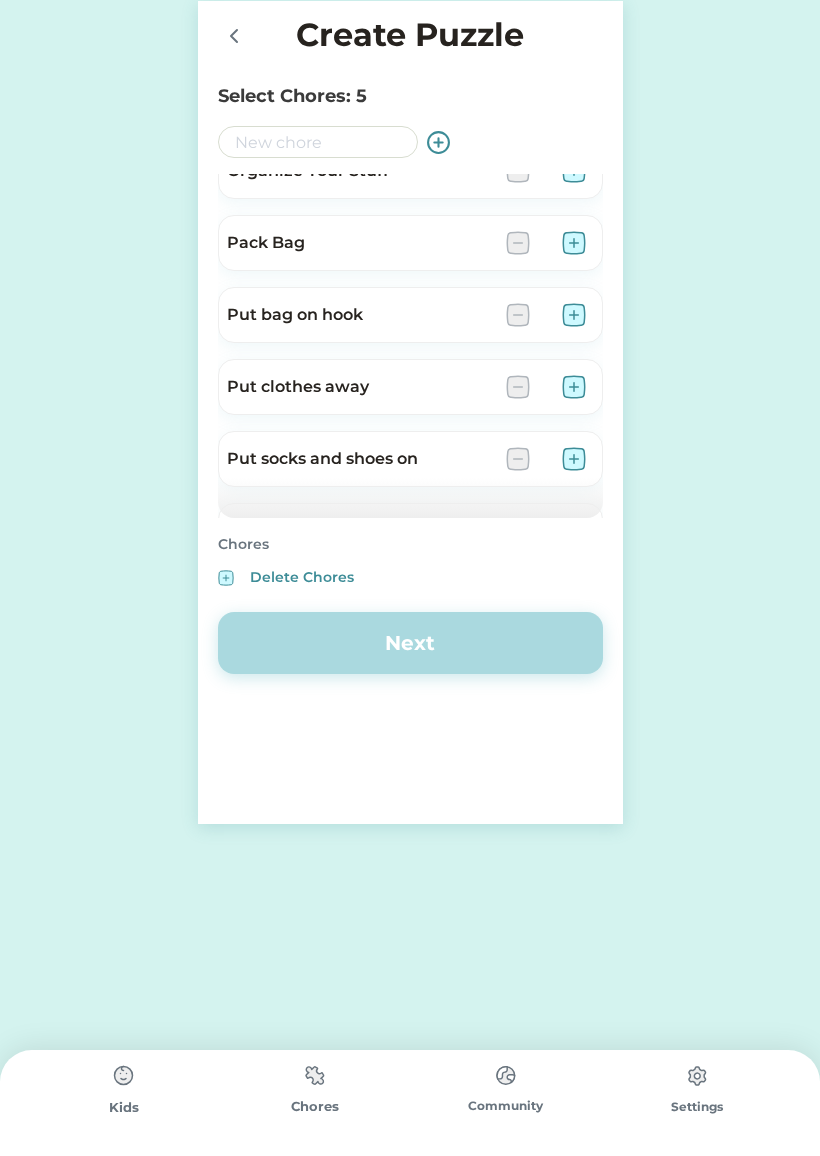 scroll, scrollTop: 1754, scrollLeft: 0, axis: vertical 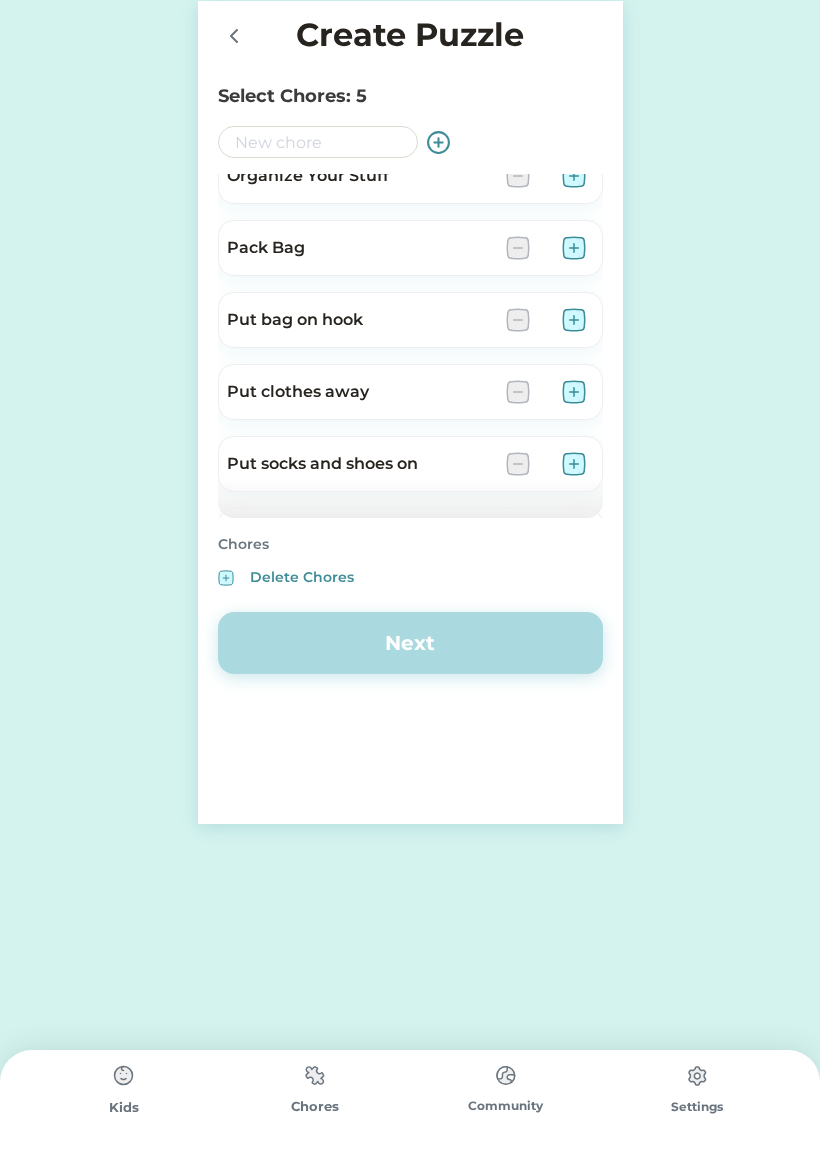 click at bounding box center [574, 248] 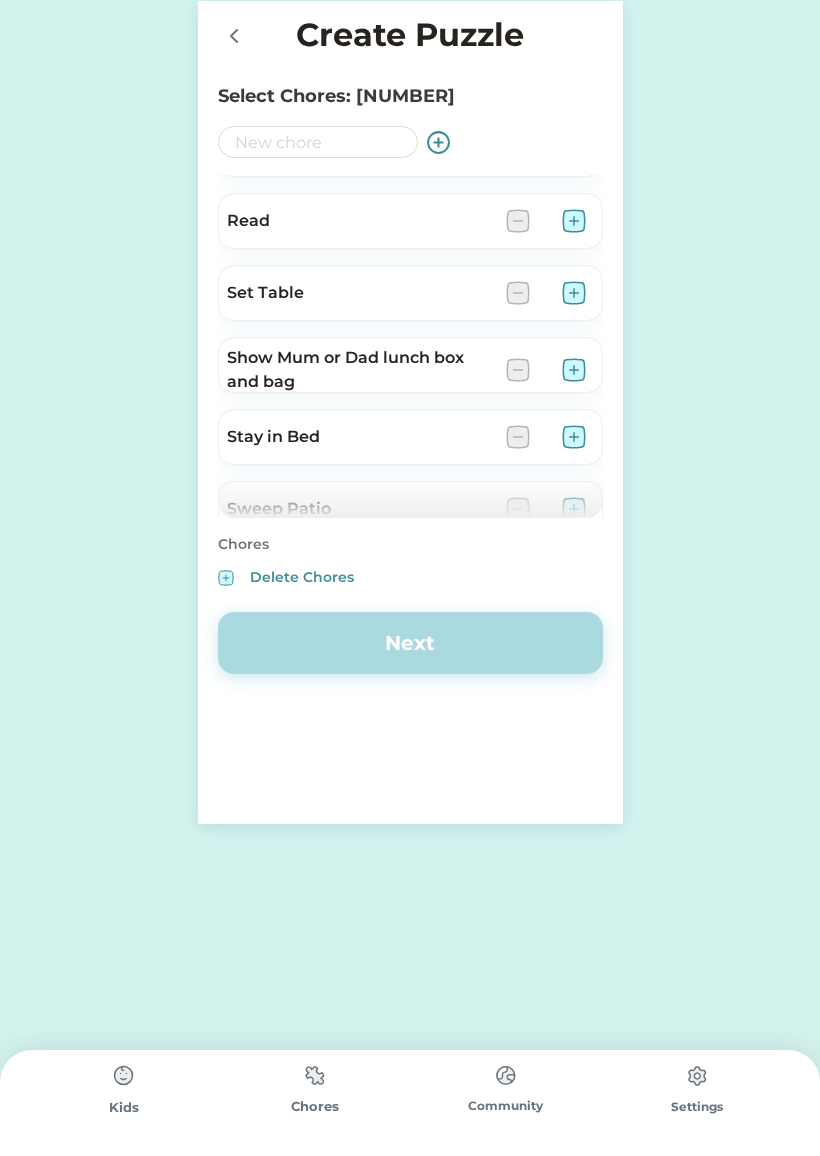 scroll, scrollTop: 1994, scrollLeft: 0, axis: vertical 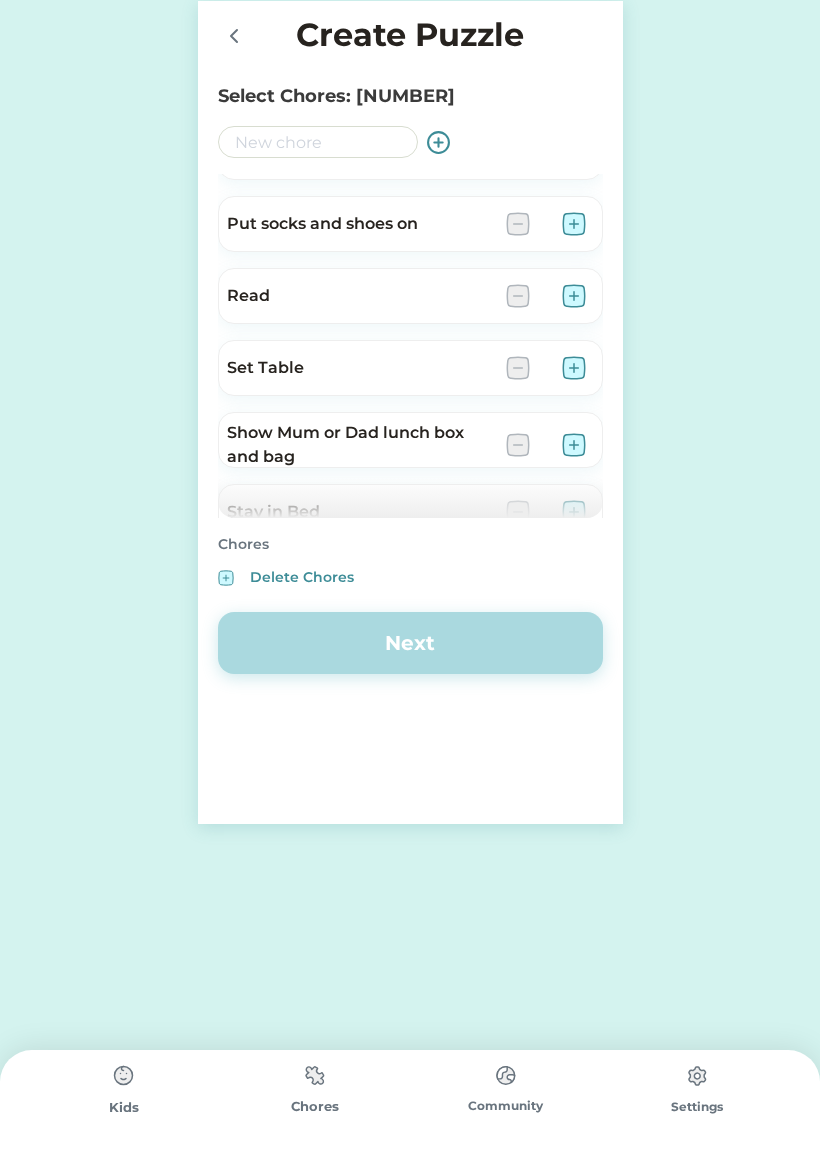 click at bounding box center [574, 224] 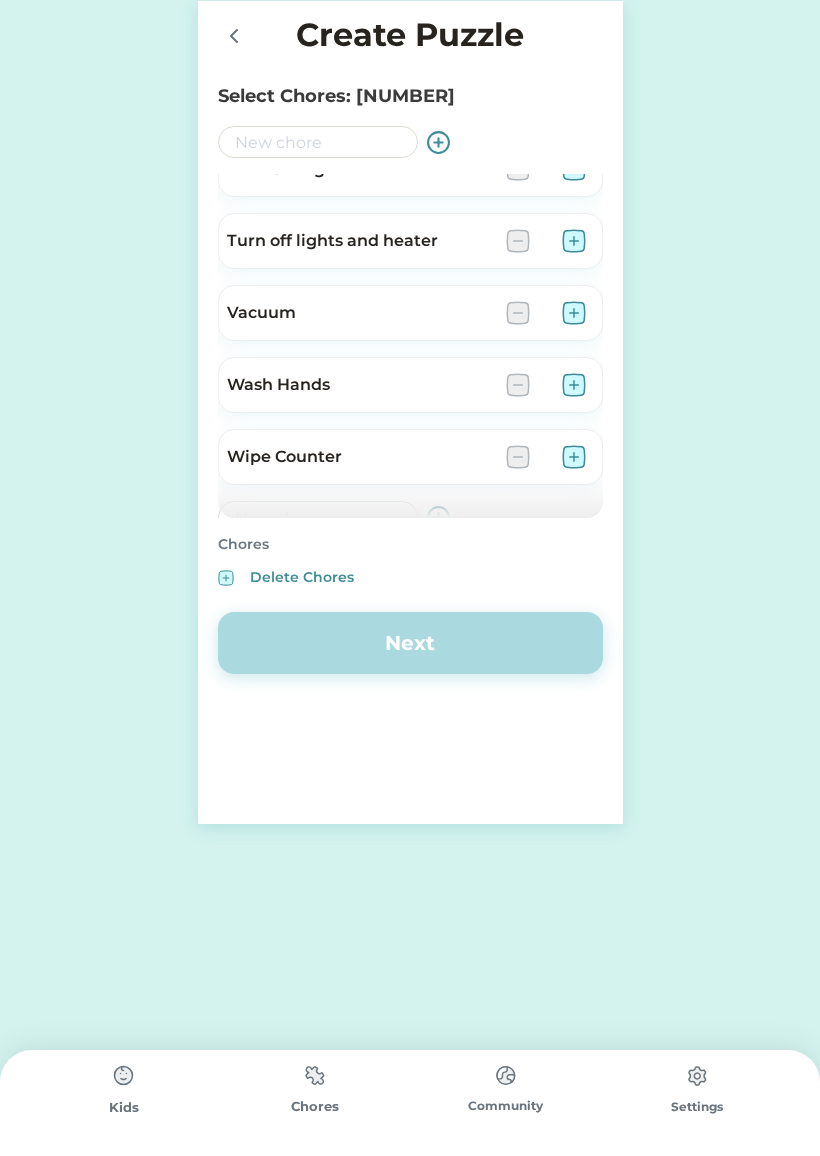 scroll, scrollTop: 2676, scrollLeft: 0, axis: vertical 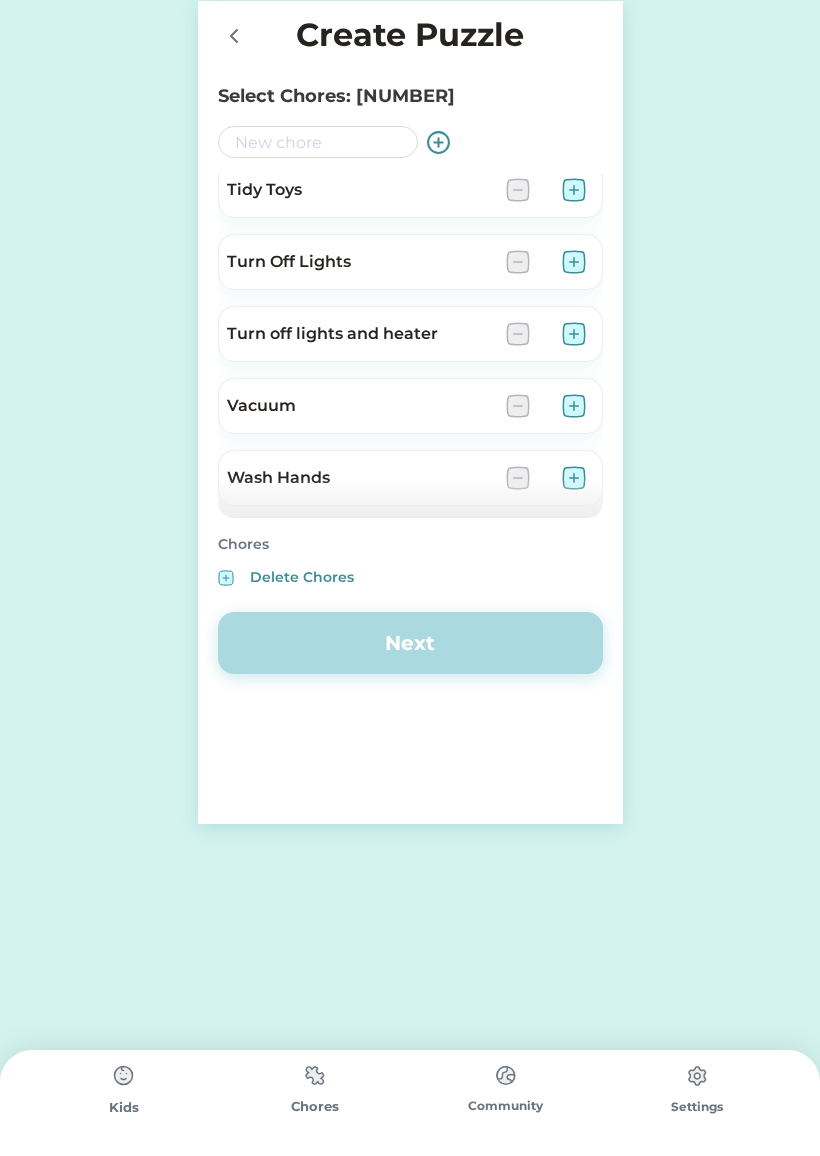 click at bounding box center (574, 334) 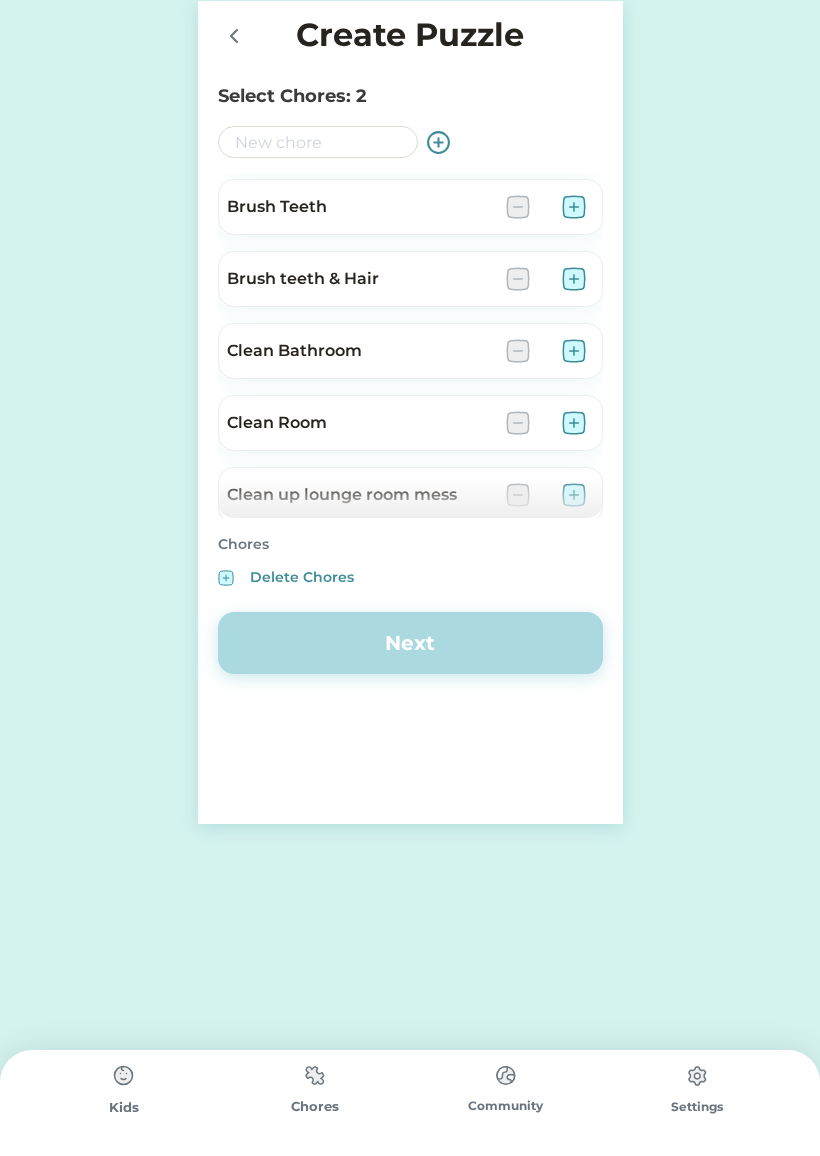 scroll, scrollTop: 69, scrollLeft: 0, axis: vertical 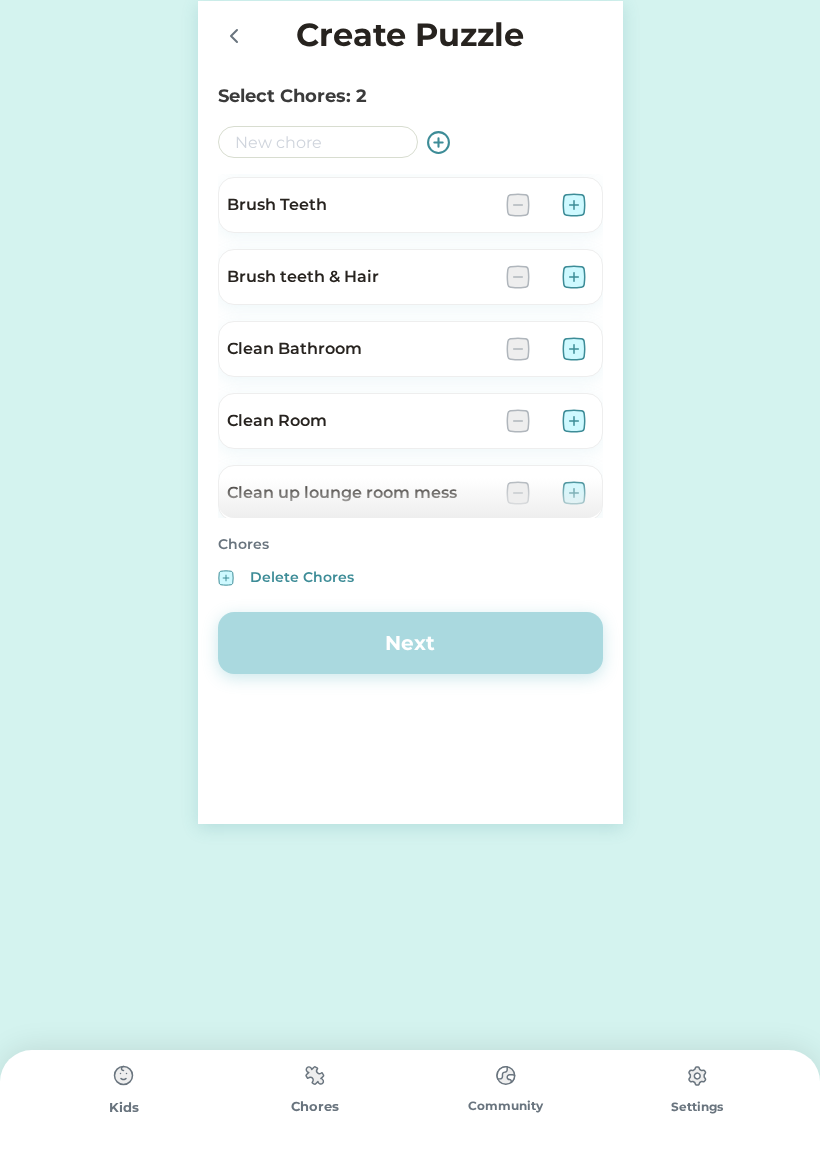 click at bounding box center [574, 277] 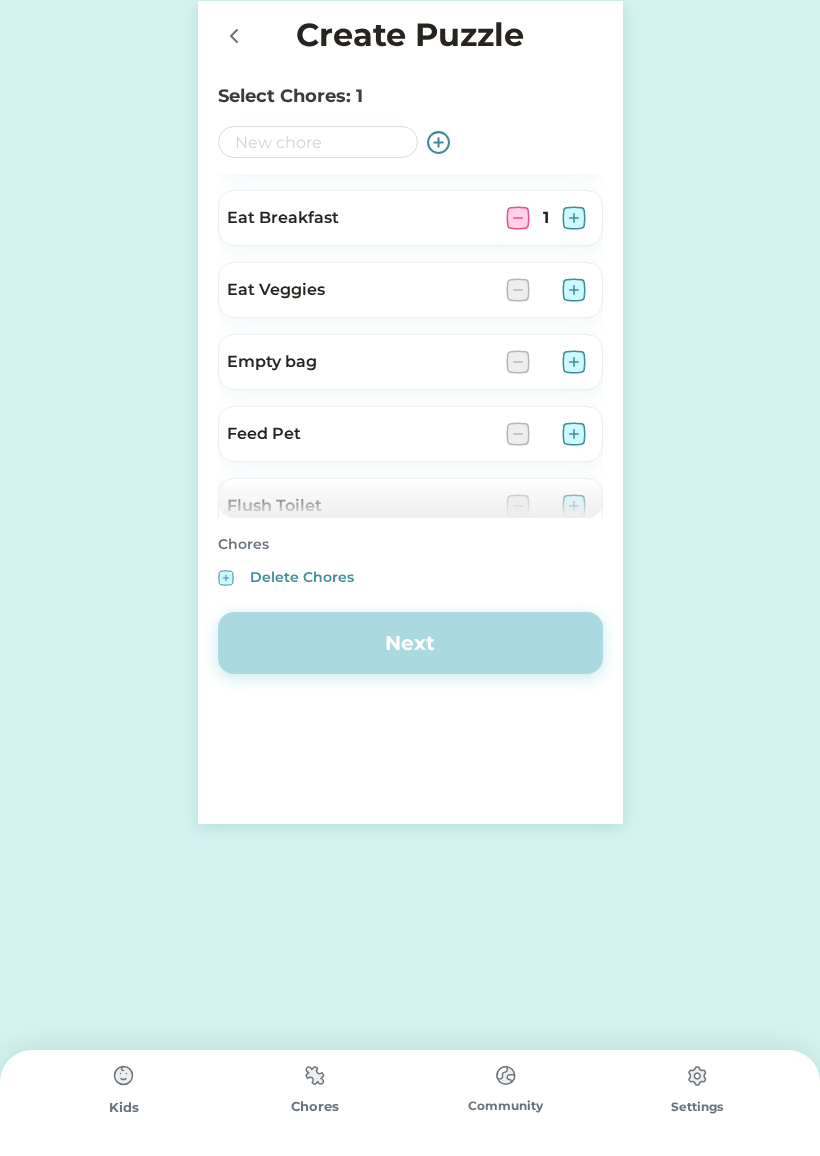 scroll, scrollTop: 783, scrollLeft: 0, axis: vertical 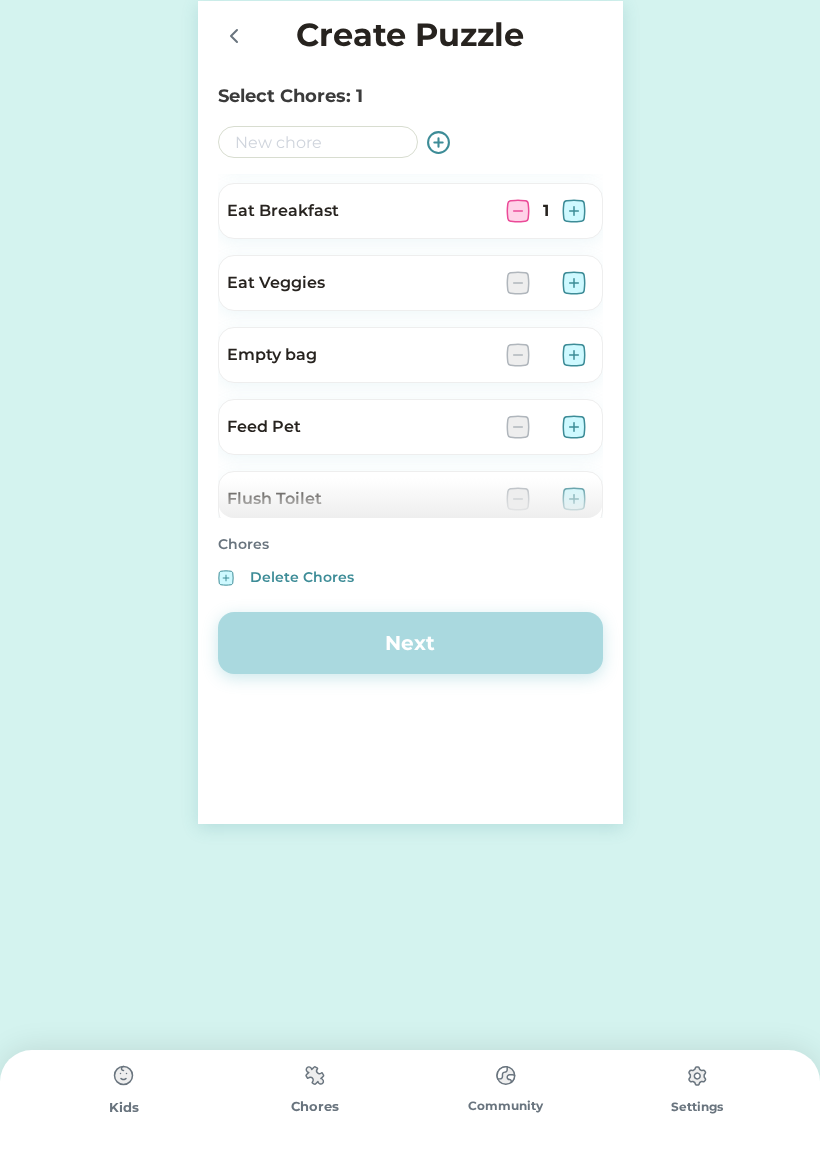 click at bounding box center [574, 427] 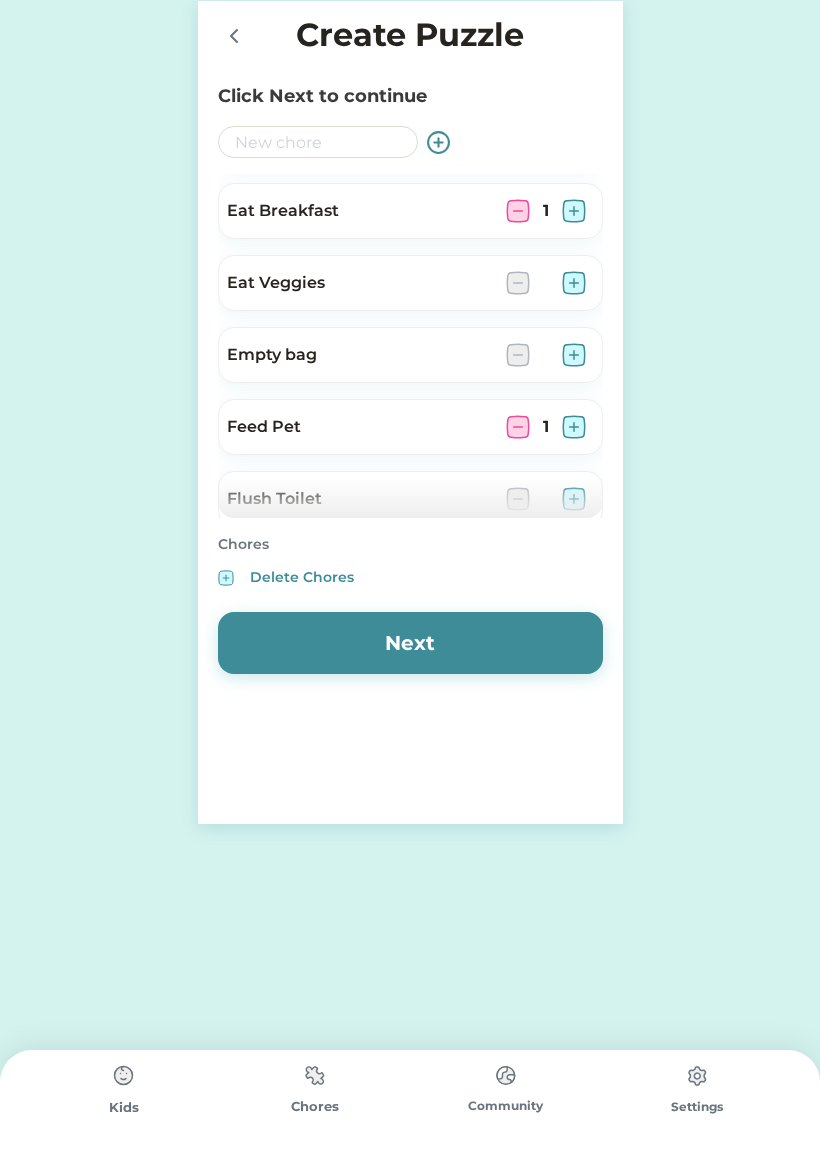 click on "Next" at bounding box center (410, 643) 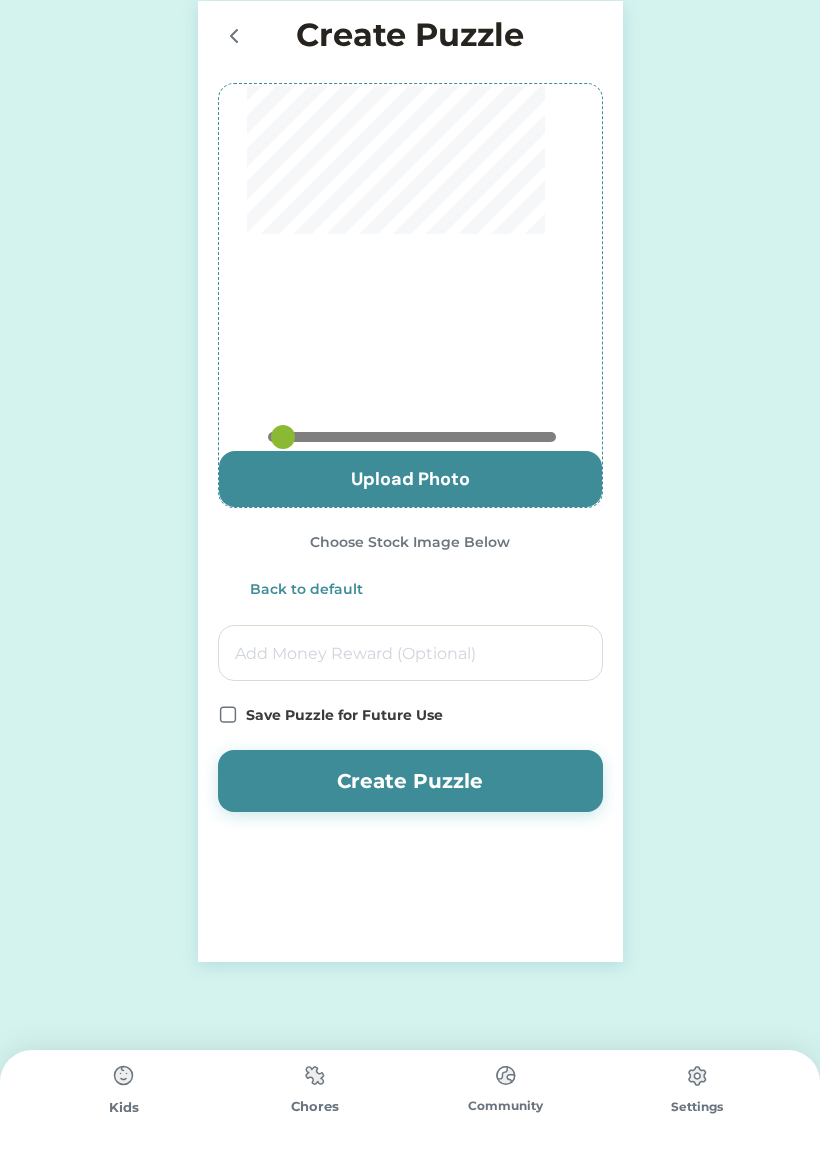 type on "0.825" 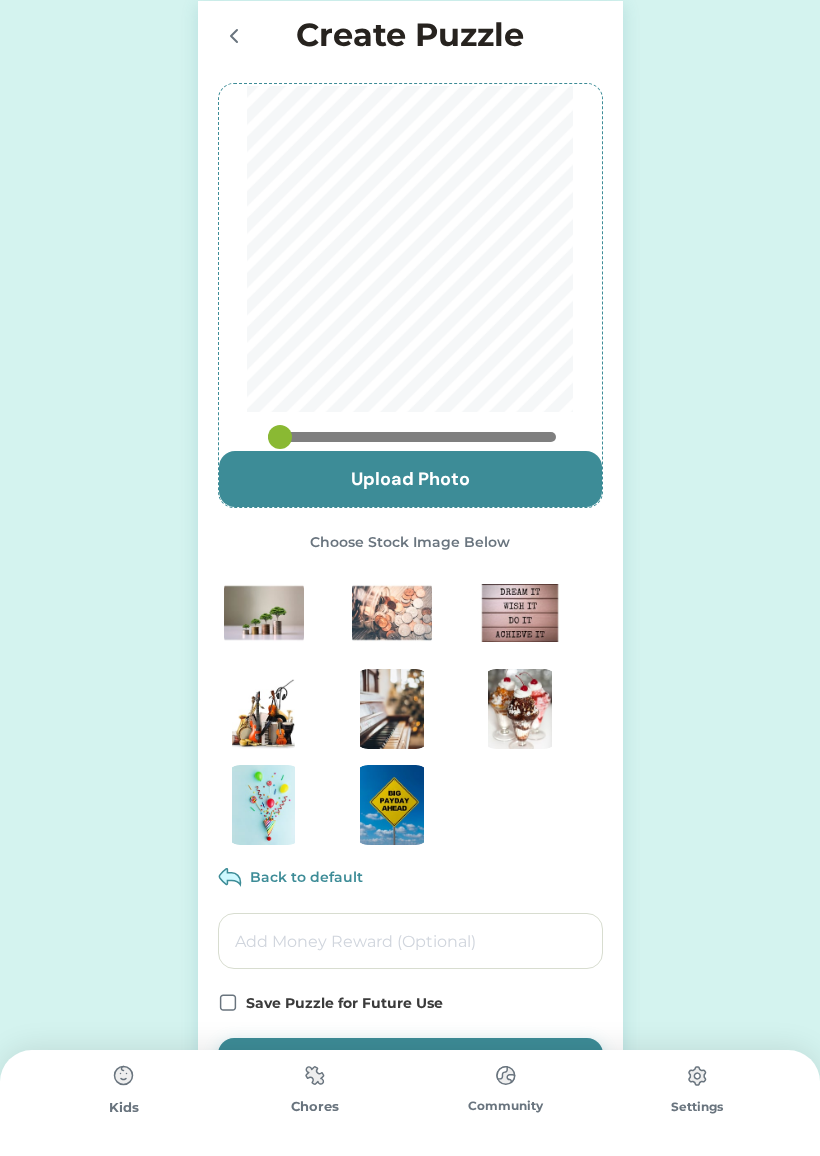 scroll, scrollTop: 94, scrollLeft: 0, axis: vertical 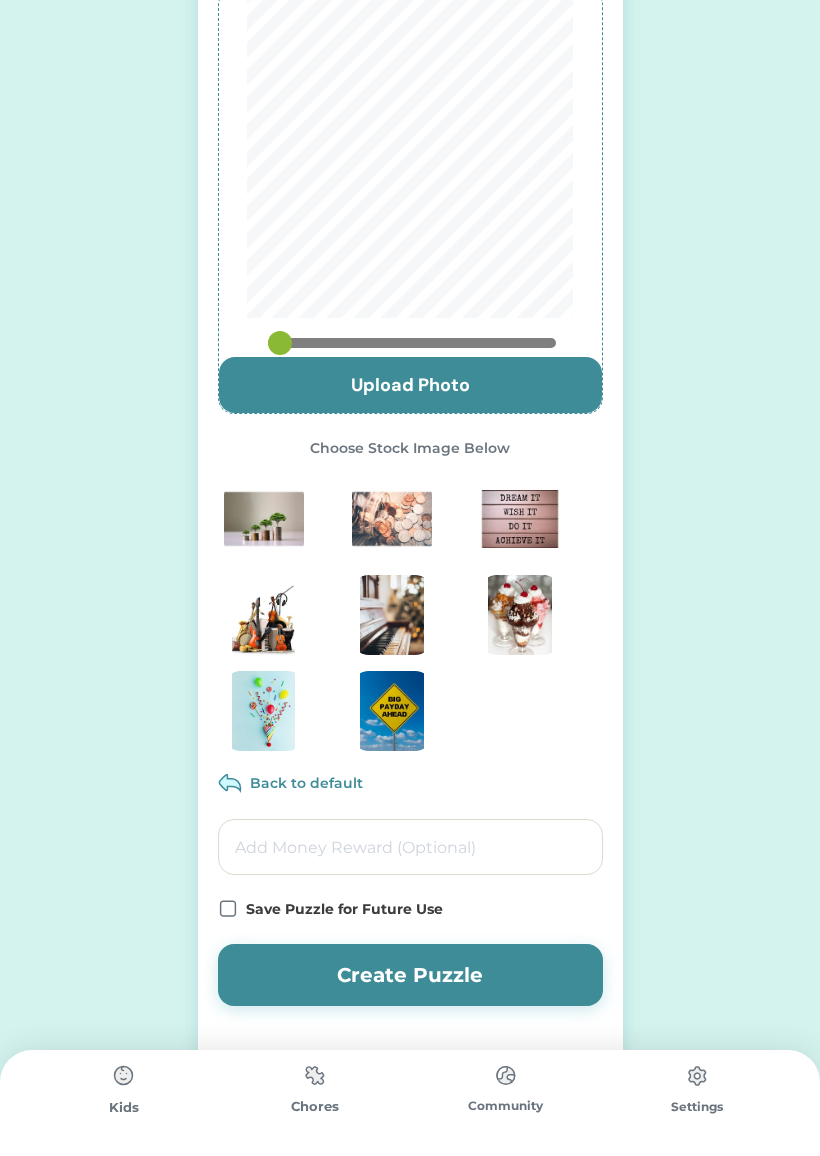 click at bounding box center [410, 847] 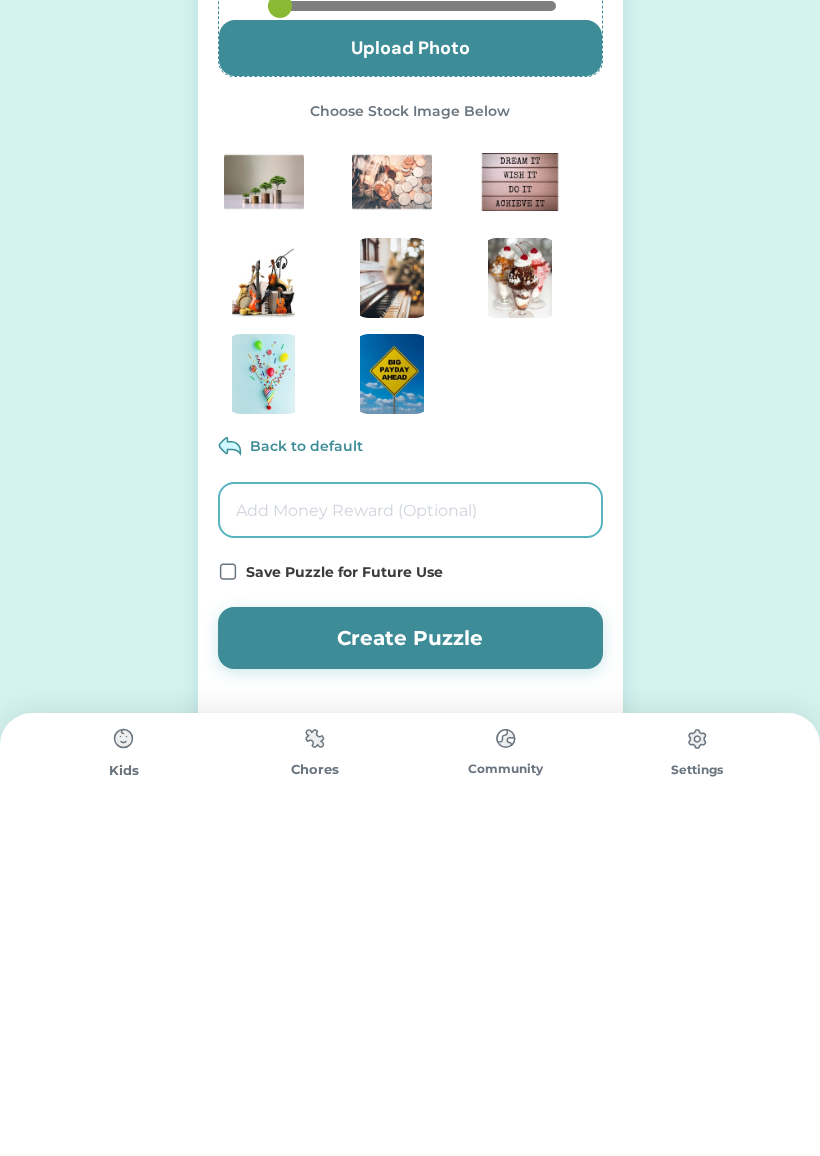 type on "[PRICE]" 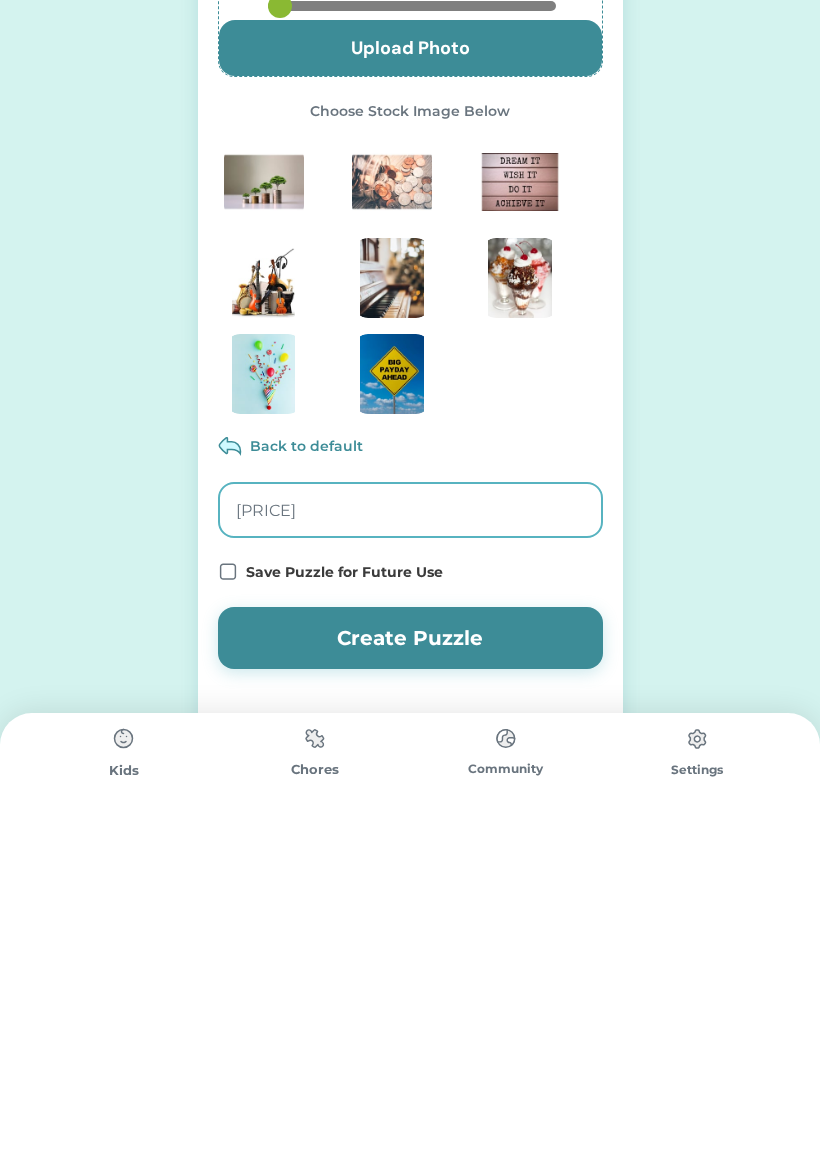 click on "Create Puzzle Upload Photo Choose Stock Image Below Back to default Save Puzzle for Future Use Create Puzzle" at bounding box center [410, 531] 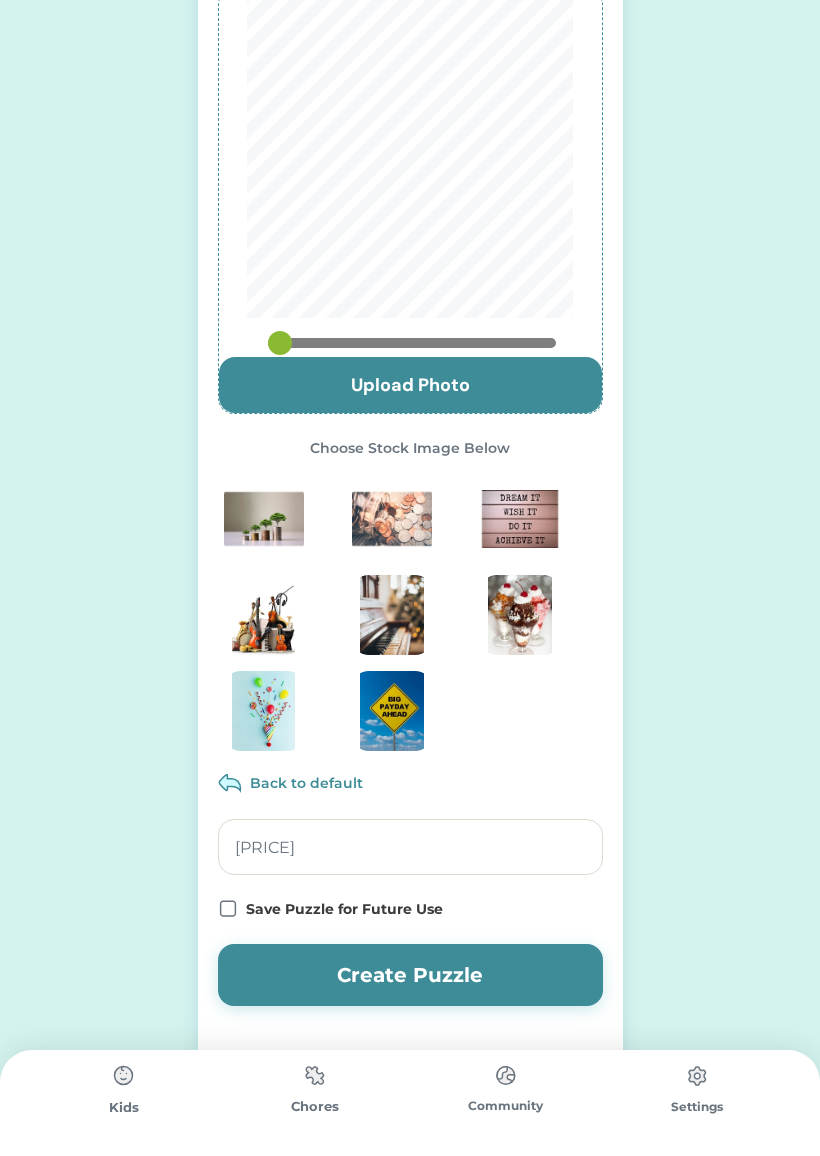 click 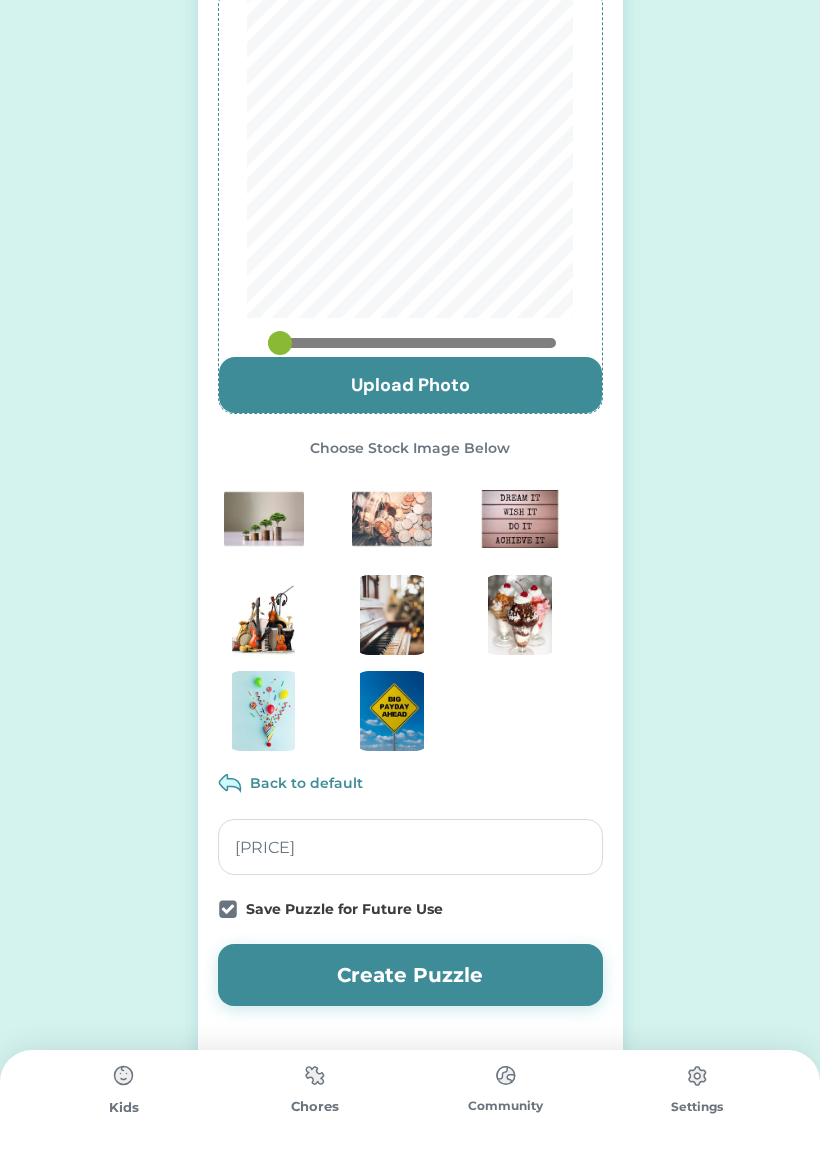 click on "Create Puzzle" at bounding box center [410, 975] 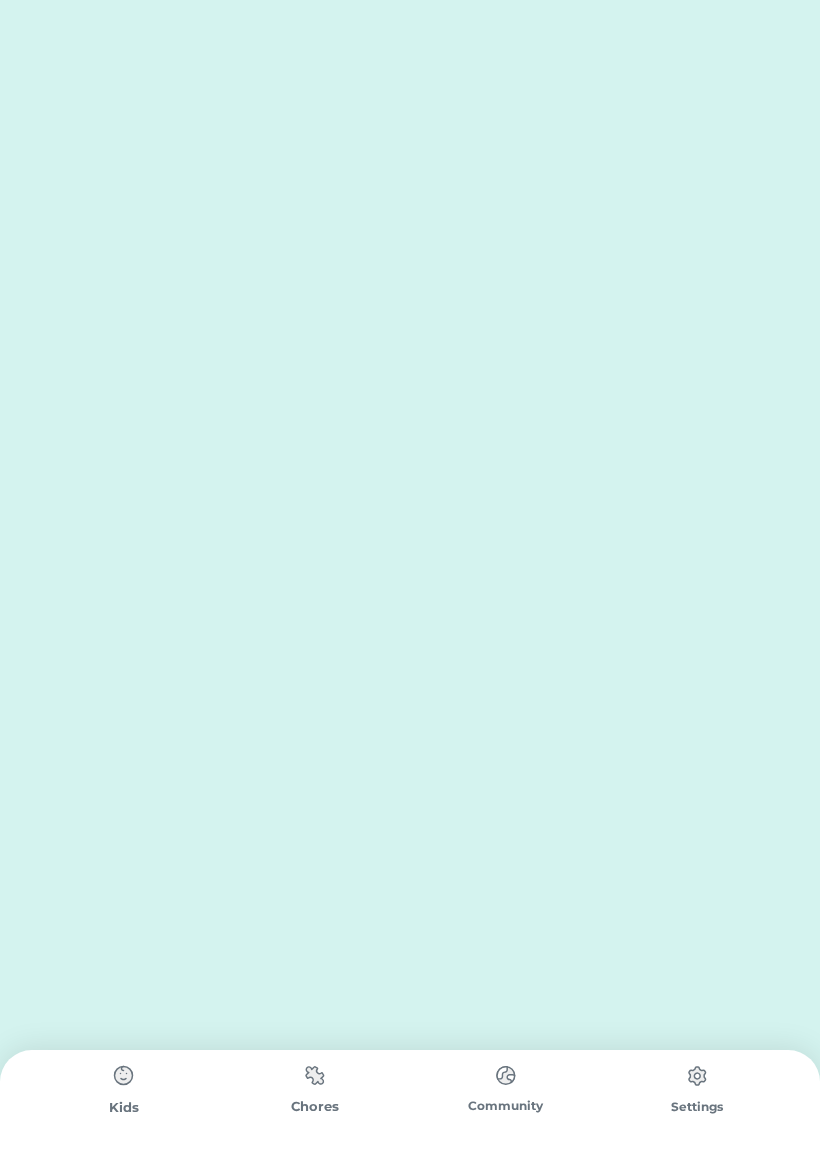 scroll, scrollTop: 0, scrollLeft: 0, axis: both 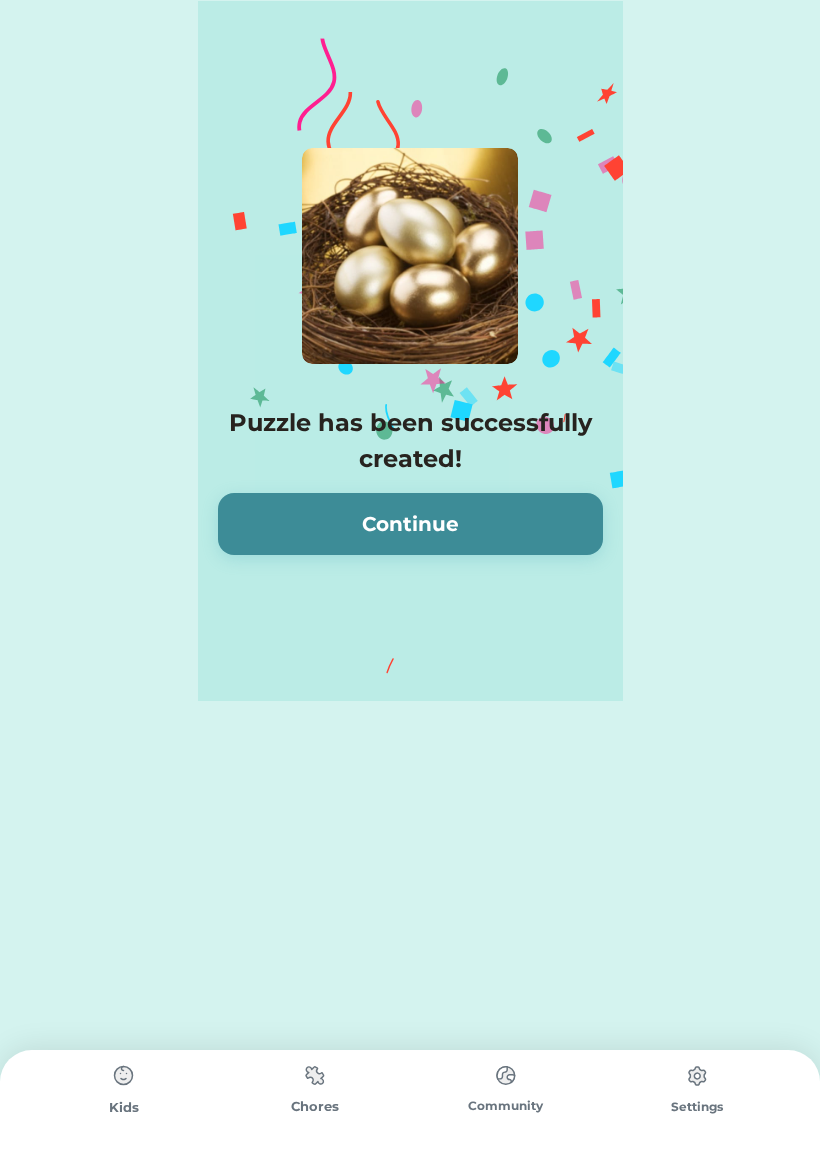 click on "Continue" at bounding box center [410, 524] 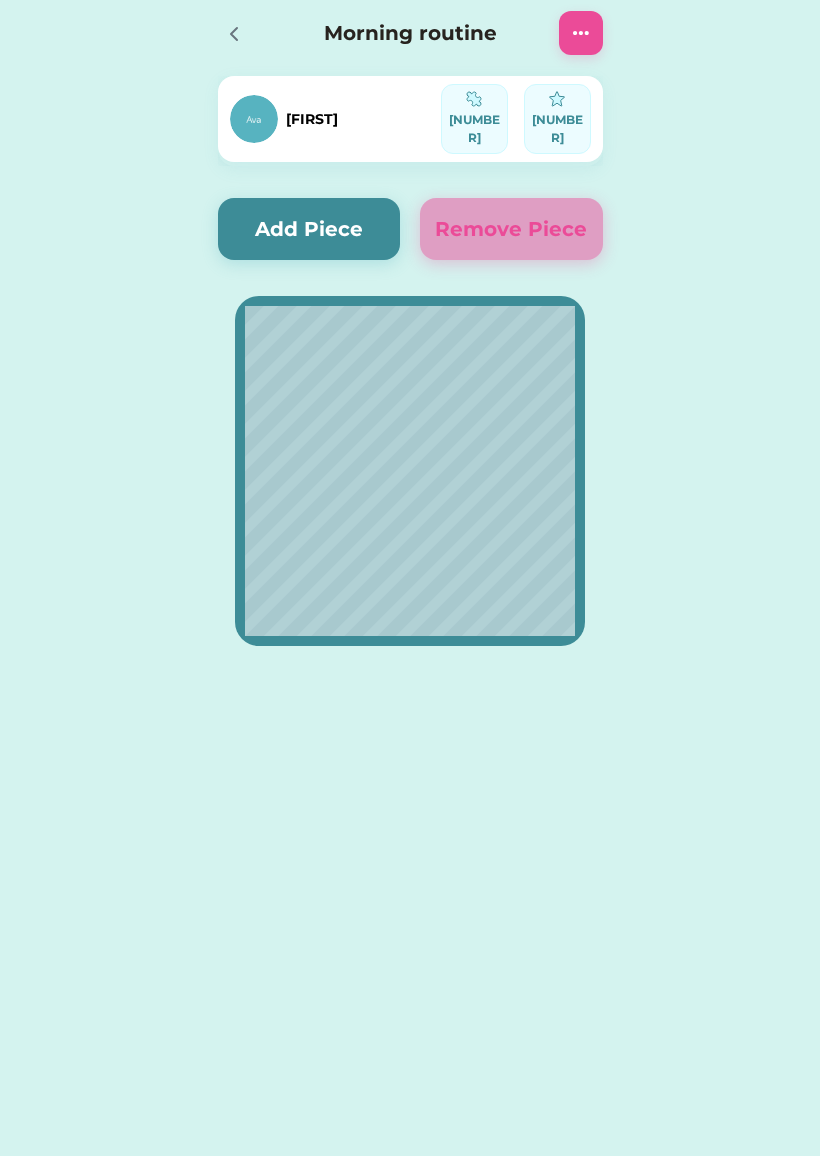 click 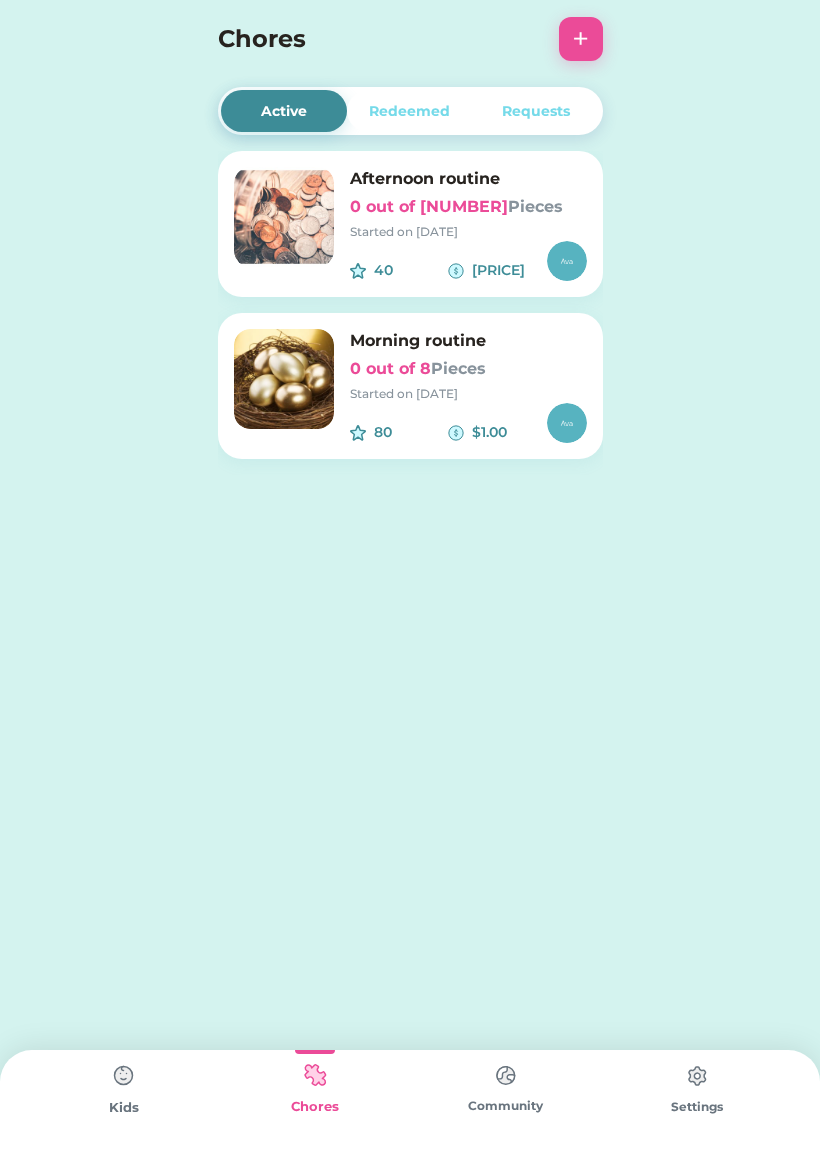 click at bounding box center [124, 1076] 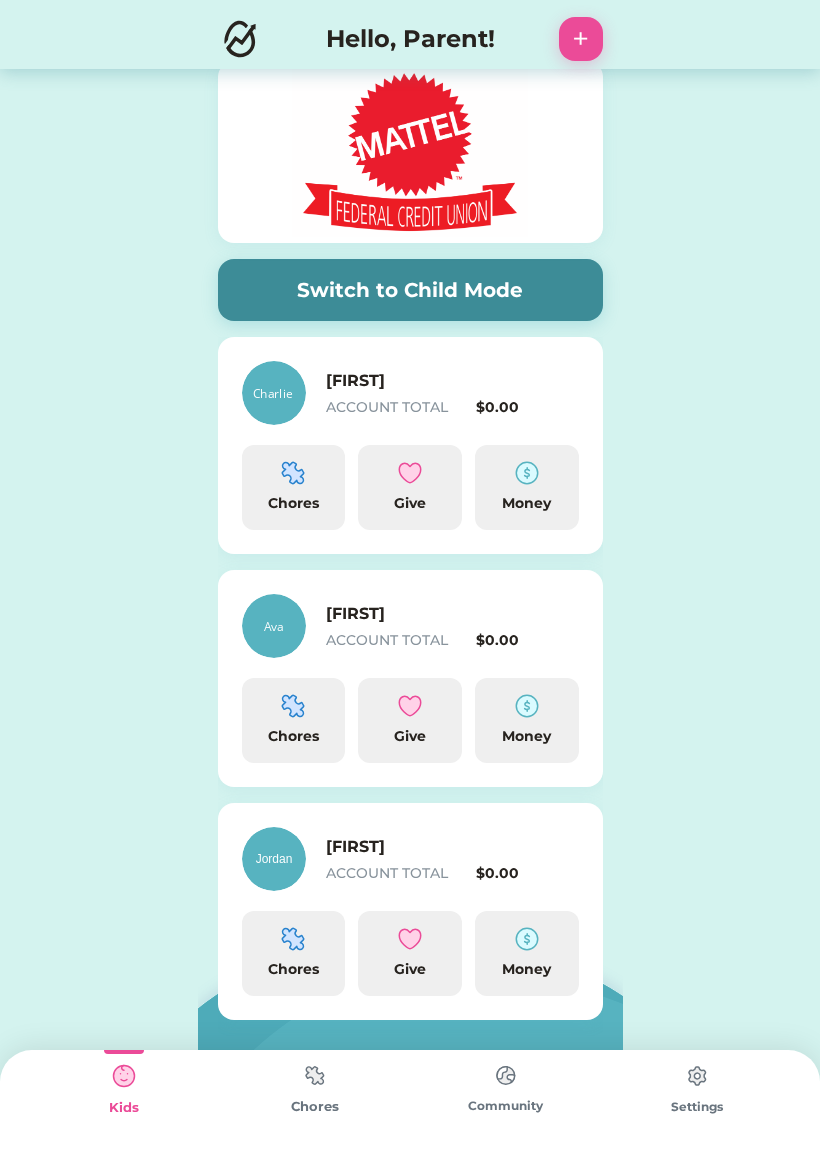 click 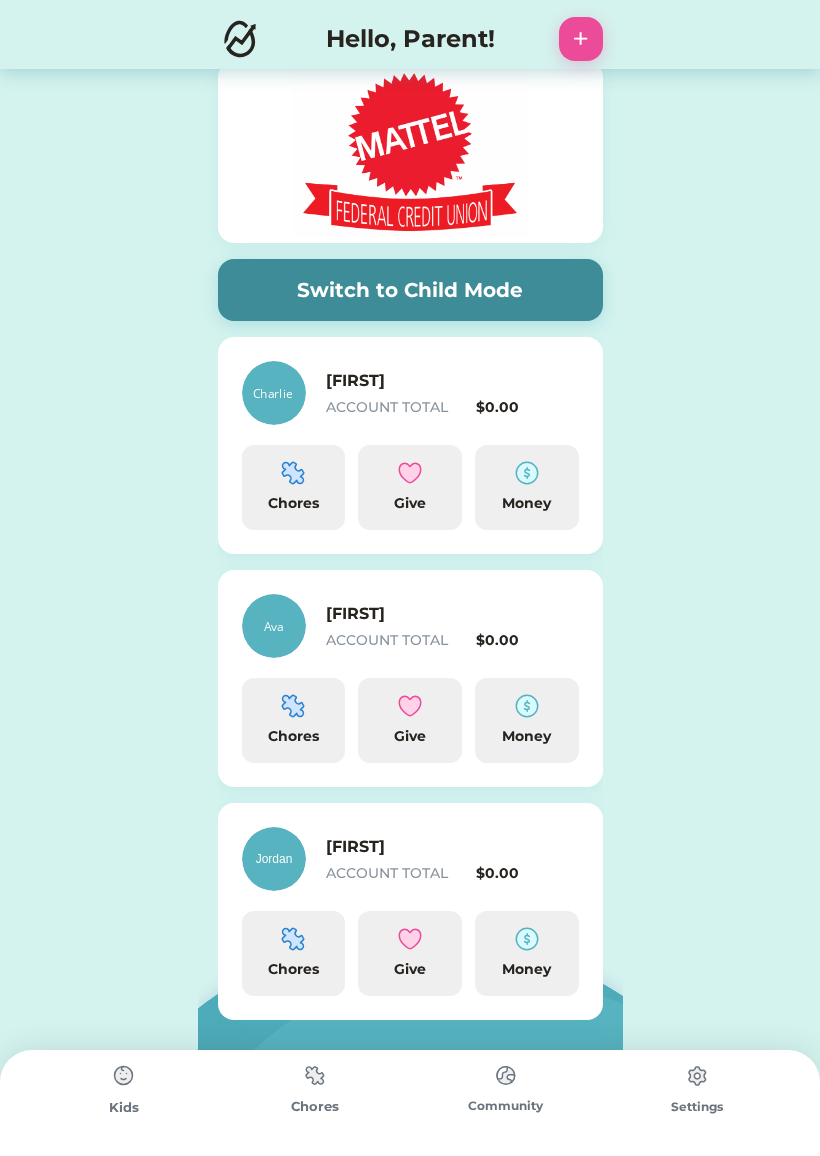 scroll, scrollTop: 0, scrollLeft: 0, axis: both 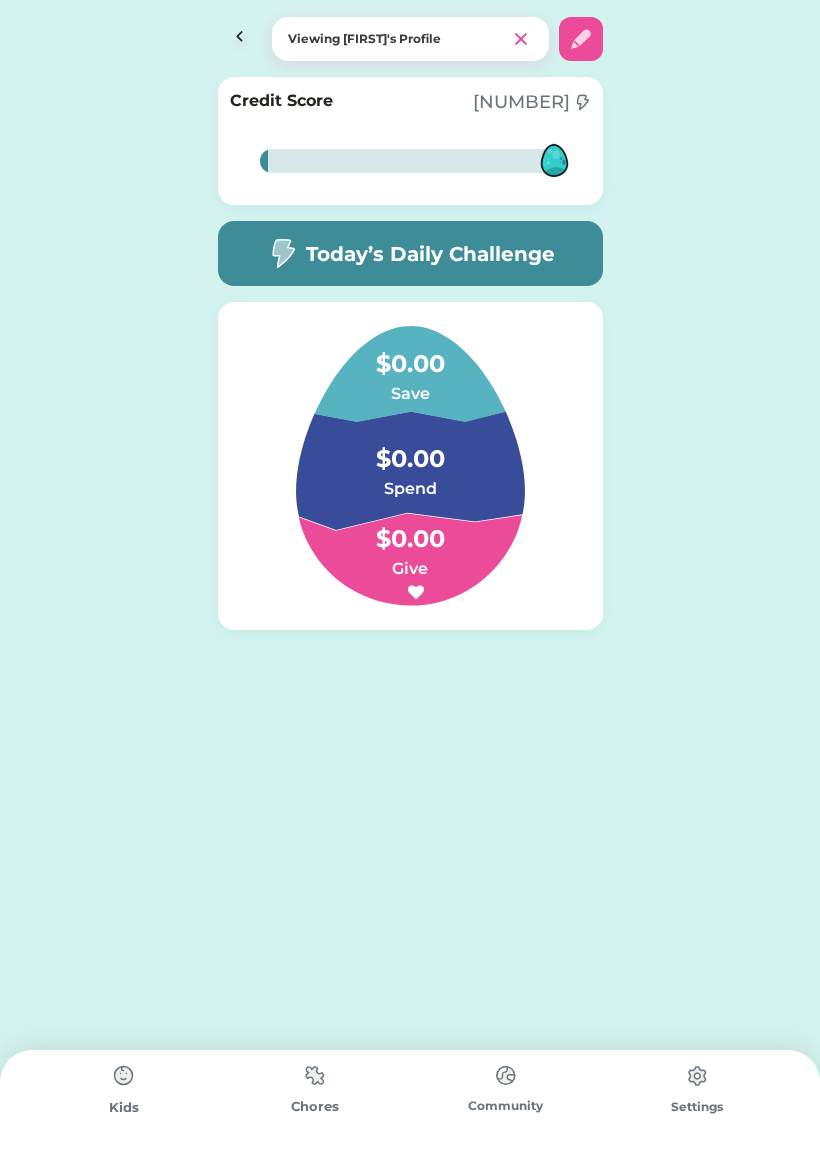 click at bounding box center (315, 1075) 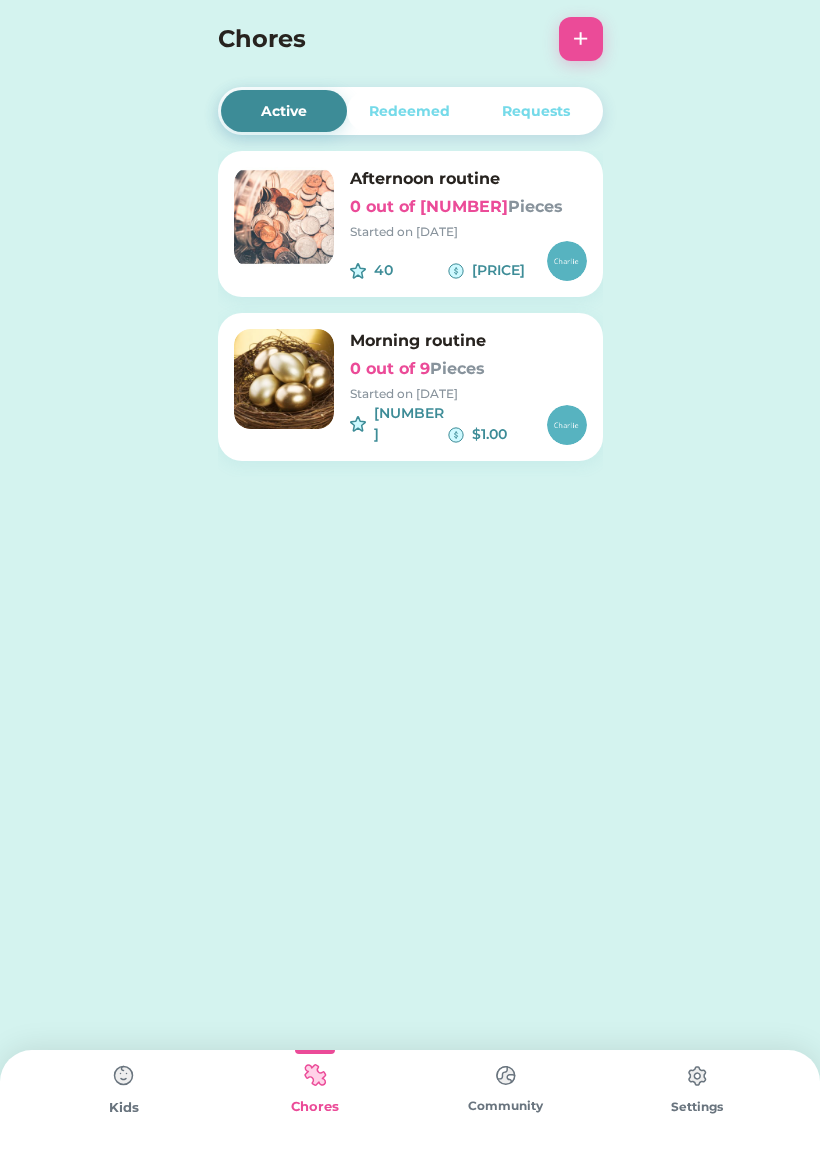 click on "Afternoon routine  0 out of 4  Pieces  Started on [DATE]" at bounding box center [468, 204] 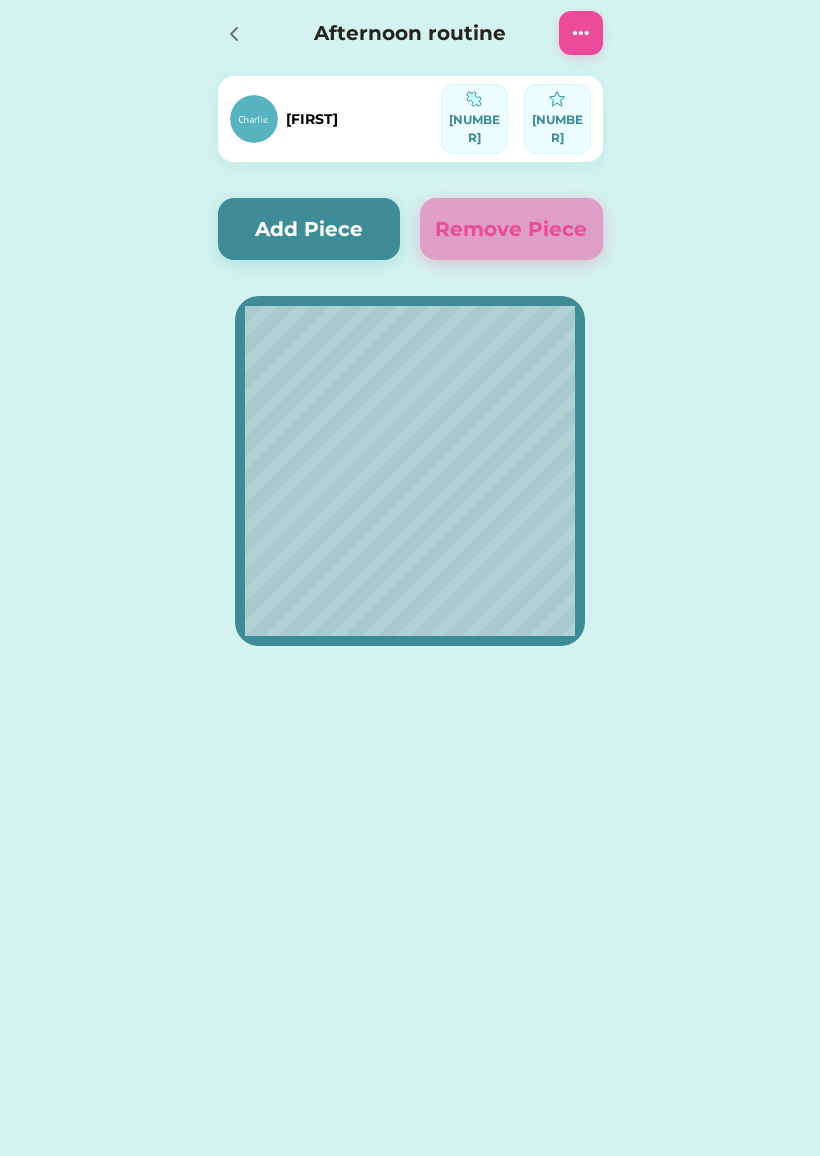 click on "Add Piece" at bounding box center (309, 229) 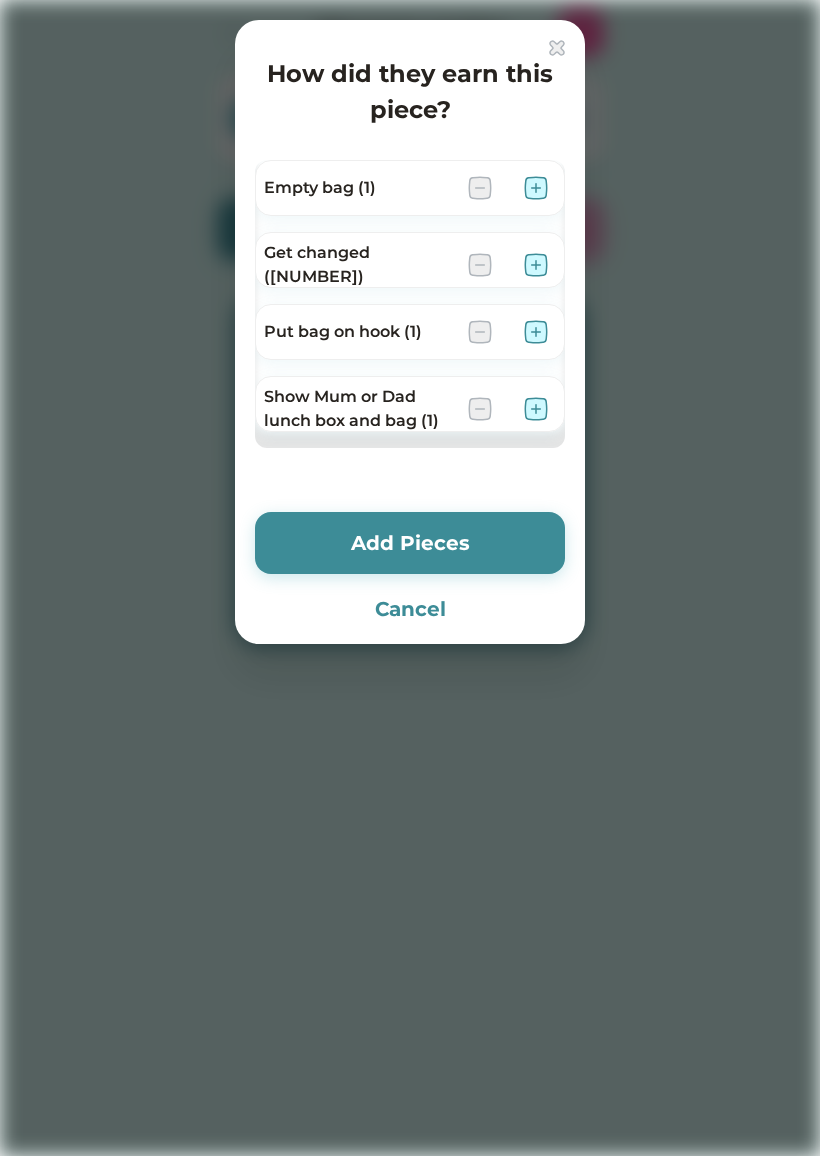 click on "How did they earn this piece? Empty bag (1) Get changed (1) Put bag on hook (1) Show Mum or Dad lunch box and bag (1) (0) (0) (0) (0) Add Pieces Cancel" at bounding box center [410, 332] 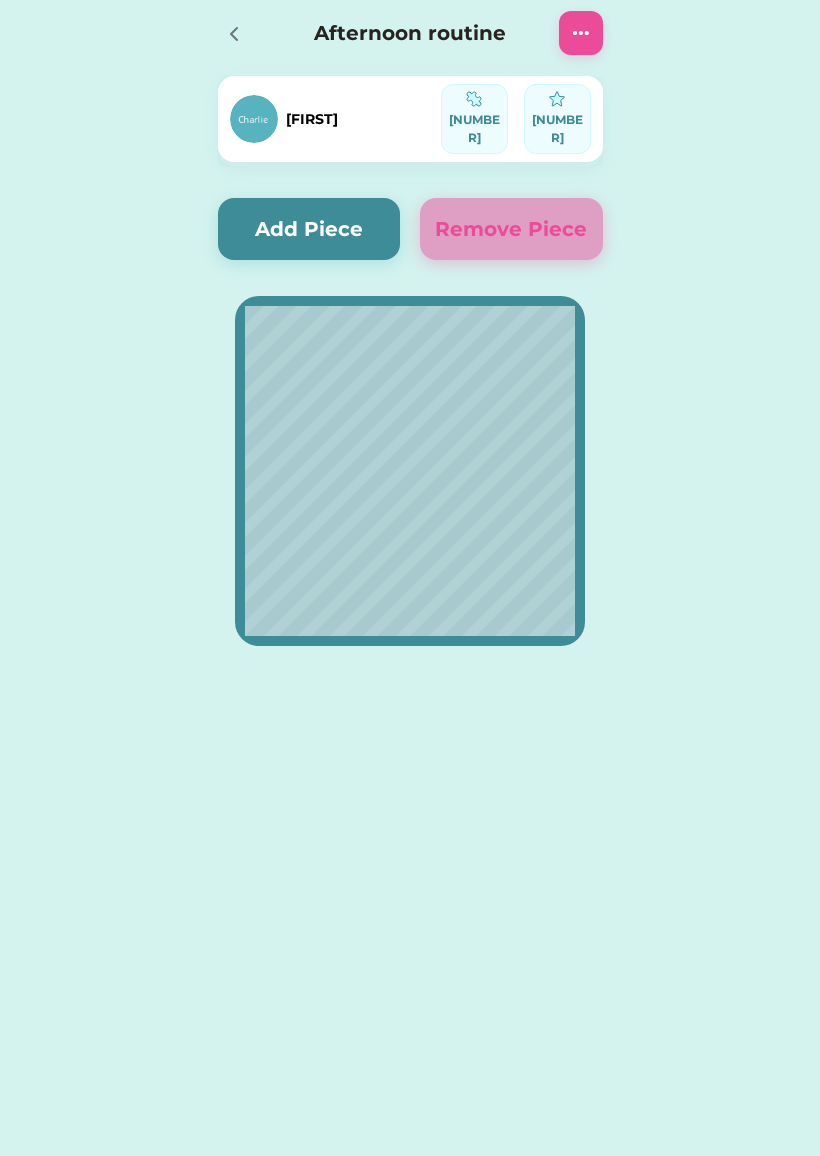 click 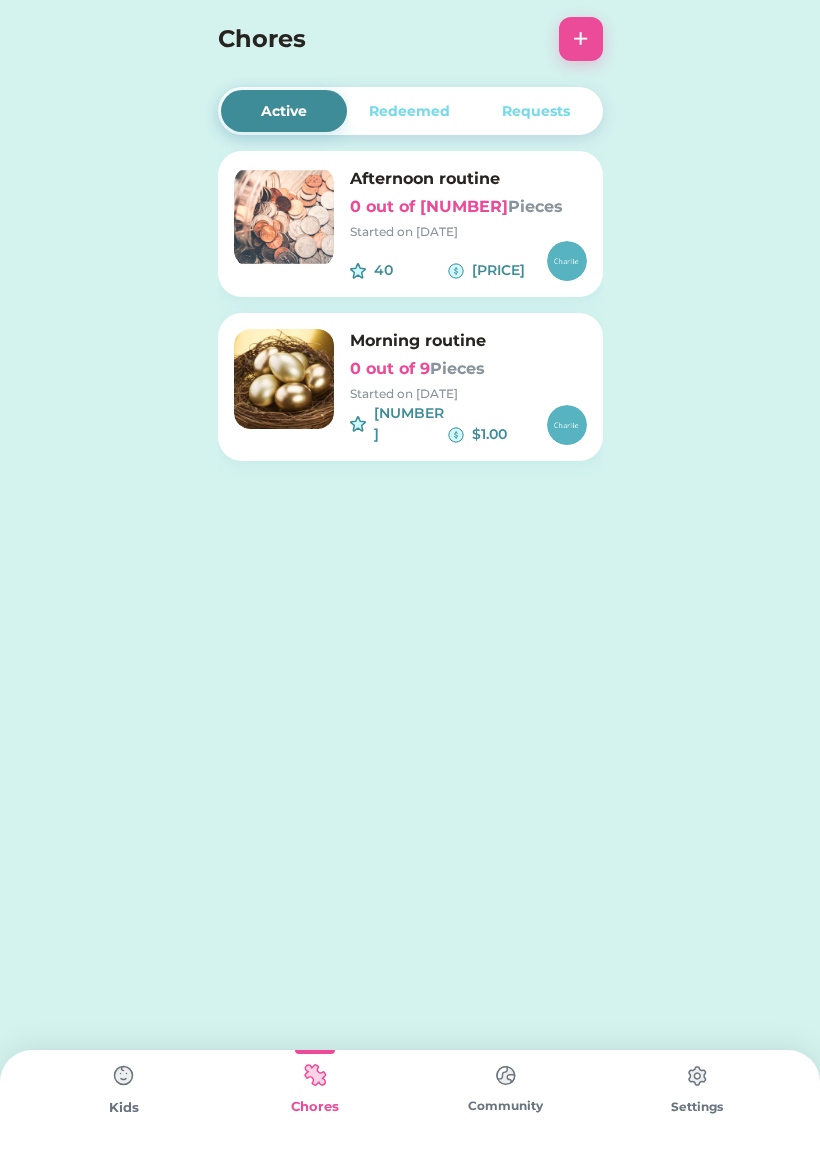 click at bounding box center [124, 1076] 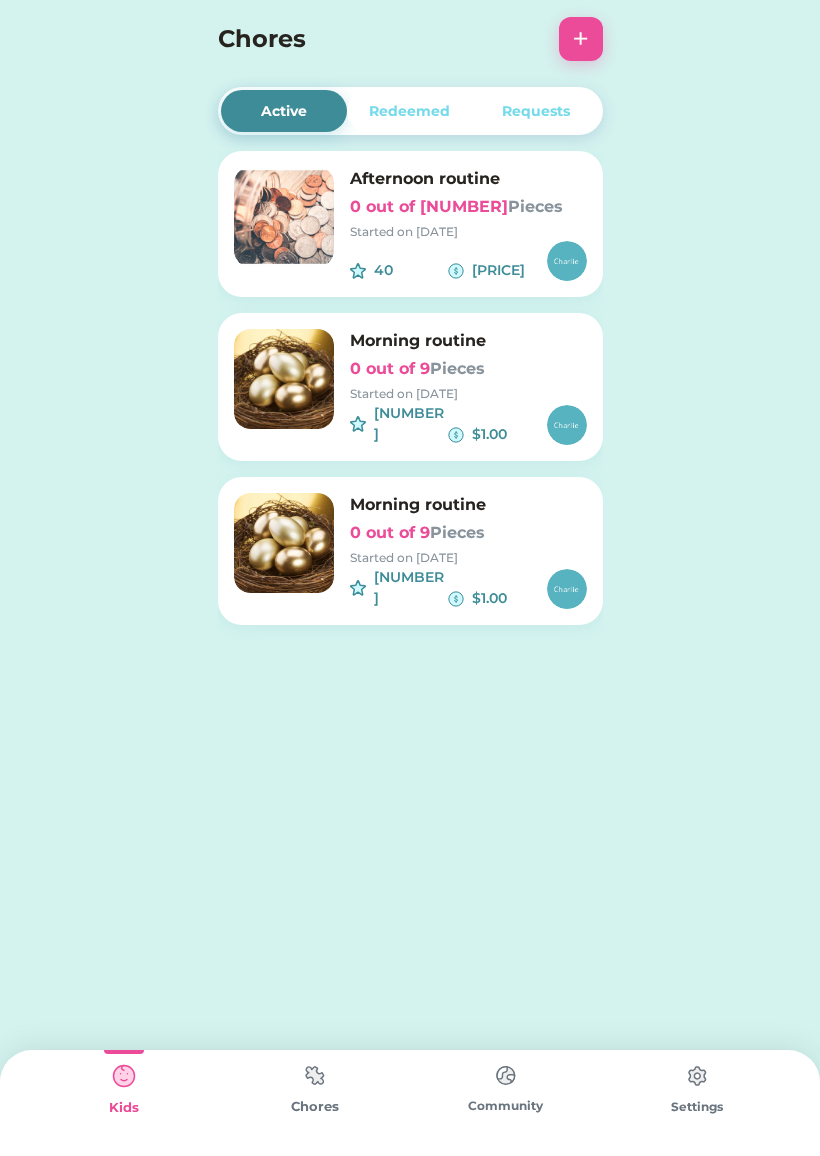scroll, scrollTop: 16, scrollLeft: 0, axis: vertical 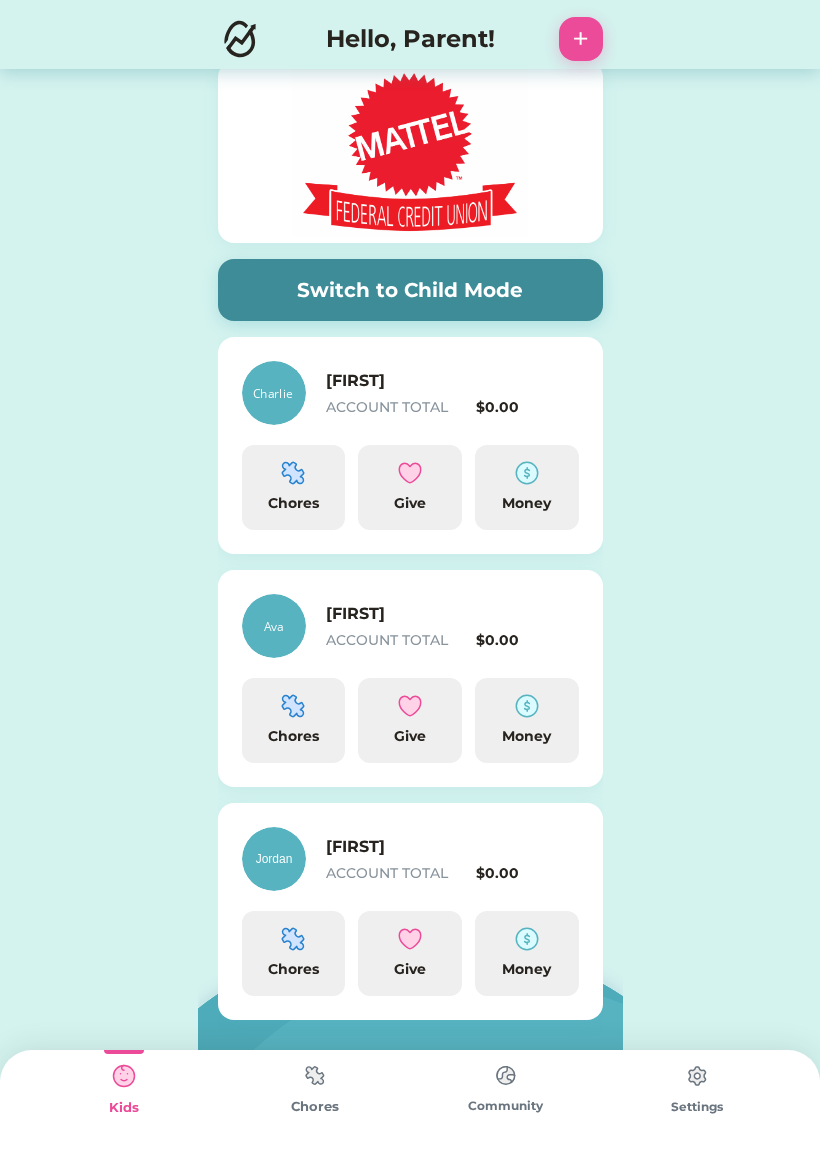 click on "$0.00" at bounding box center [527, 640] 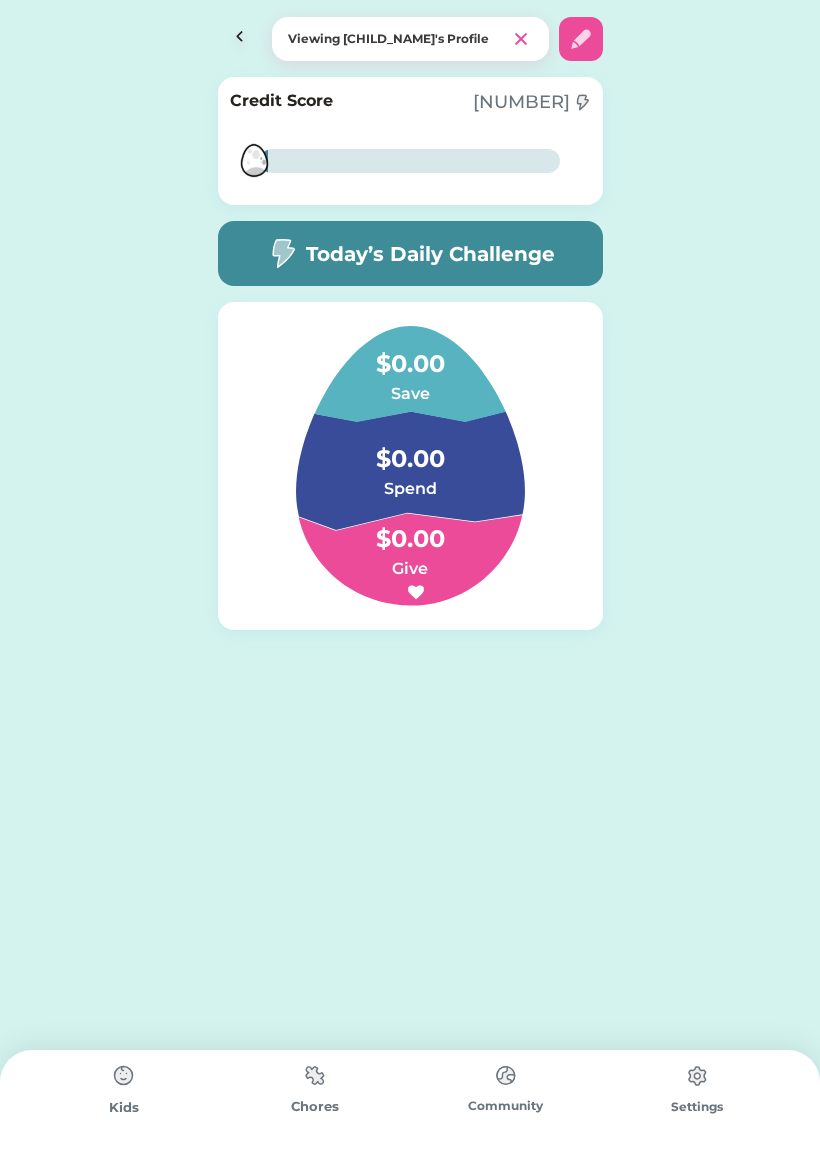 click on "Chores" at bounding box center (314, 1107) 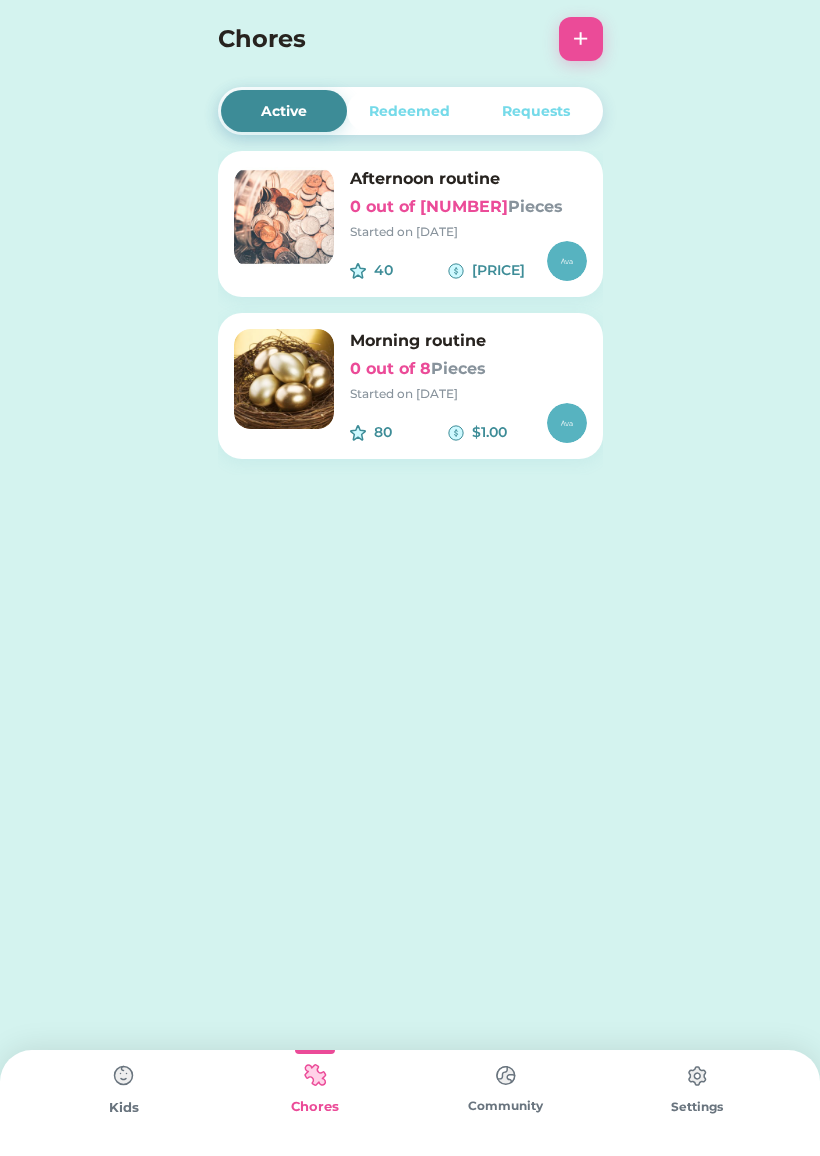 click on "0 out of [NUMBER]  Pieces" at bounding box center [468, 207] 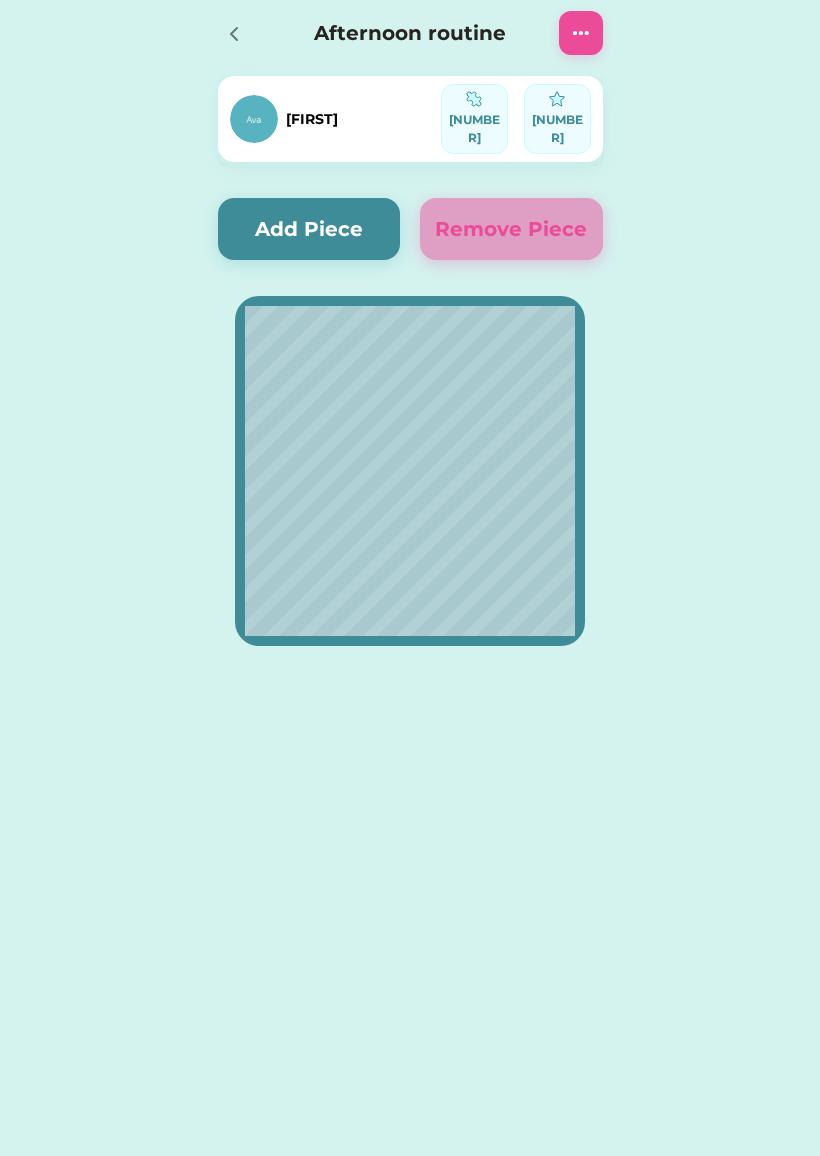 click on "Add Piece" at bounding box center [309, 229] 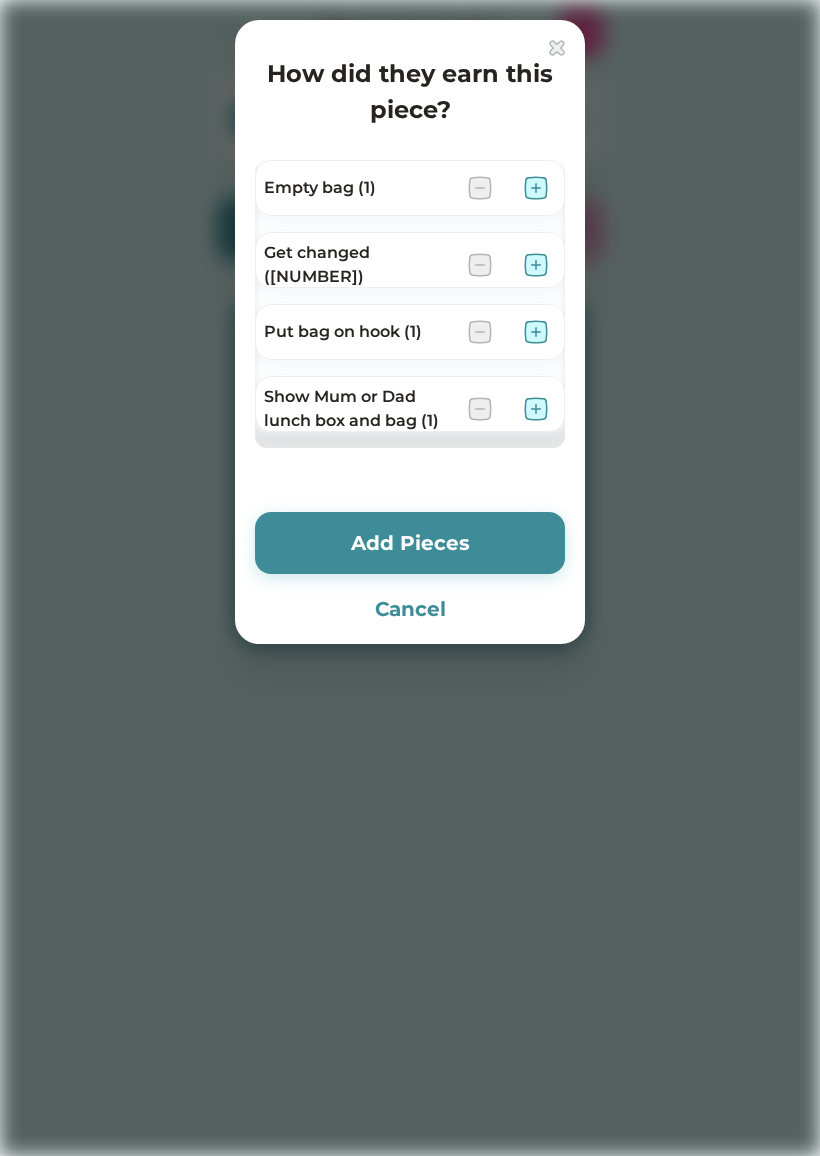 click at bounding box center [557, 48] 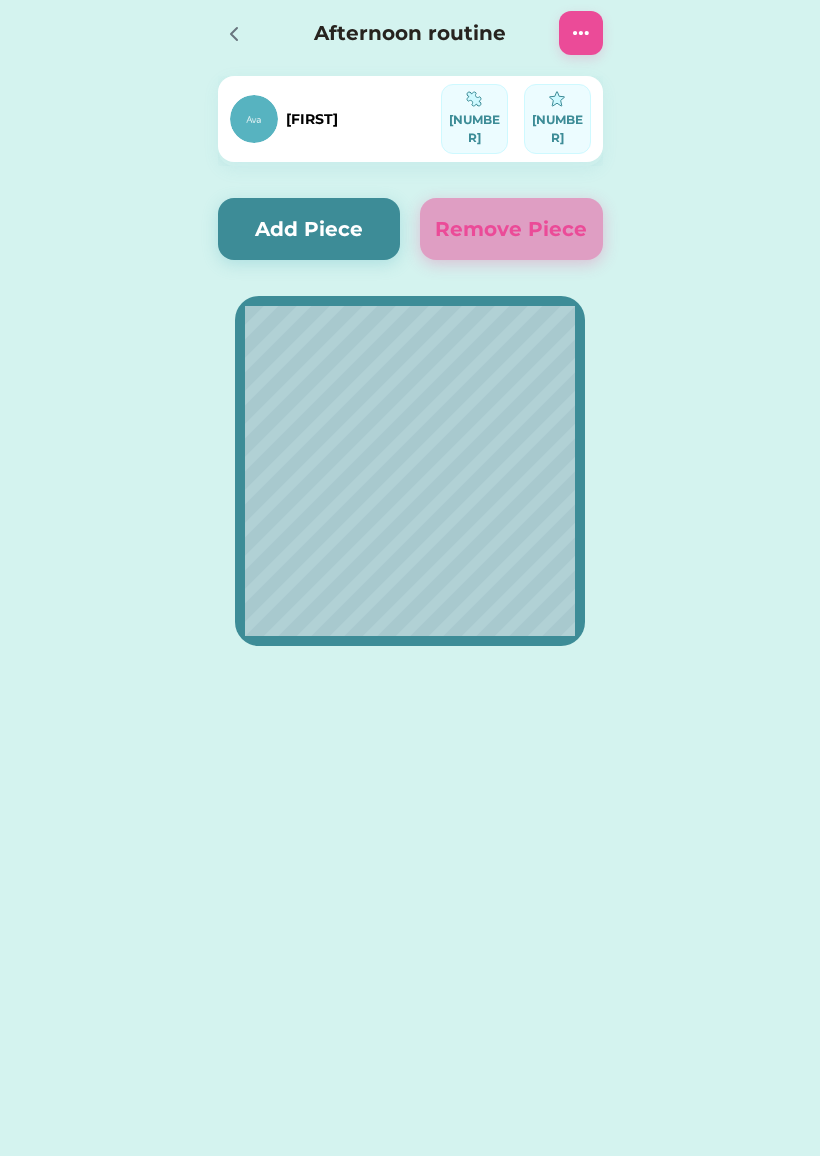 click 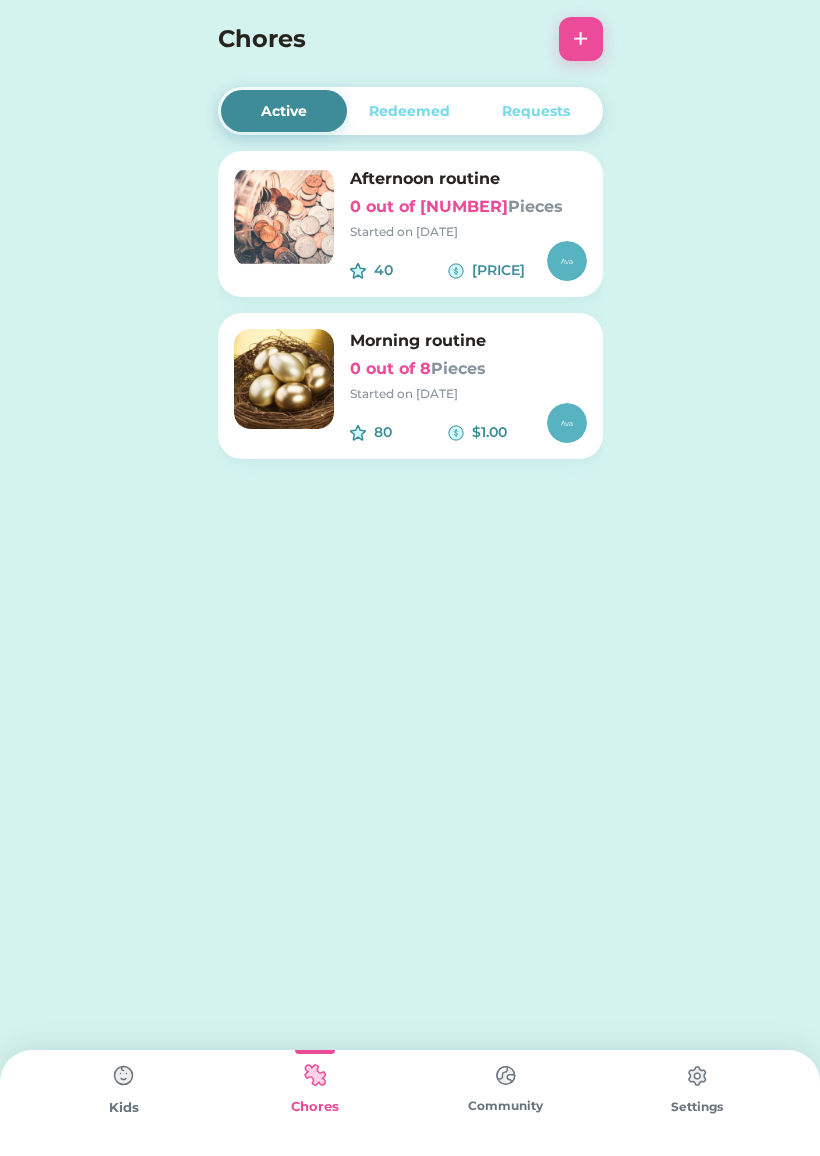 click on "Kids" at bounding box center [123, 1103] 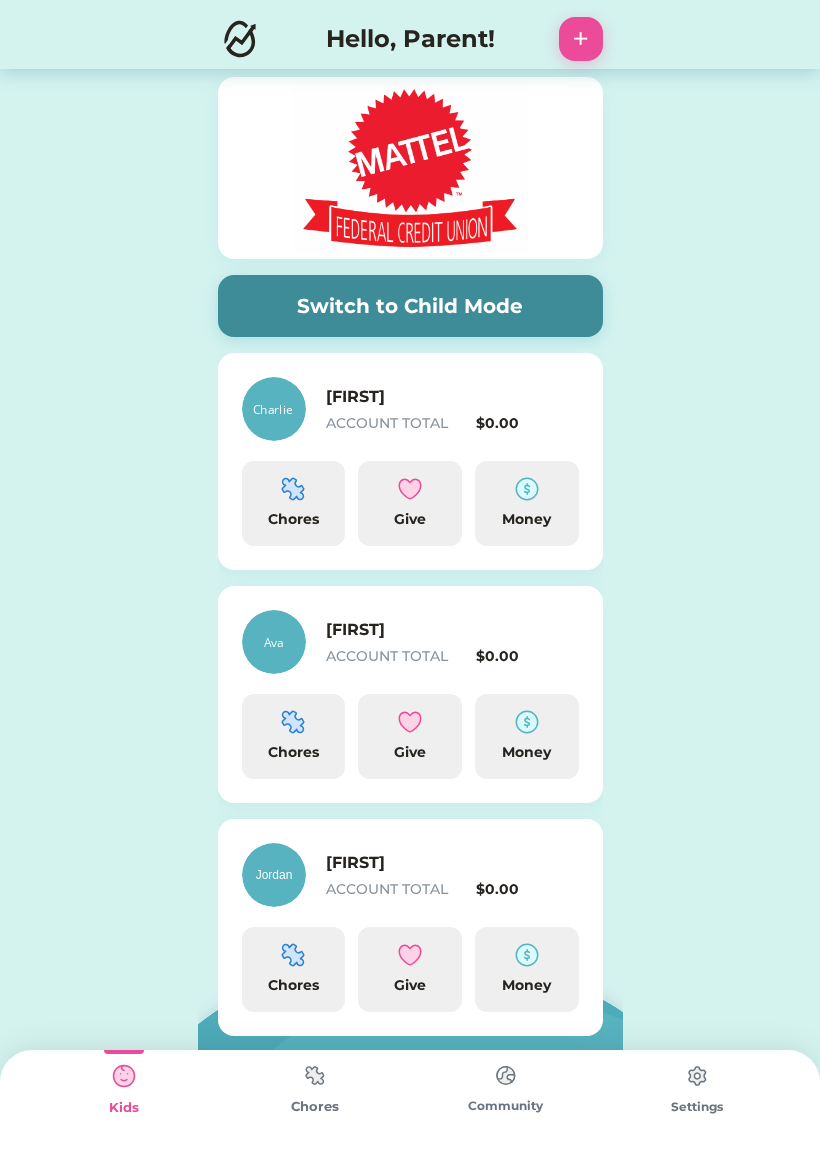 scroll, scrollTop: 16, scrollLeft: 0, axis: vertical 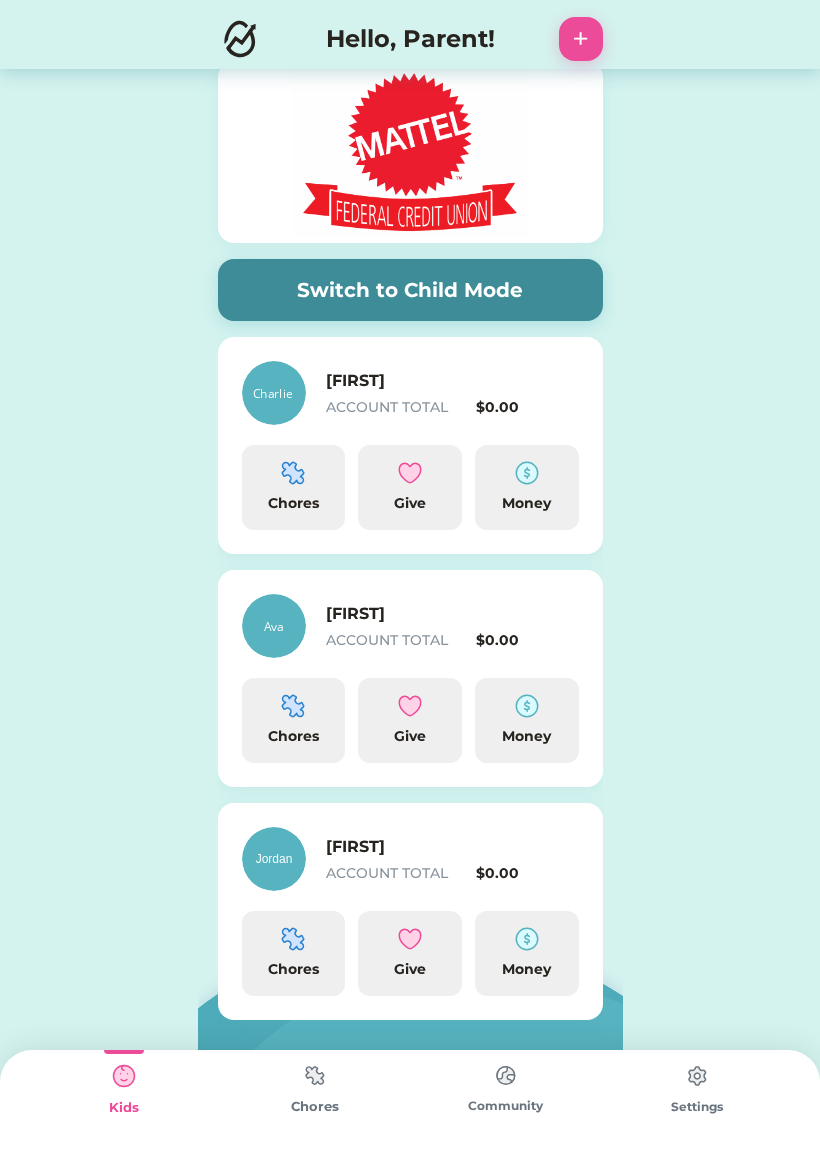 click on "[FIRST]" at bounding box center (426, 381) 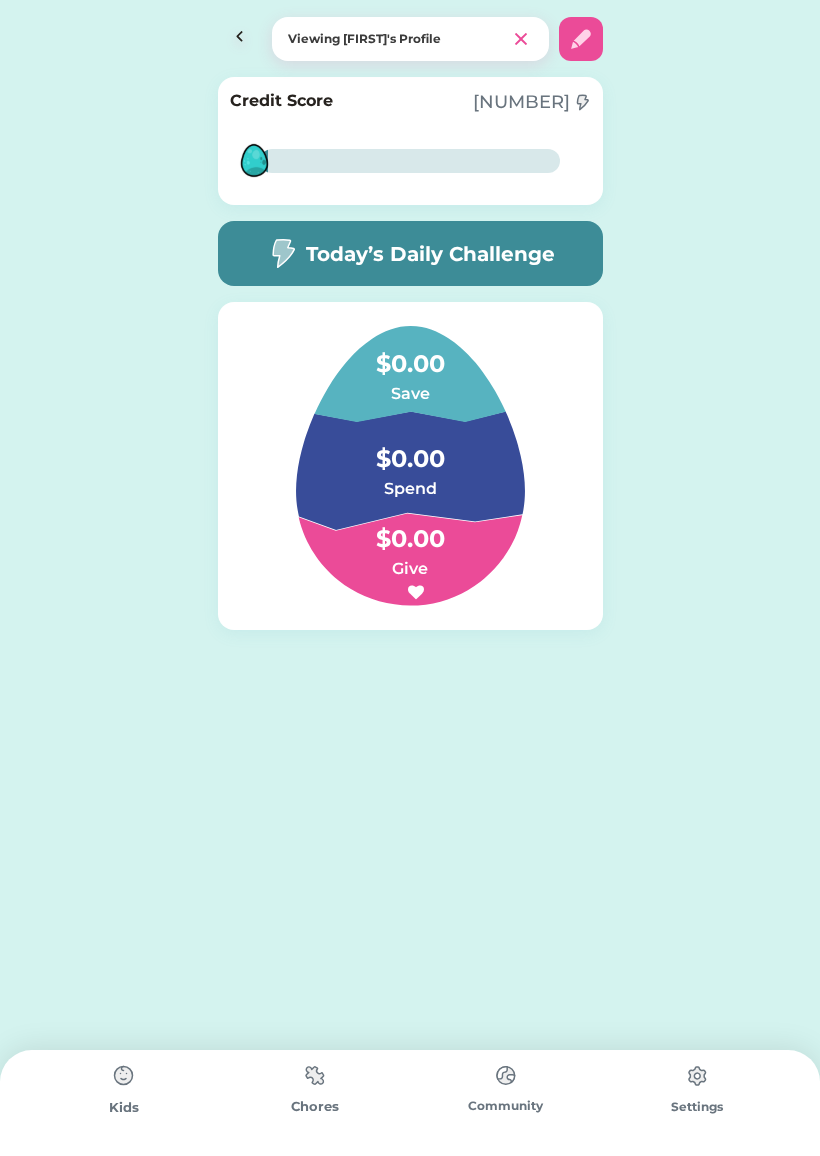 click at bounding box center [315, 1075] 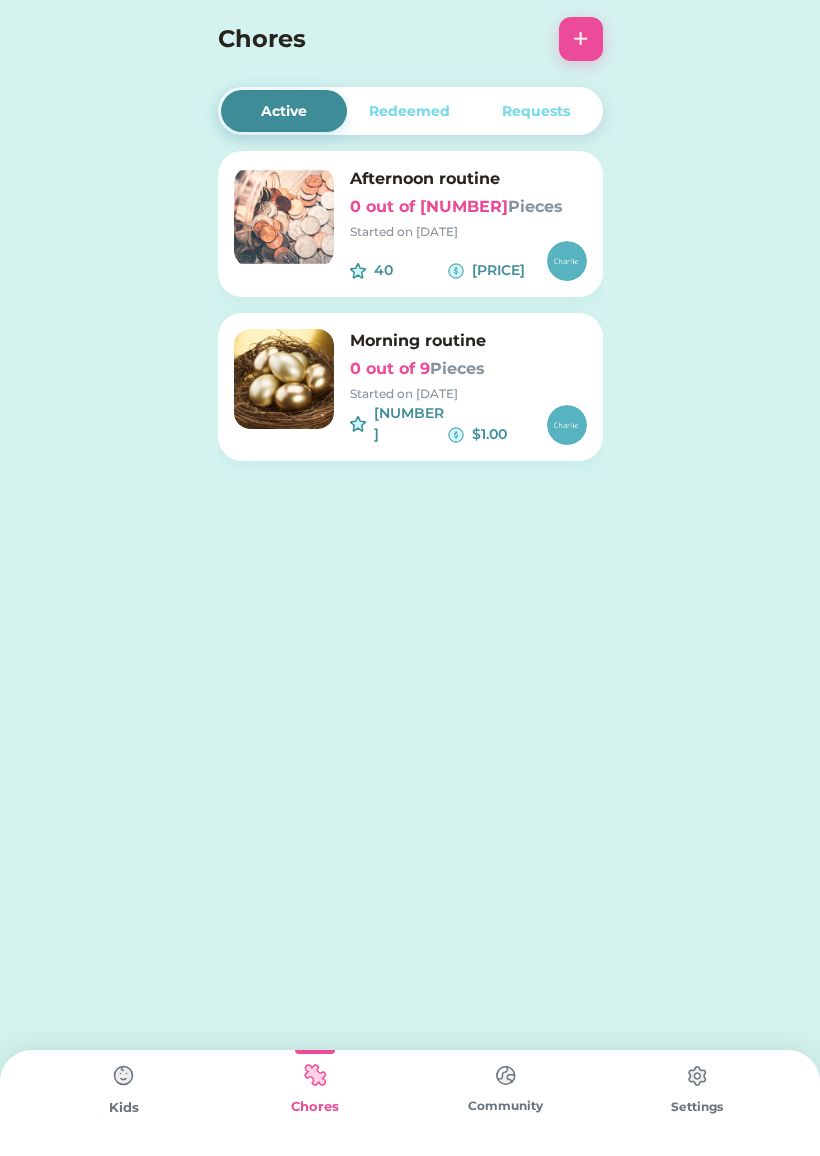 click on "+" at bounding box center (581, 39) 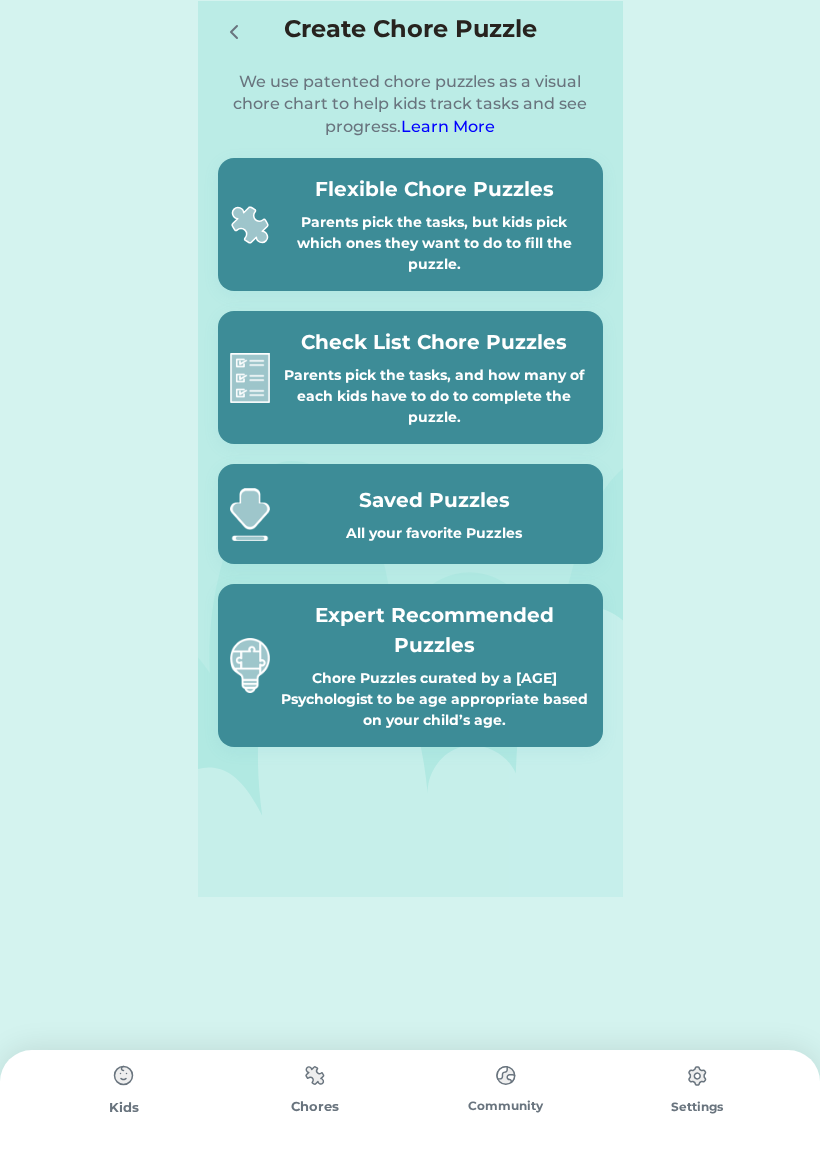click on "Chore Puzzles curated by a [AGE] Psychologist to be age appropriate based on your child’s age." at bounding box center (434, 699) 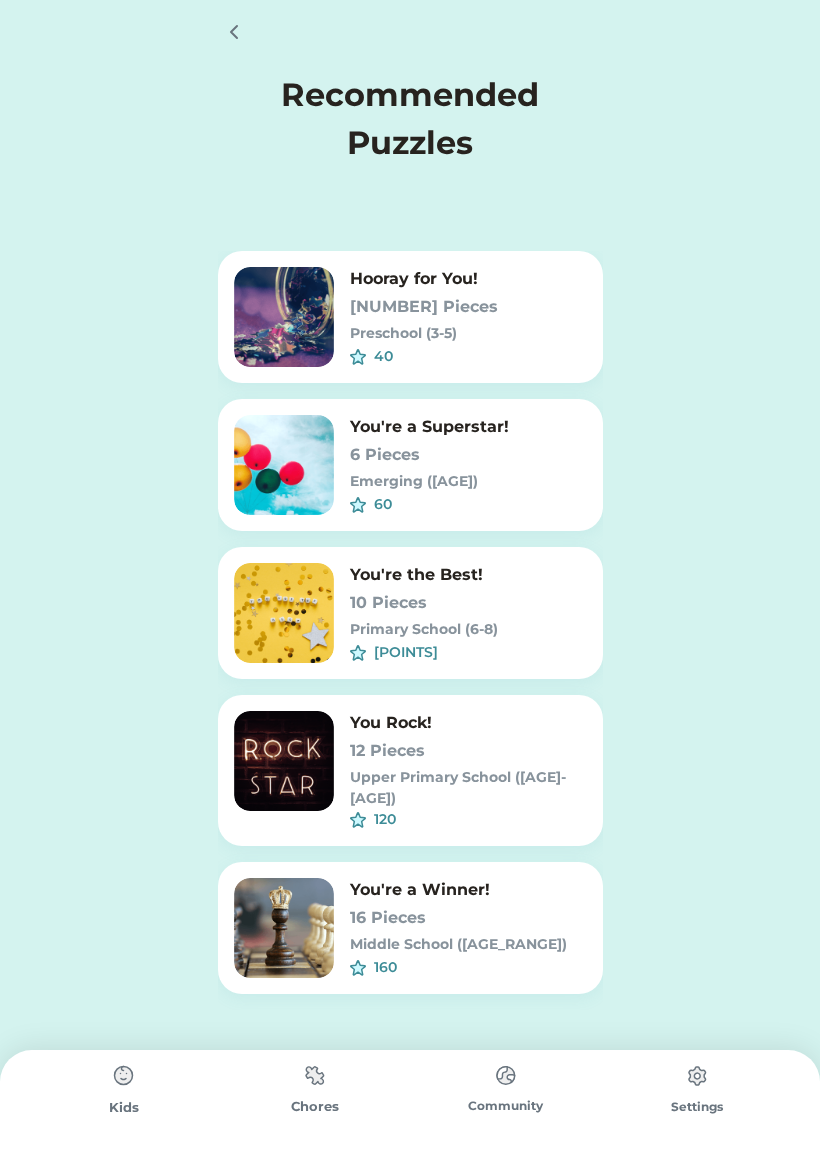 click on "120" at bounding box center (480, 819) 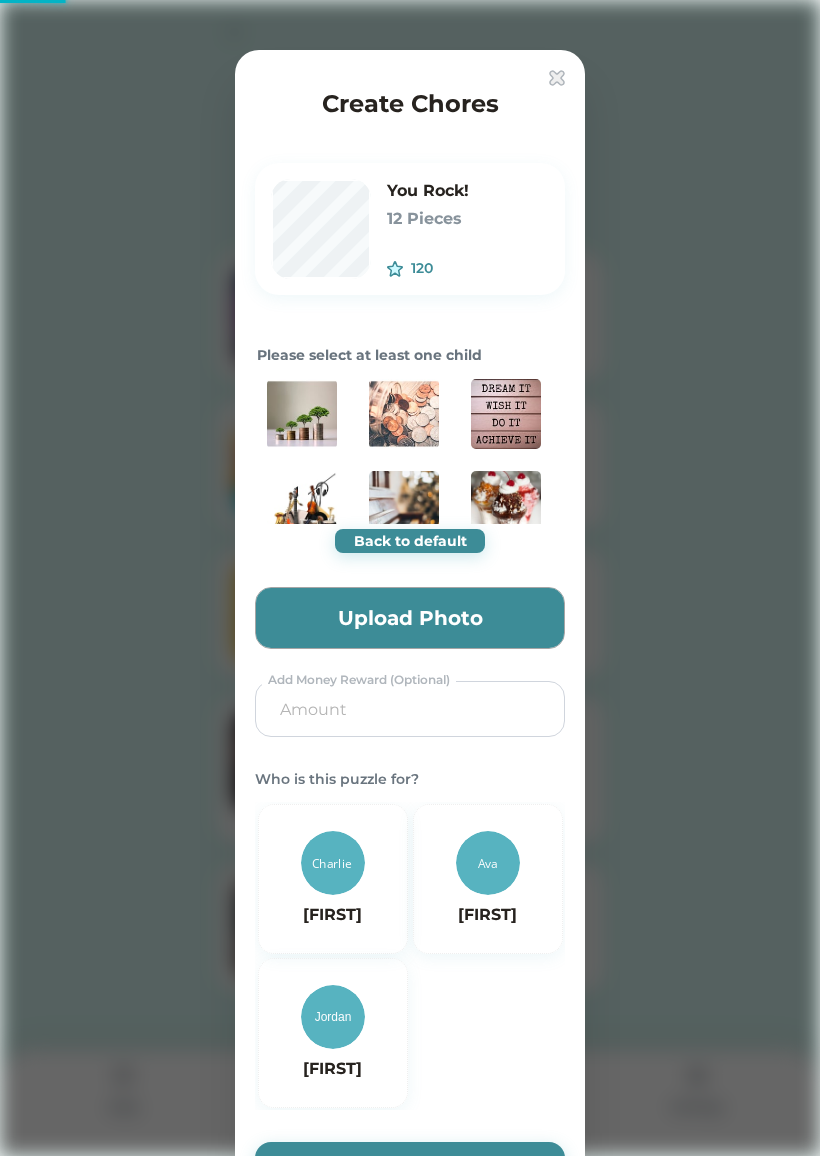 type on "0.2857" 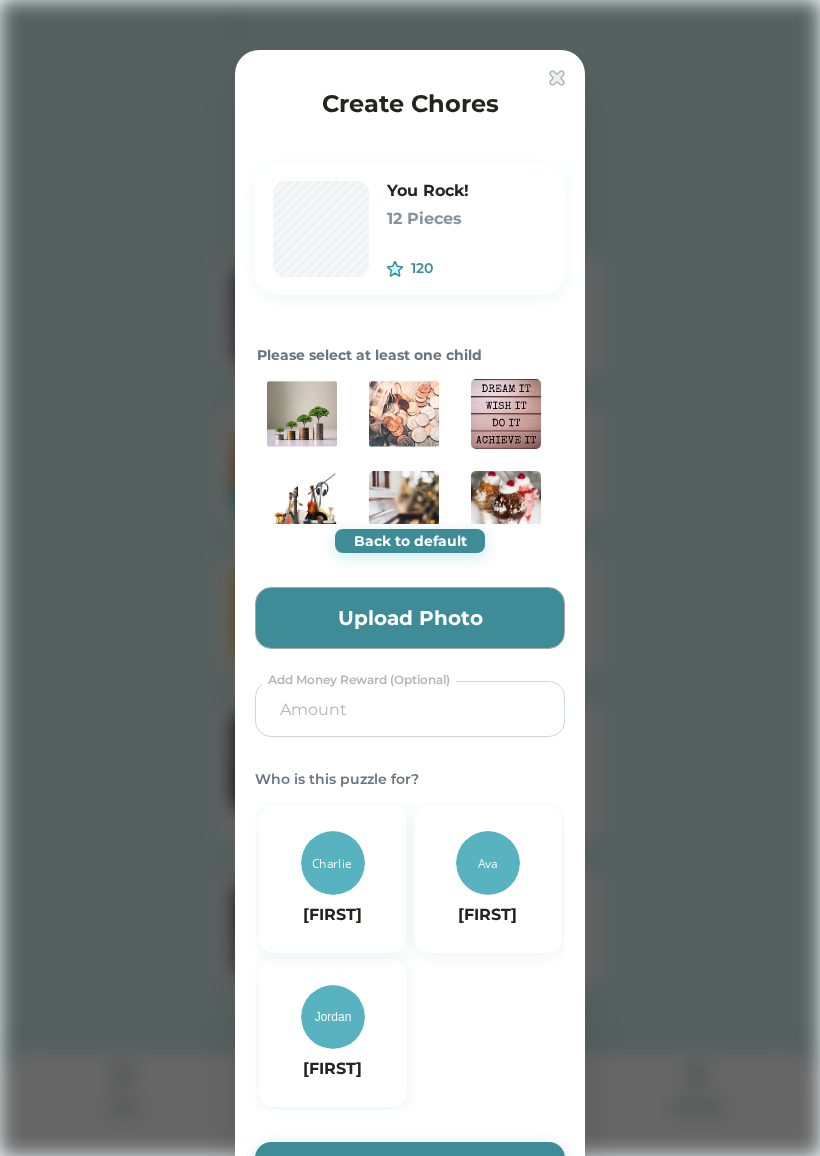 click at bounding box center (410, 709) 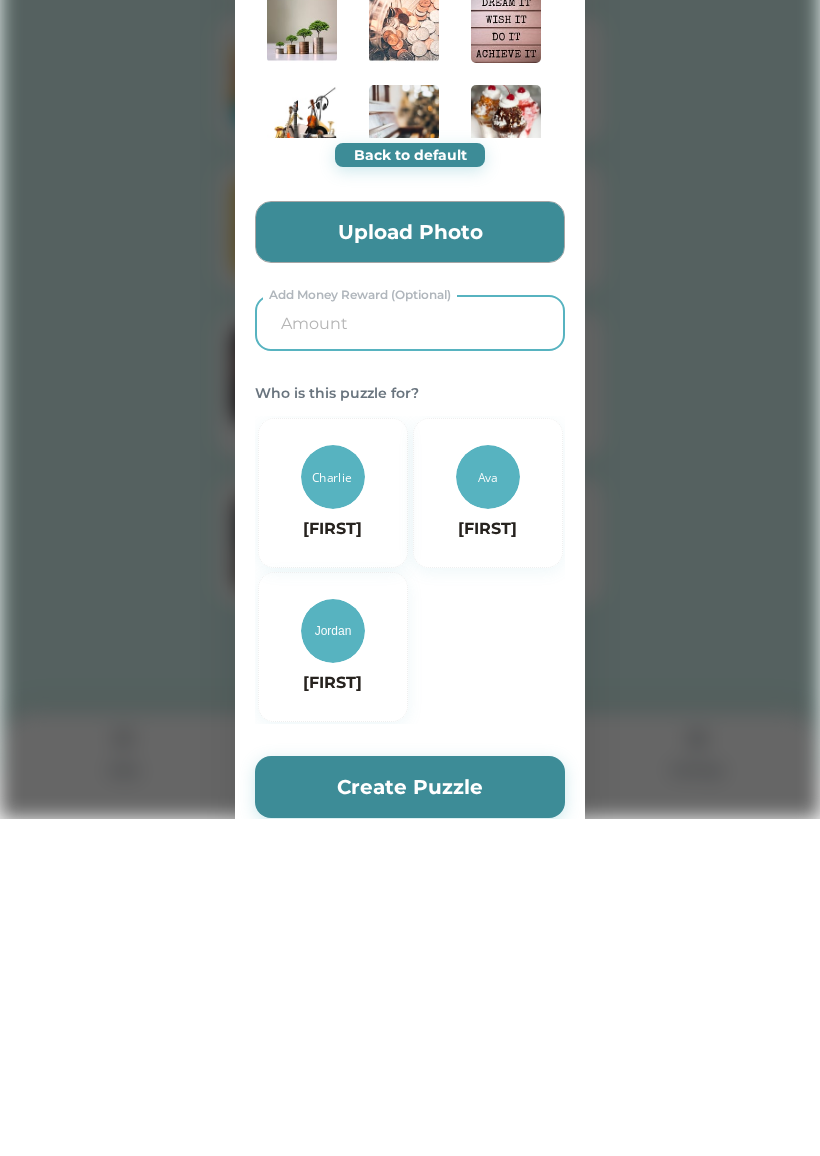 scroll, scrollTop: 73, scrollLeft: 0, axis: vertical 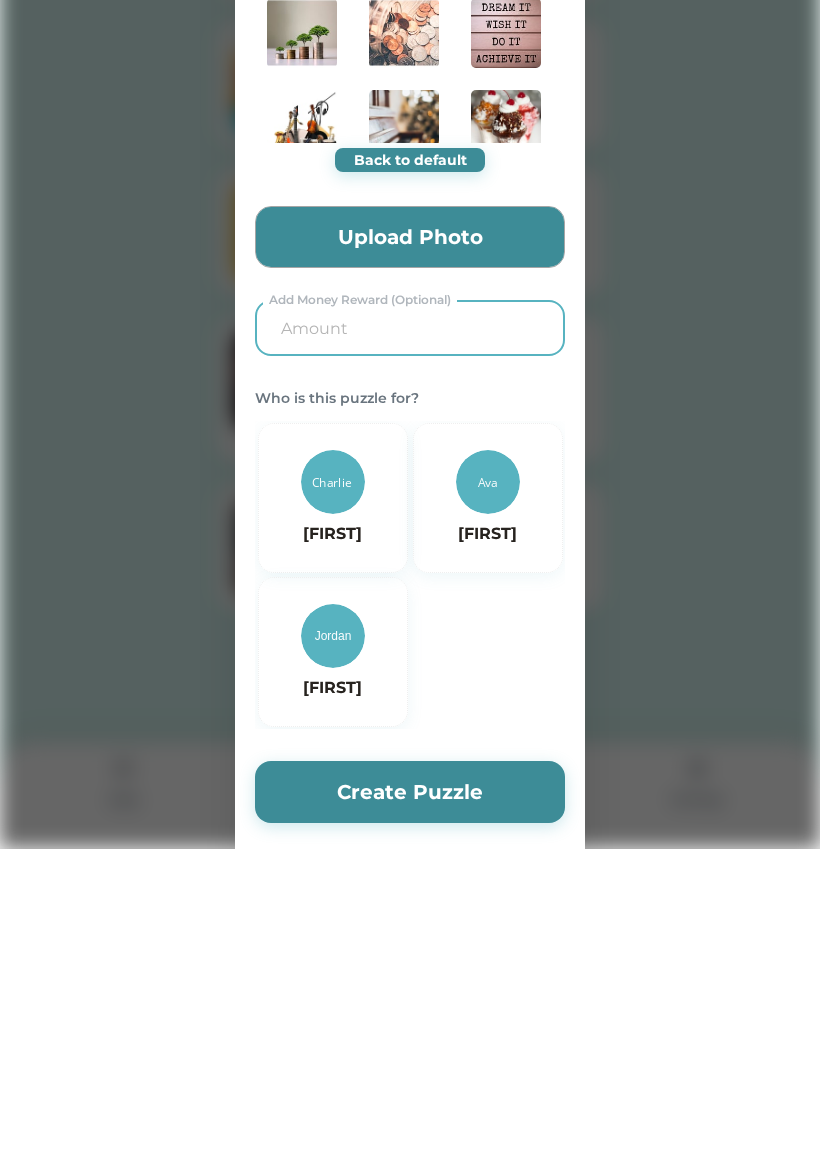 click at bounding box center [333, 790] 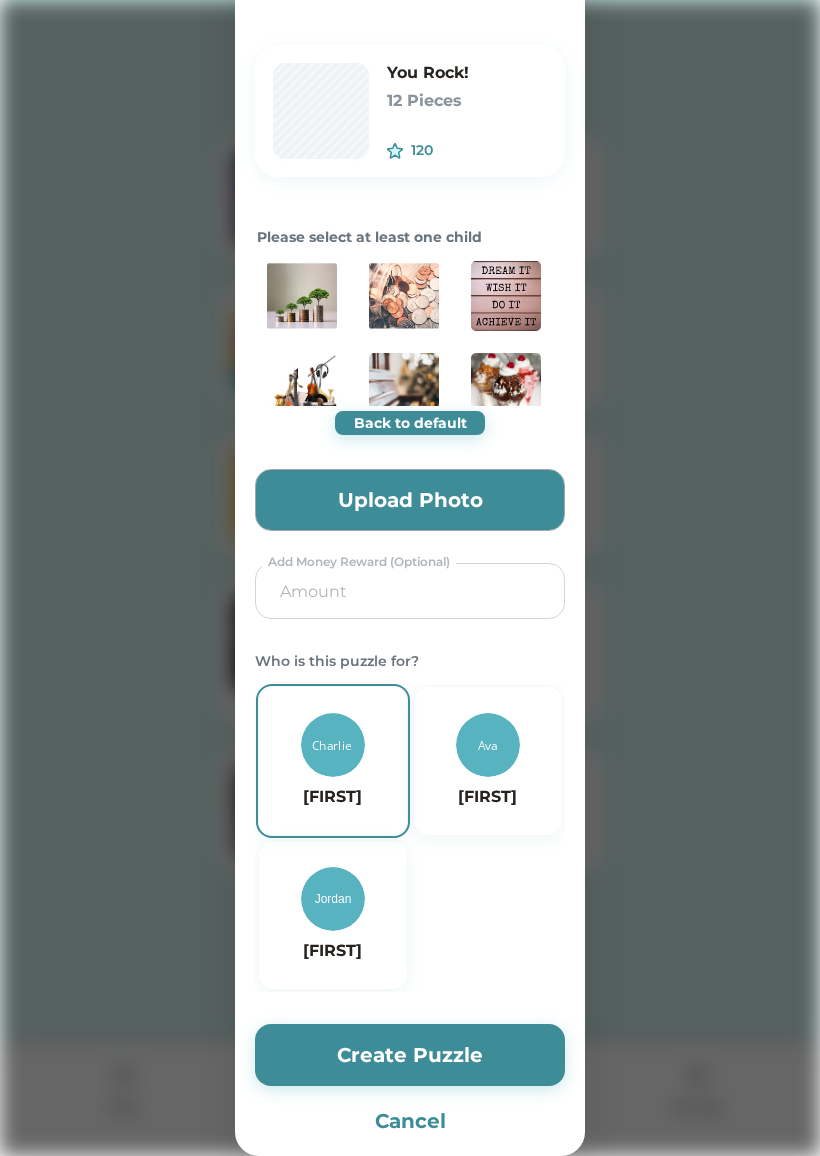 click at bounding box center [410, 591] 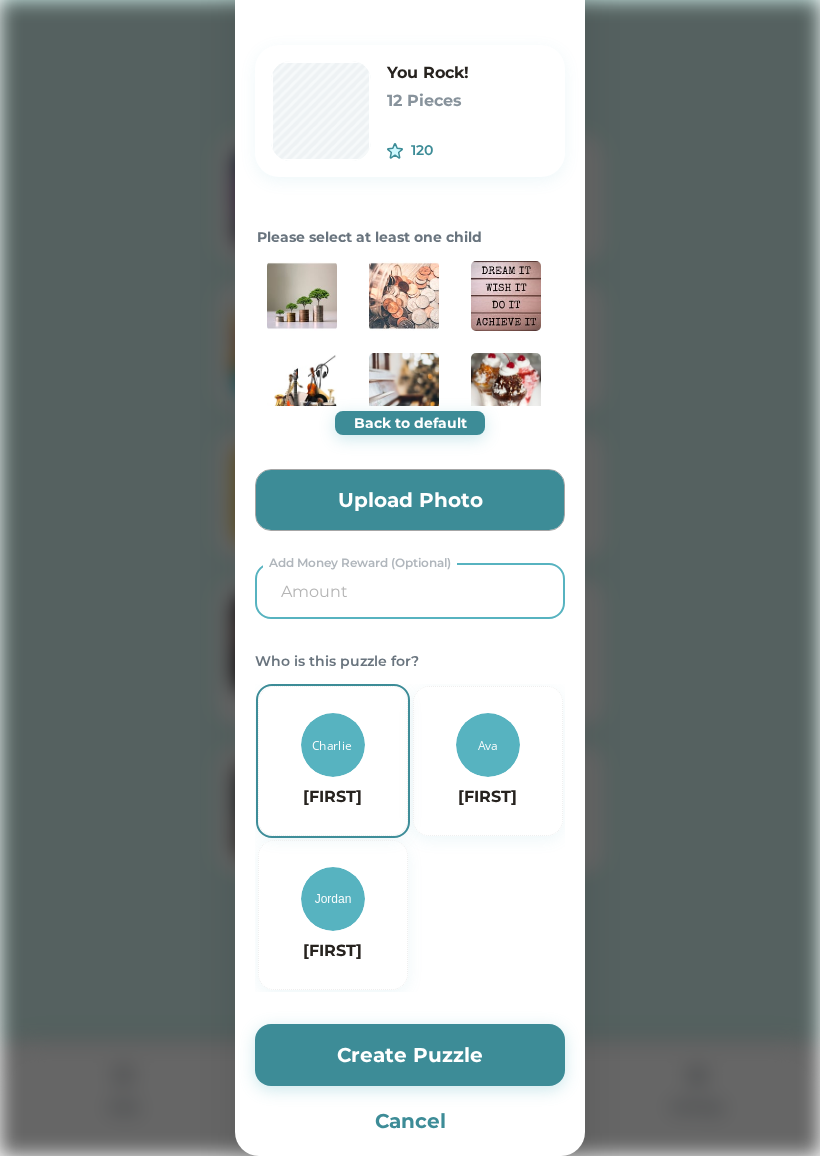 type on "2.00" 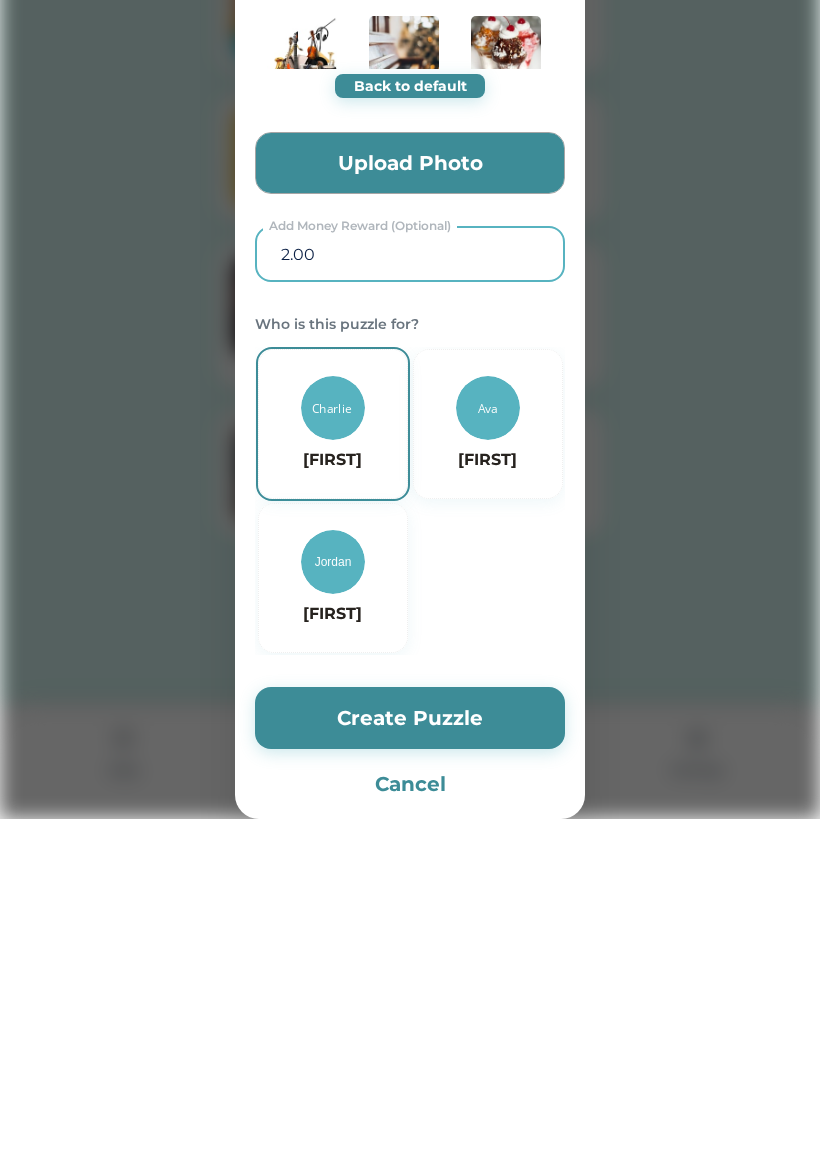 click on "Create Puzzle" at bounding box center (410, 1055) 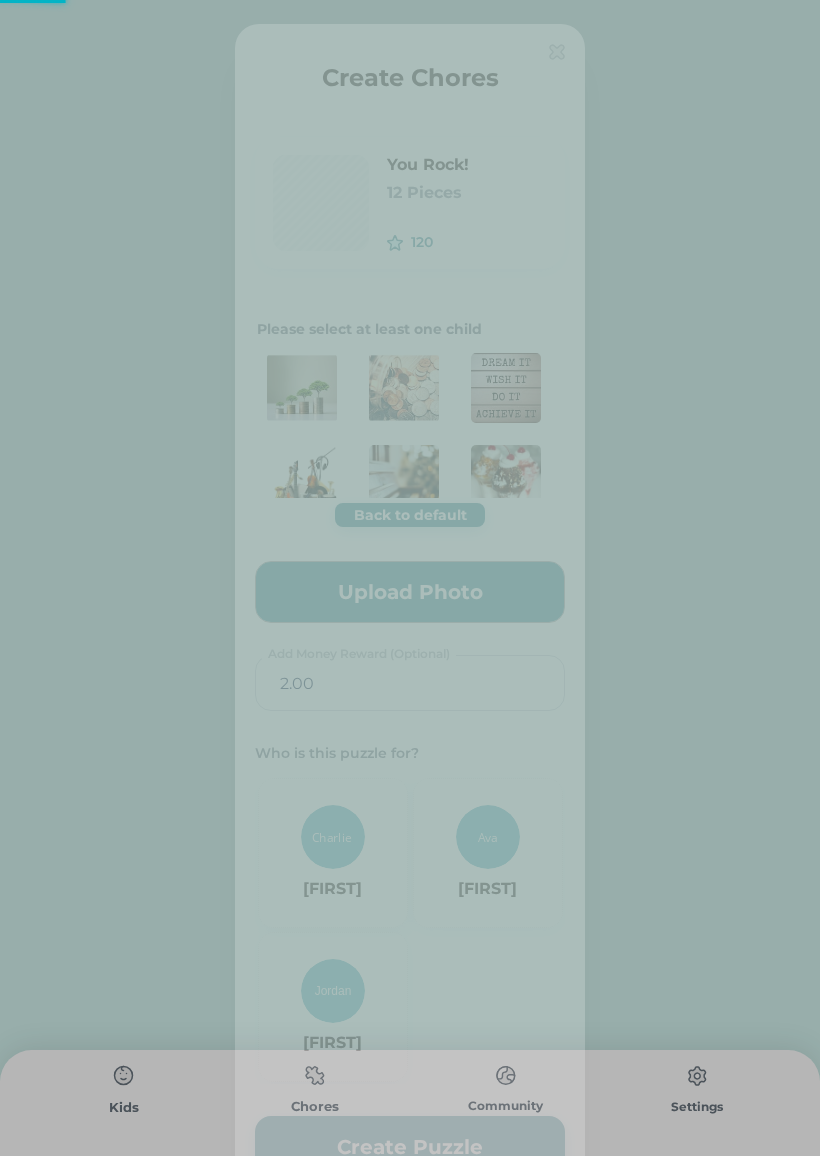 scroll, scrollTop: 0, scrollLeft: 0, axis: both 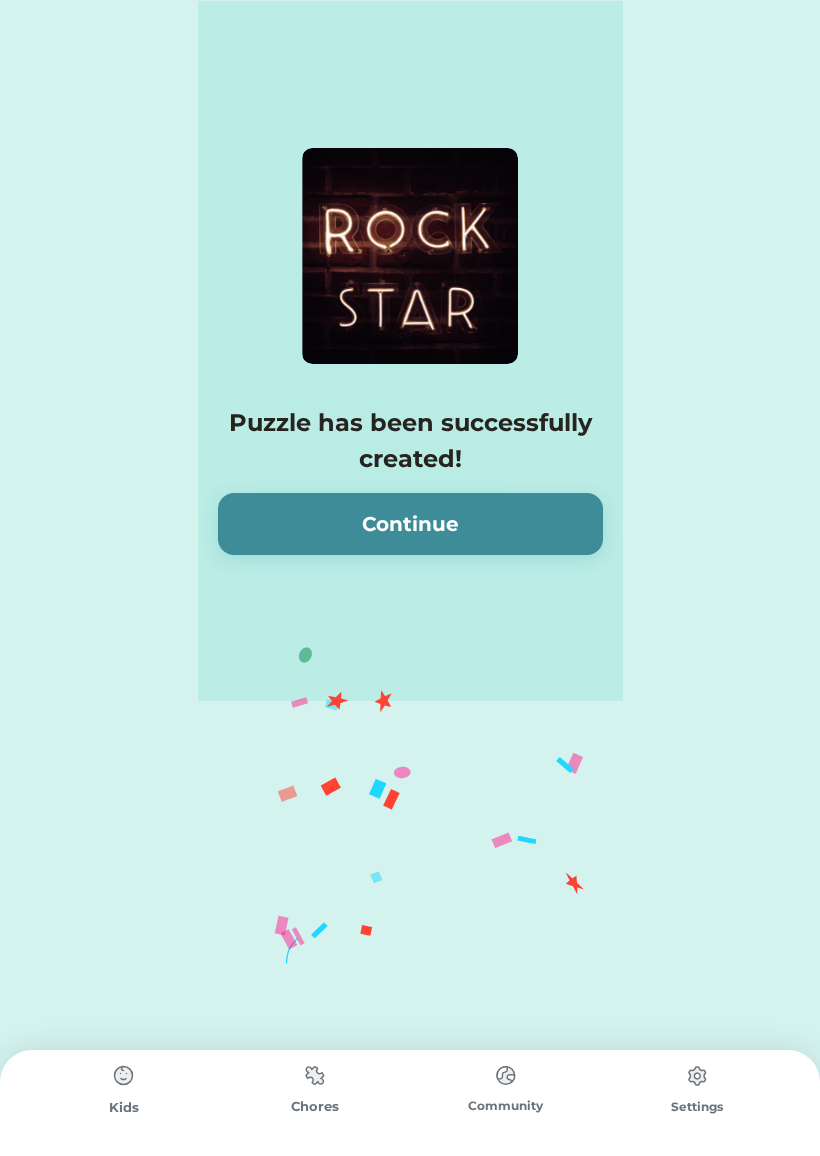 click on "Continue" at bounding box center (410, 524) 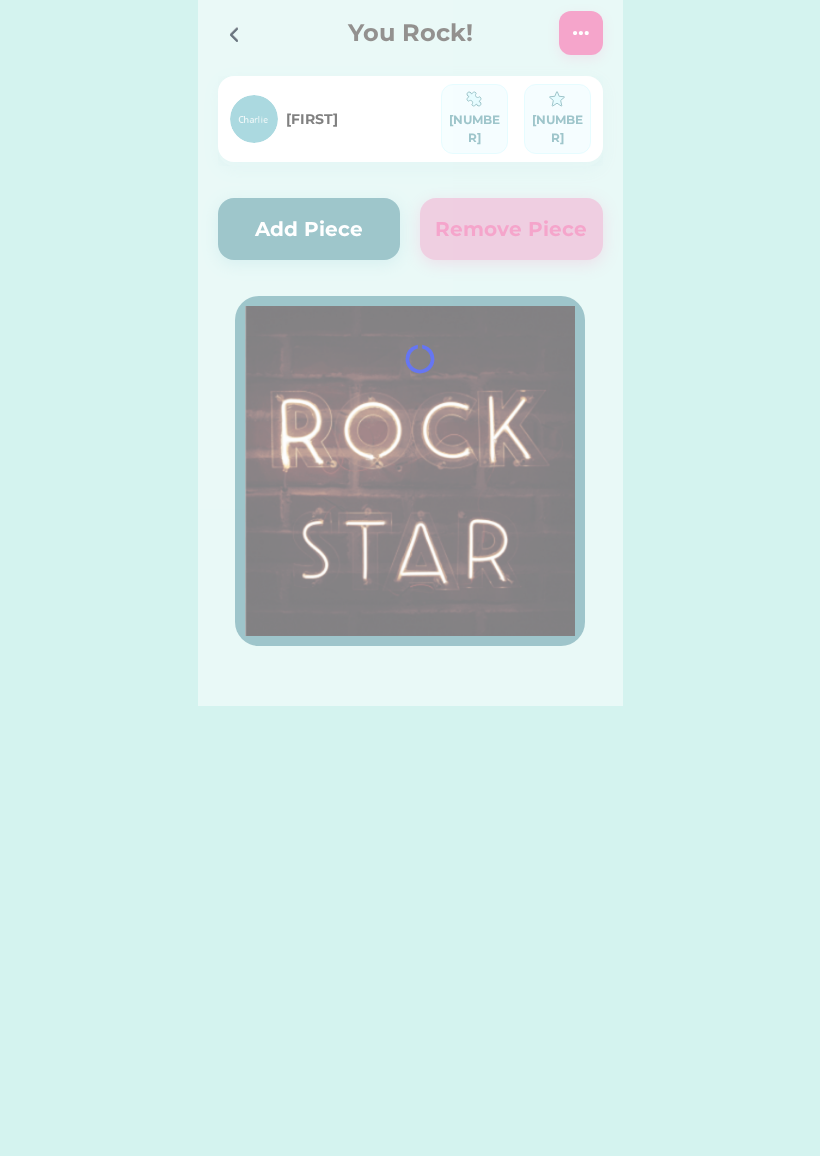 click 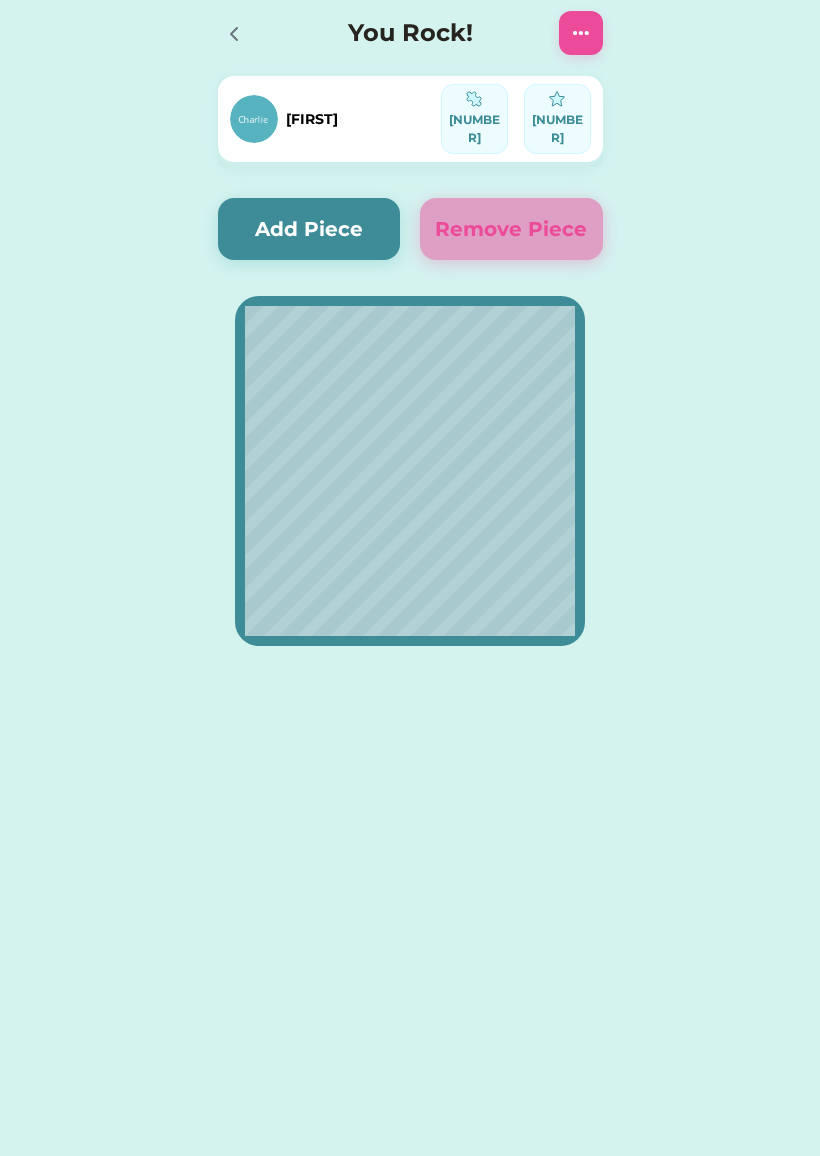 click on "Add Piece" at bounding box center [309, 229] 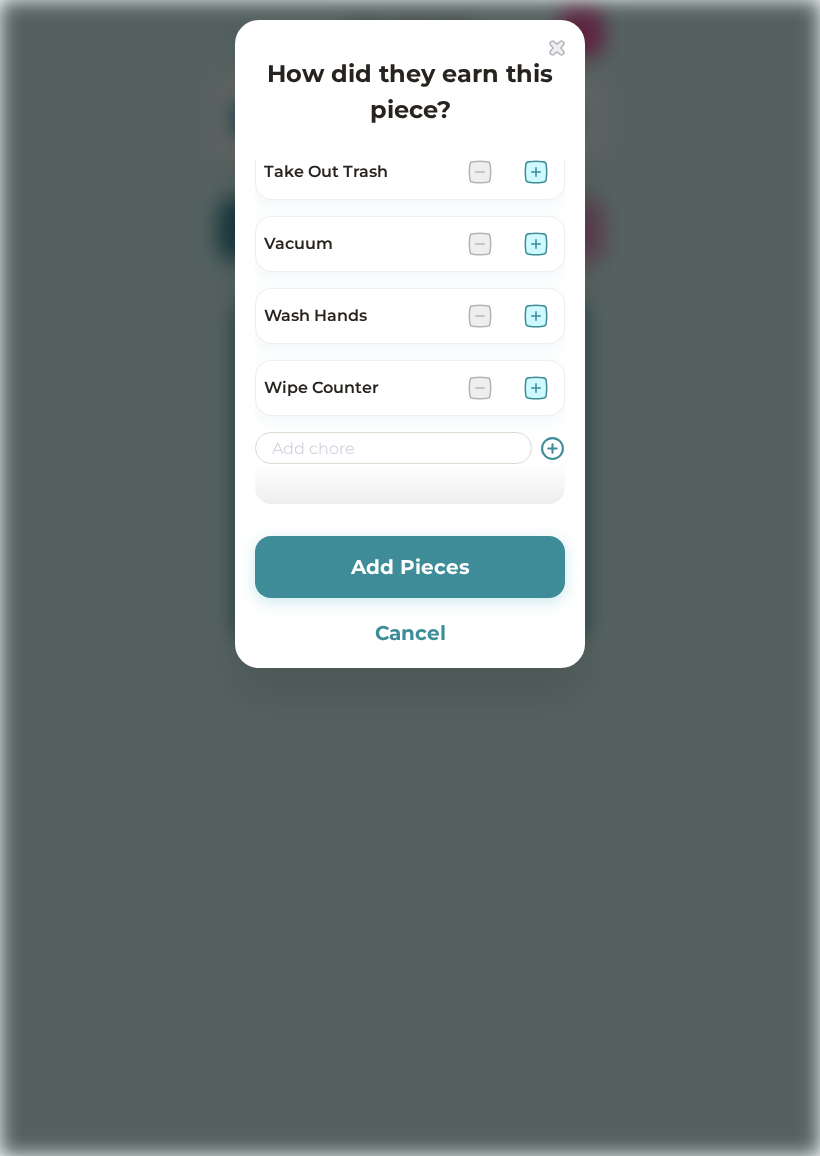 scroll, scrollTop: 1168, scrollLeft: 0, axis: vertical 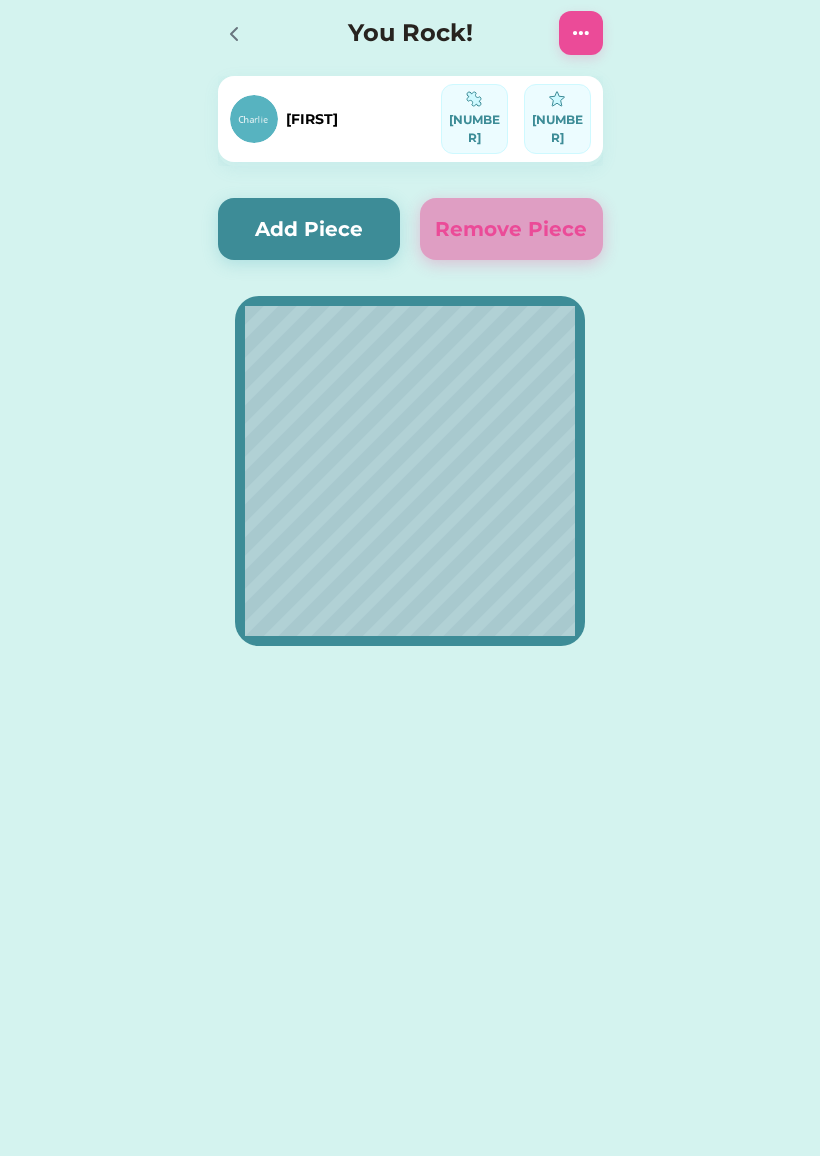 click at bounding box center [233, 33] 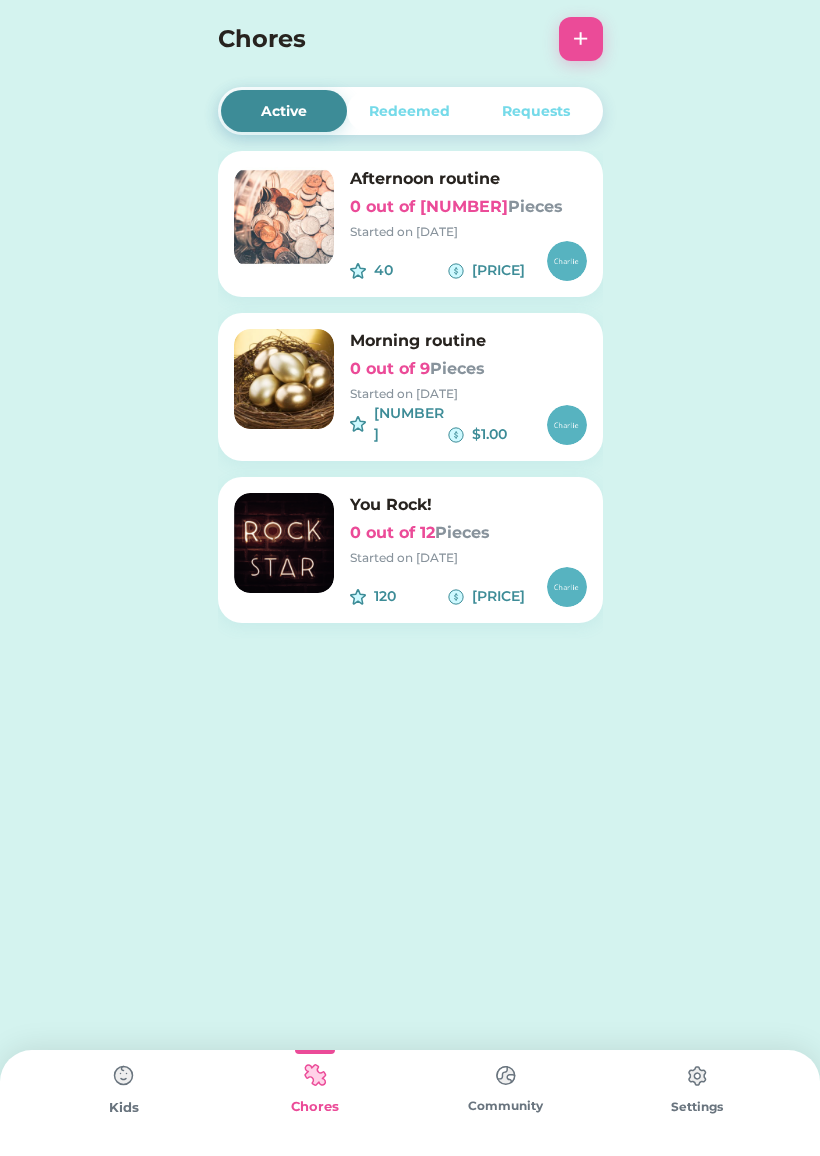 click on "You Rock! 0 out of 12  Pieces  Started on [DATE]" at bounding box center (468, 530) 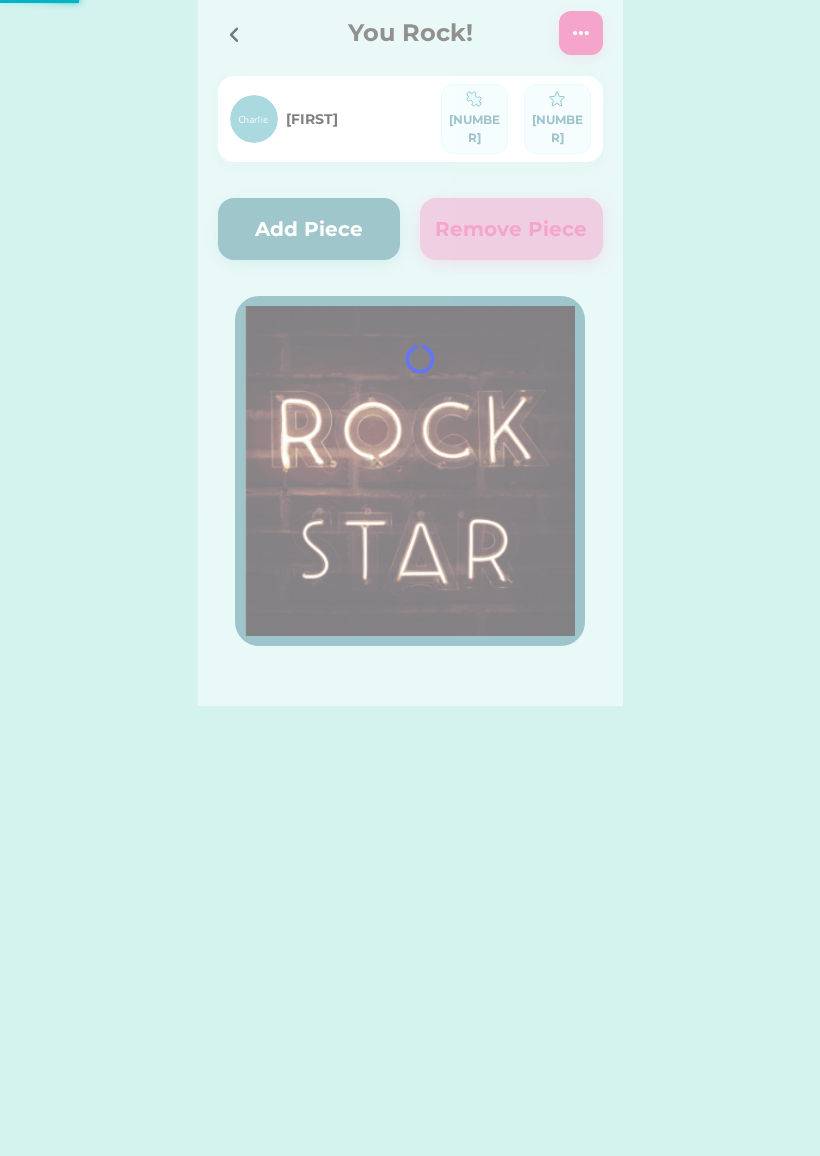 click 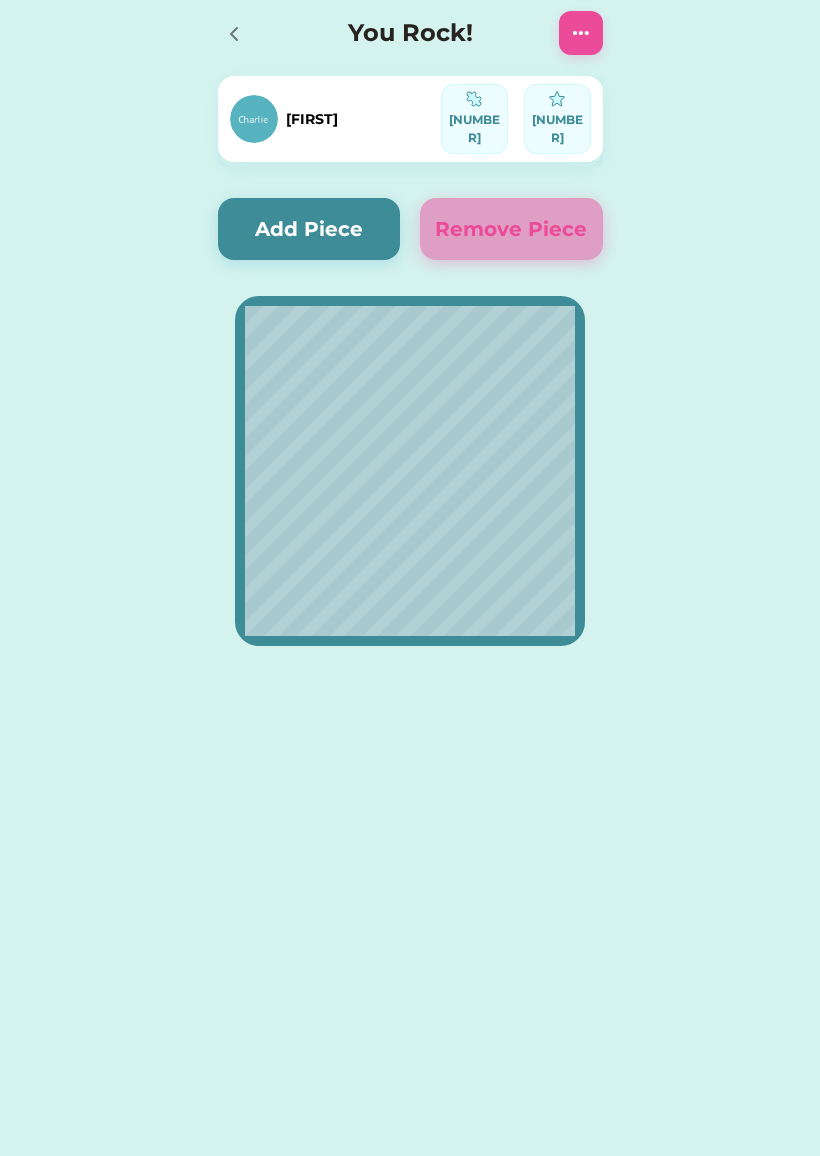 click 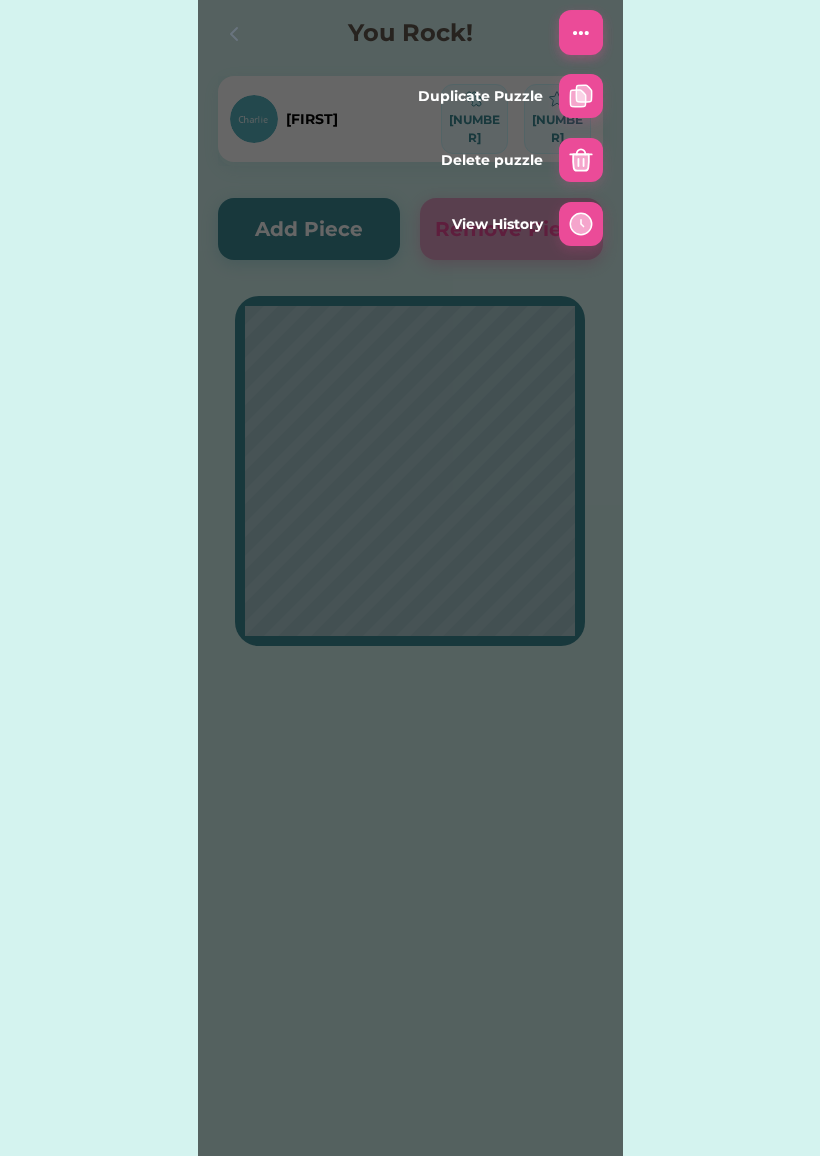 click 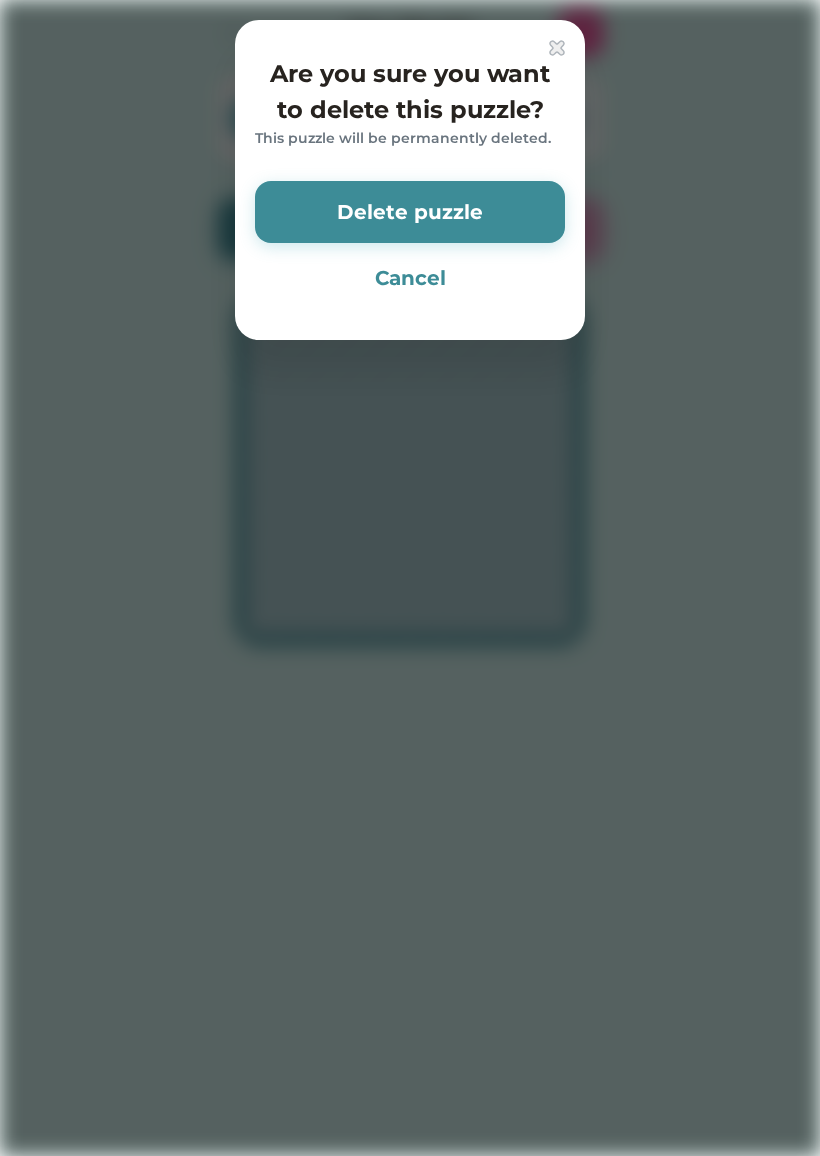 click on "Delete puzzle" at bounding box center (410, 212) 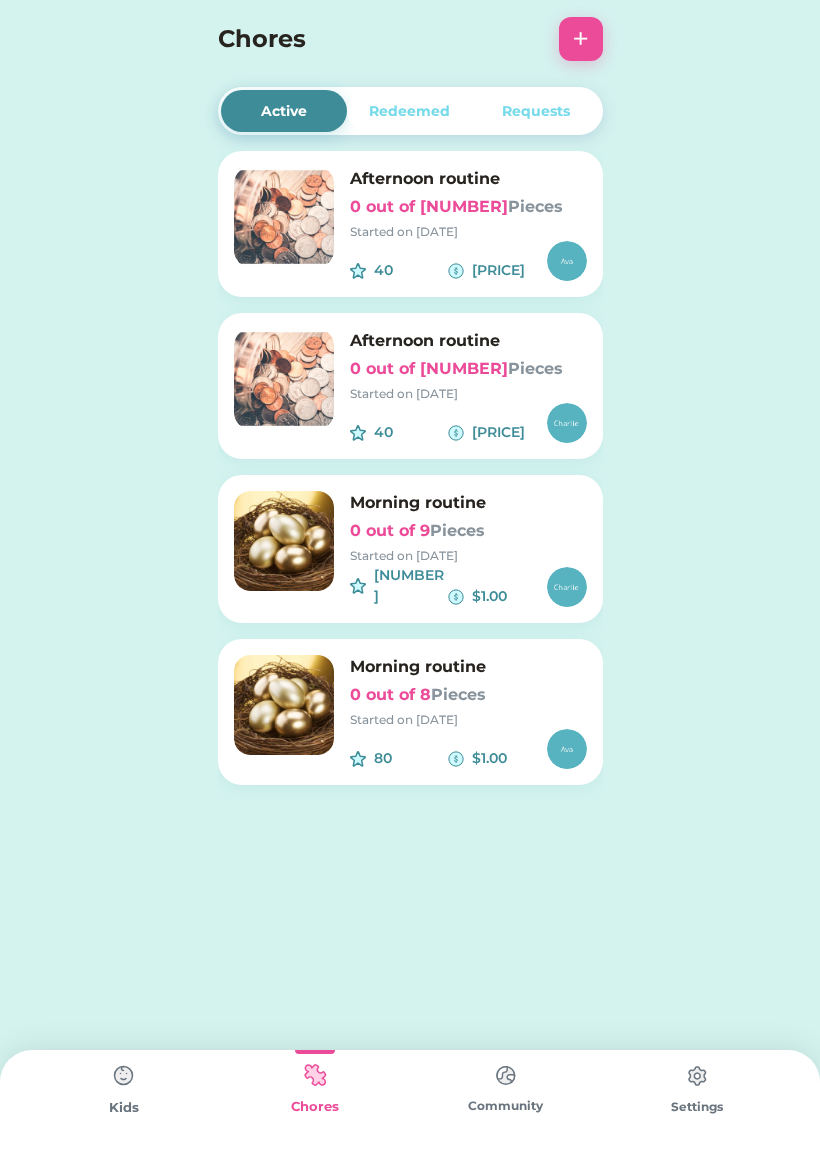 click at bounding box center (124, 1076) 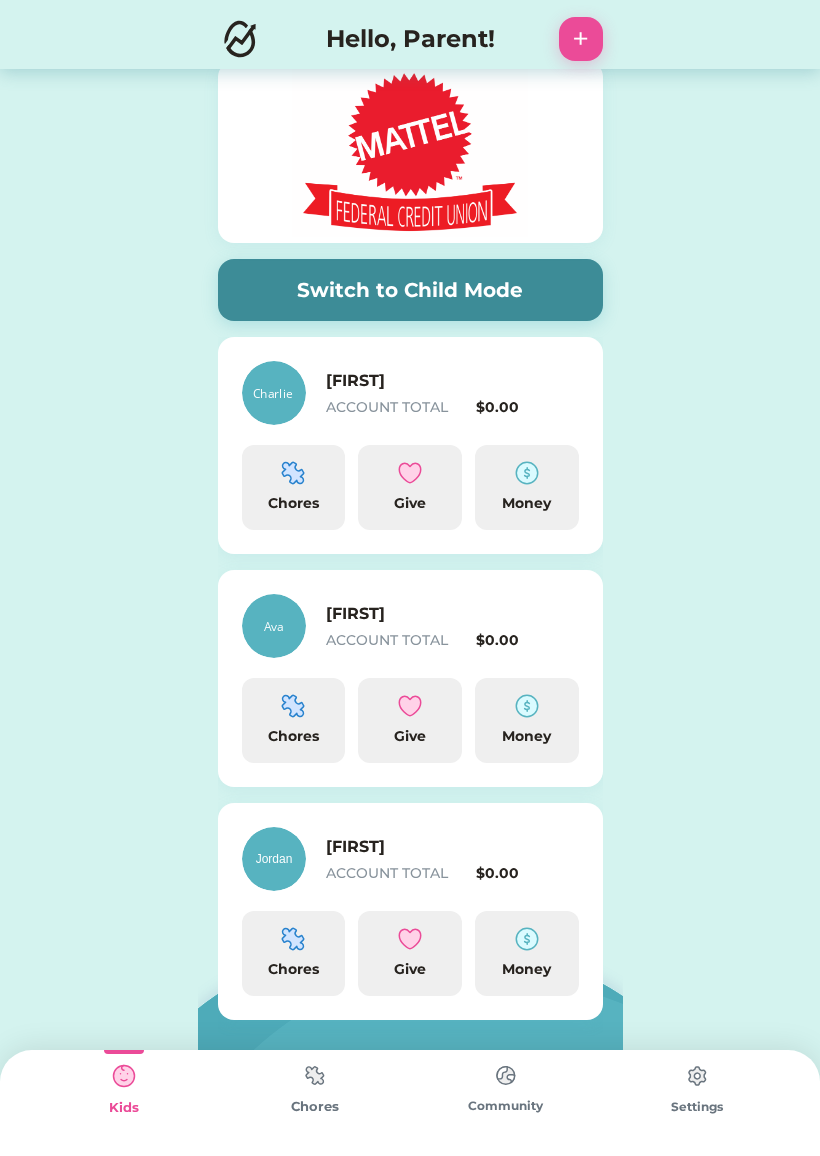 click on "[FIRST]" at bounding box center [426, 614] 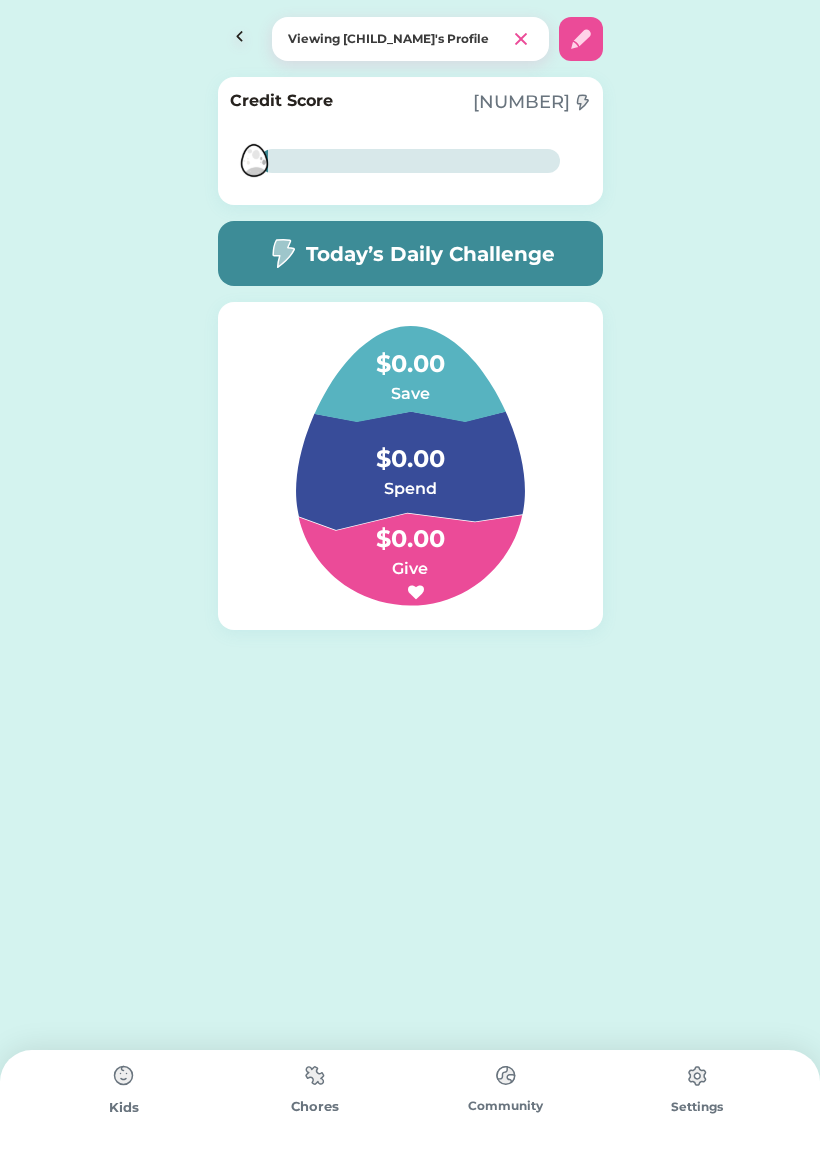 click at bounding box center [315, 1075] 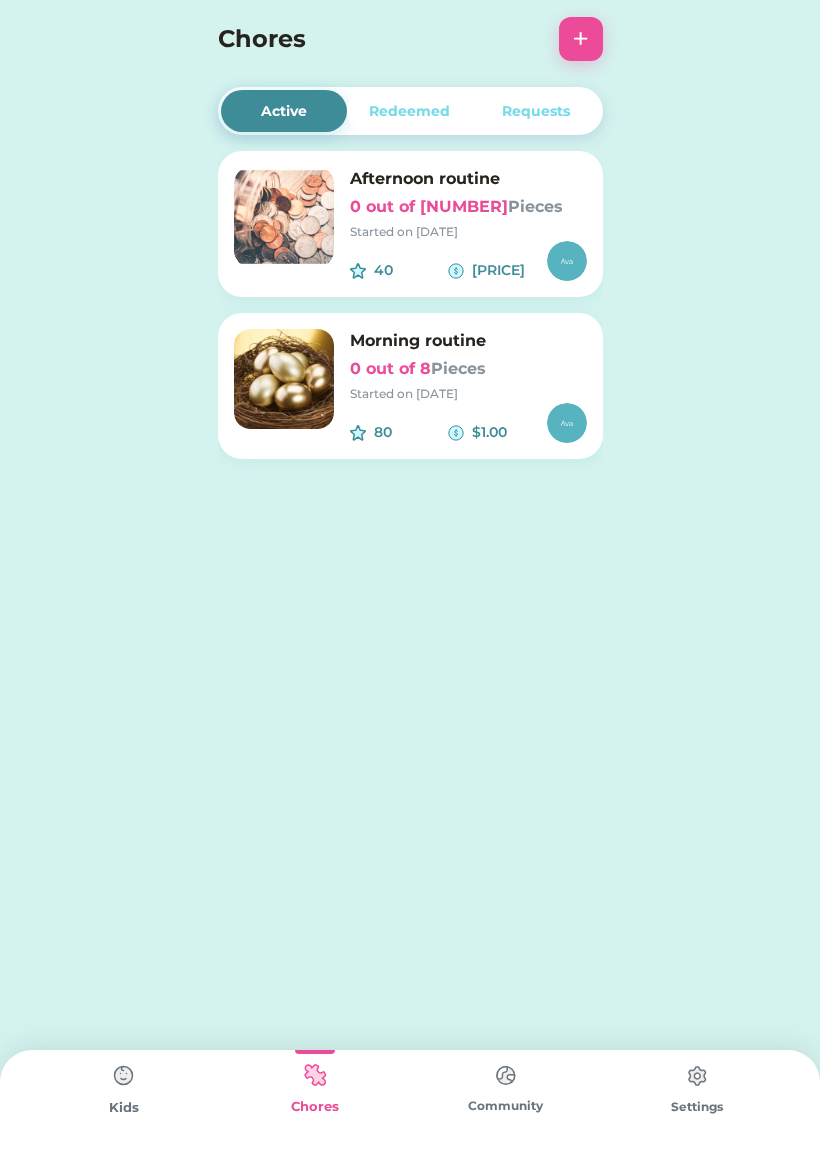 click on "+" at bounding box center (581, 39) 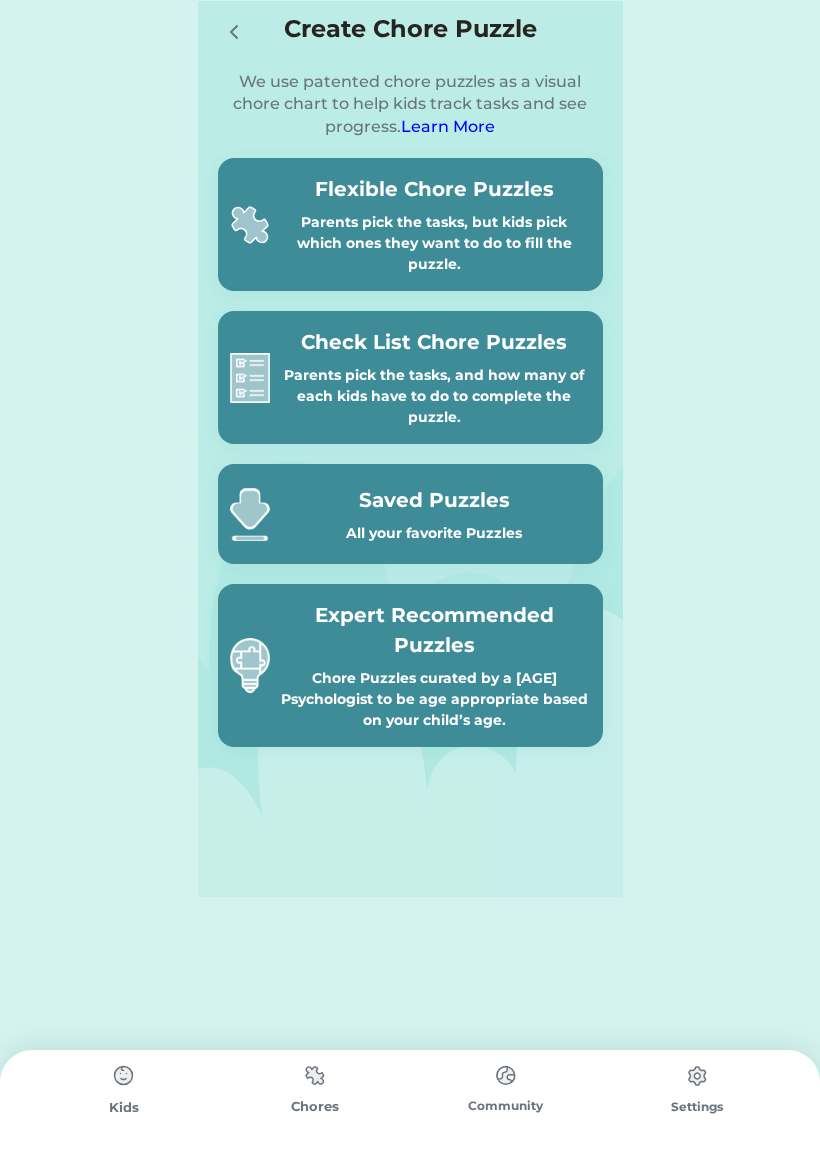 click on "Parents pick the tasks, but kids pick which ones they want to do to fill the puzzle." at bounding box center [434, 243] 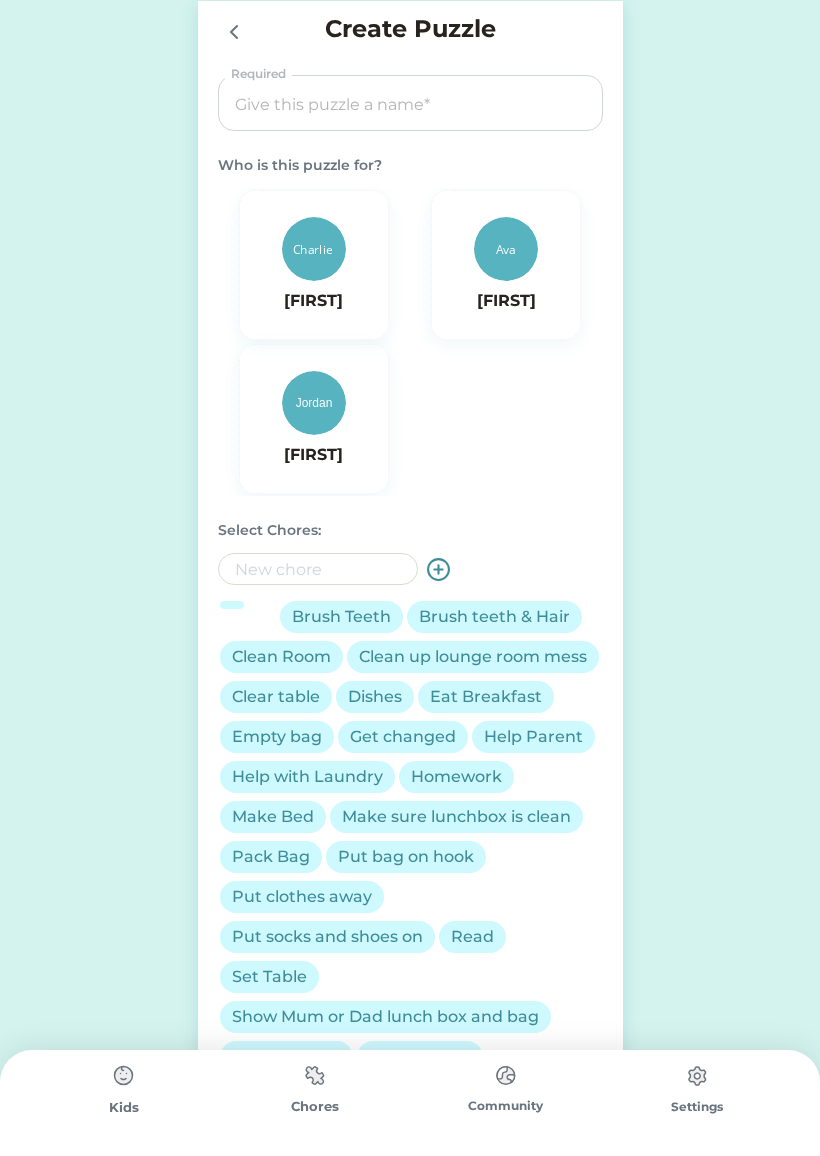 click at bounding box center [410, 104] 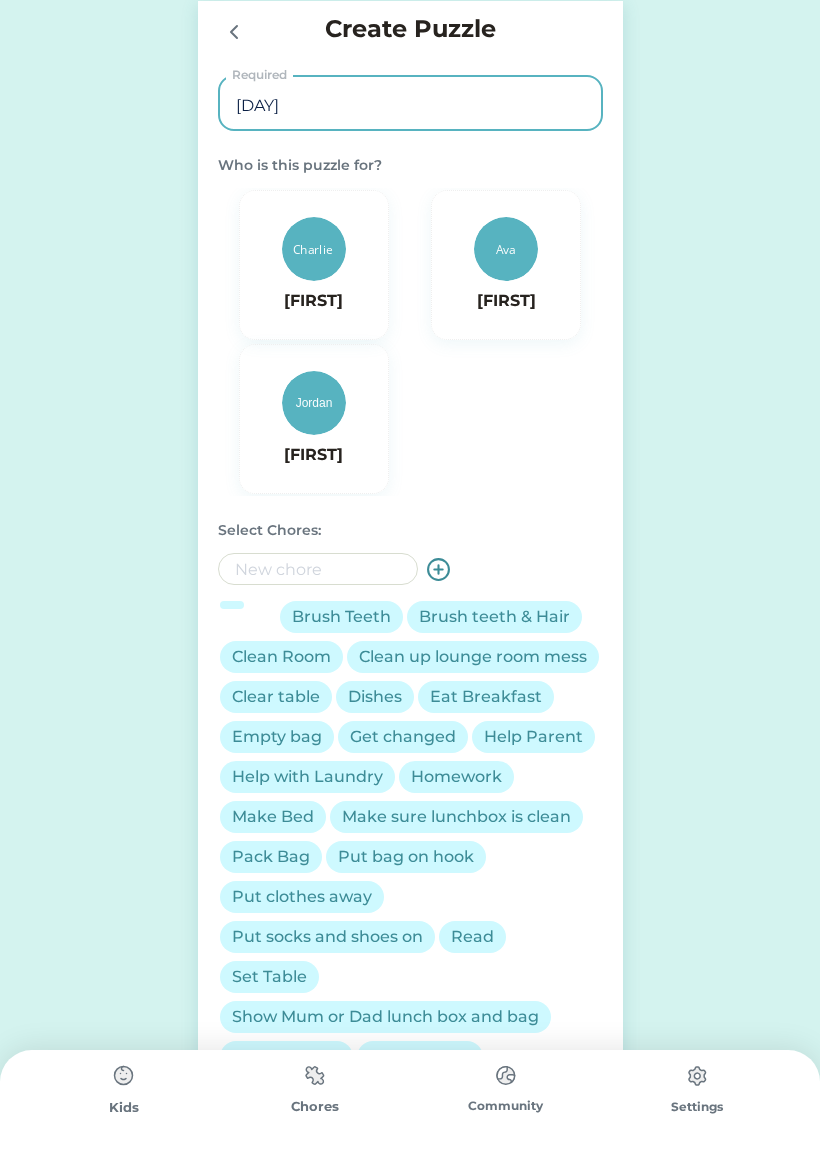 type on "[DAY]" 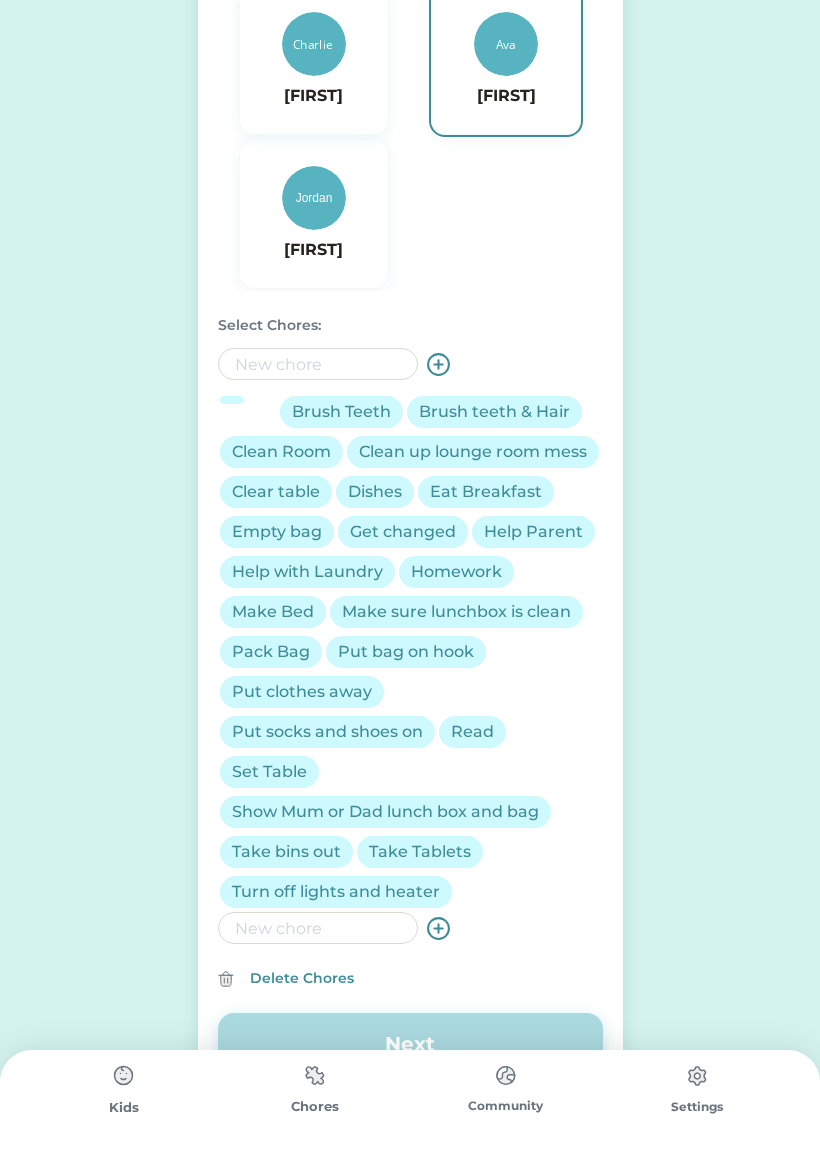 scroll, scrollTop: 234, scrollLeft: 0, axis: vertical 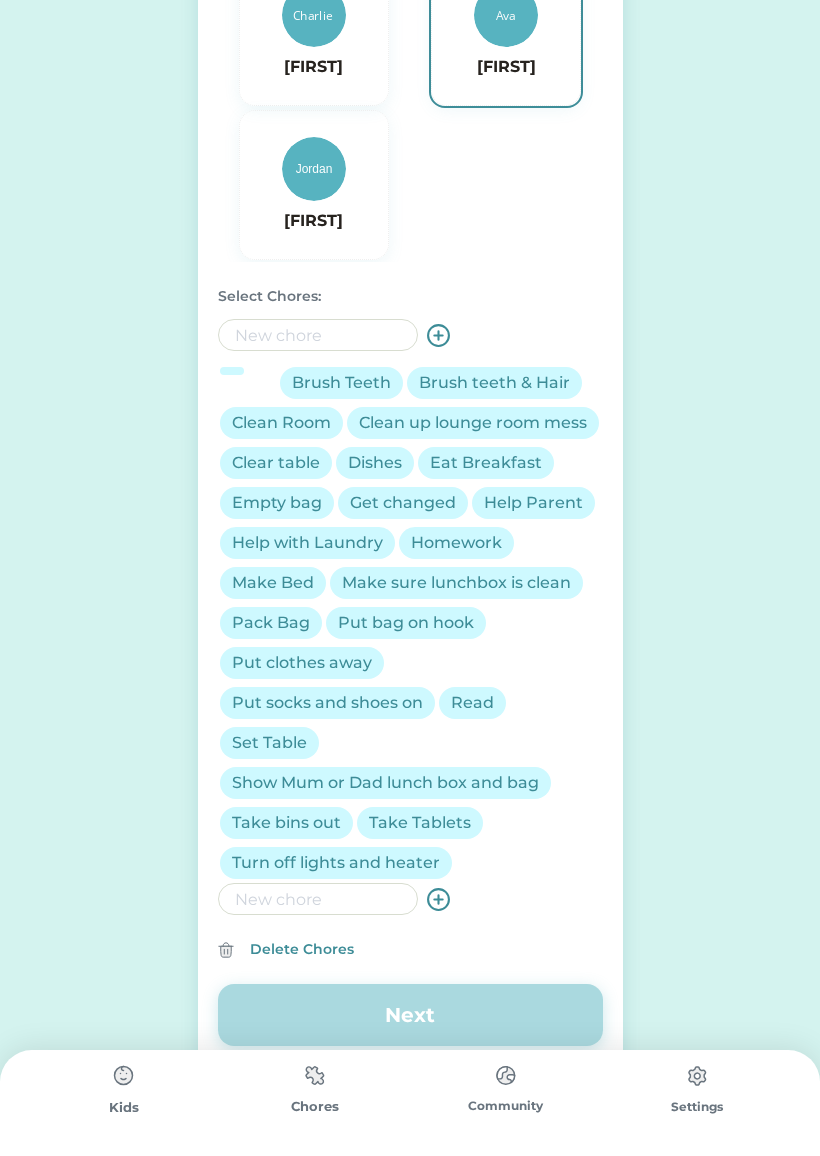 click on "Brush teeth & Hair" at bounding box center [494, 383] 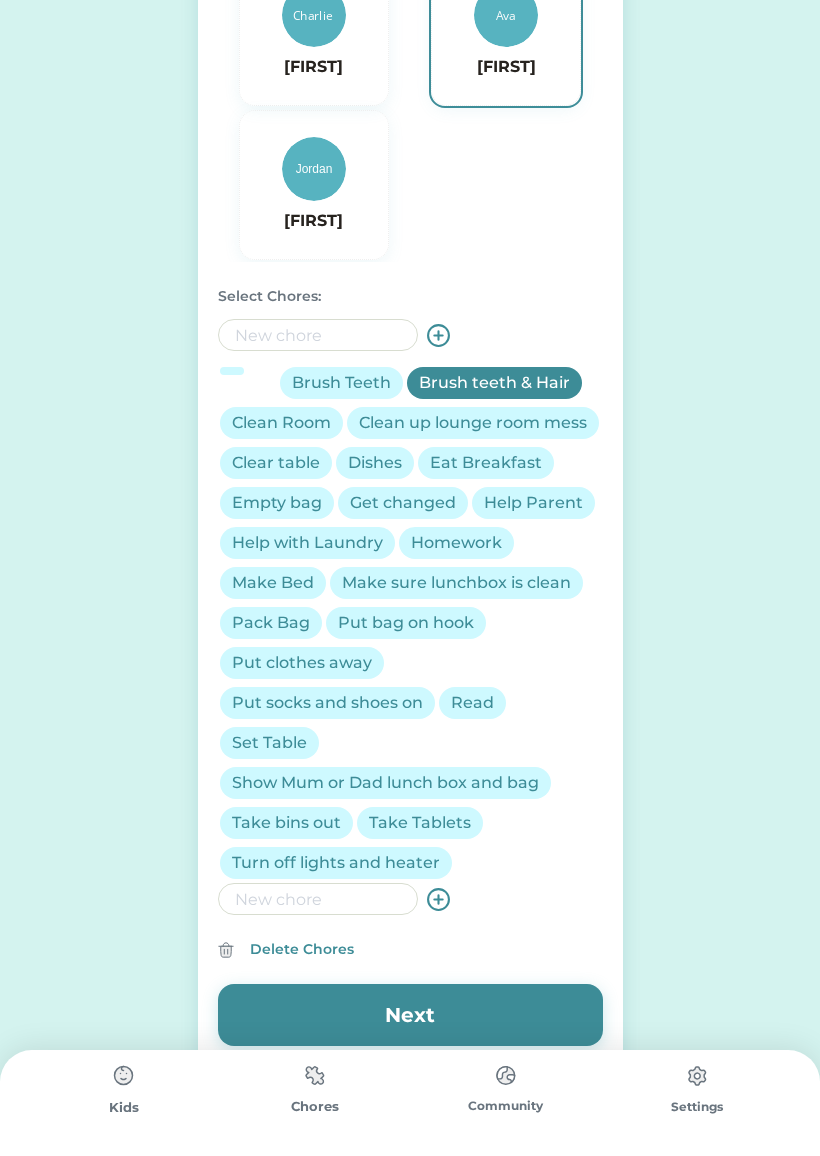 click on "Clean up lounge room mess" at bounding box center [473, 423] 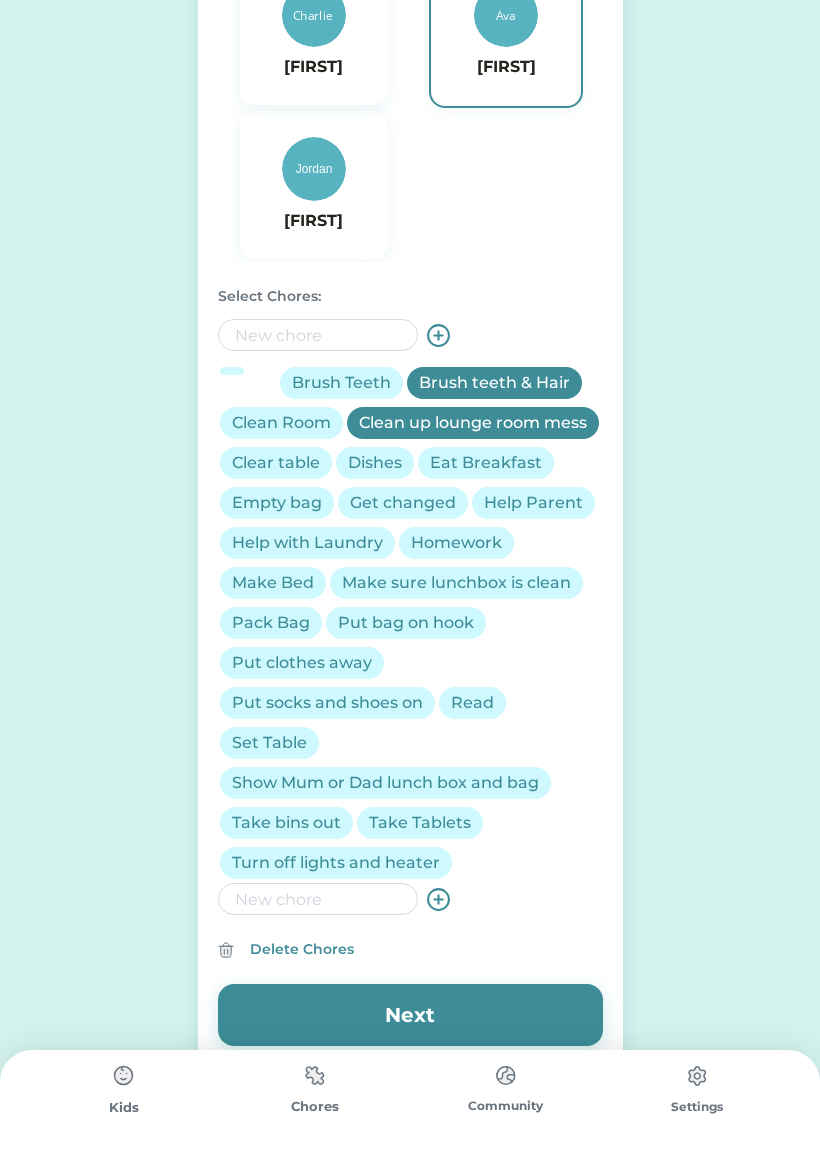 click at bounding box center [318, 899] 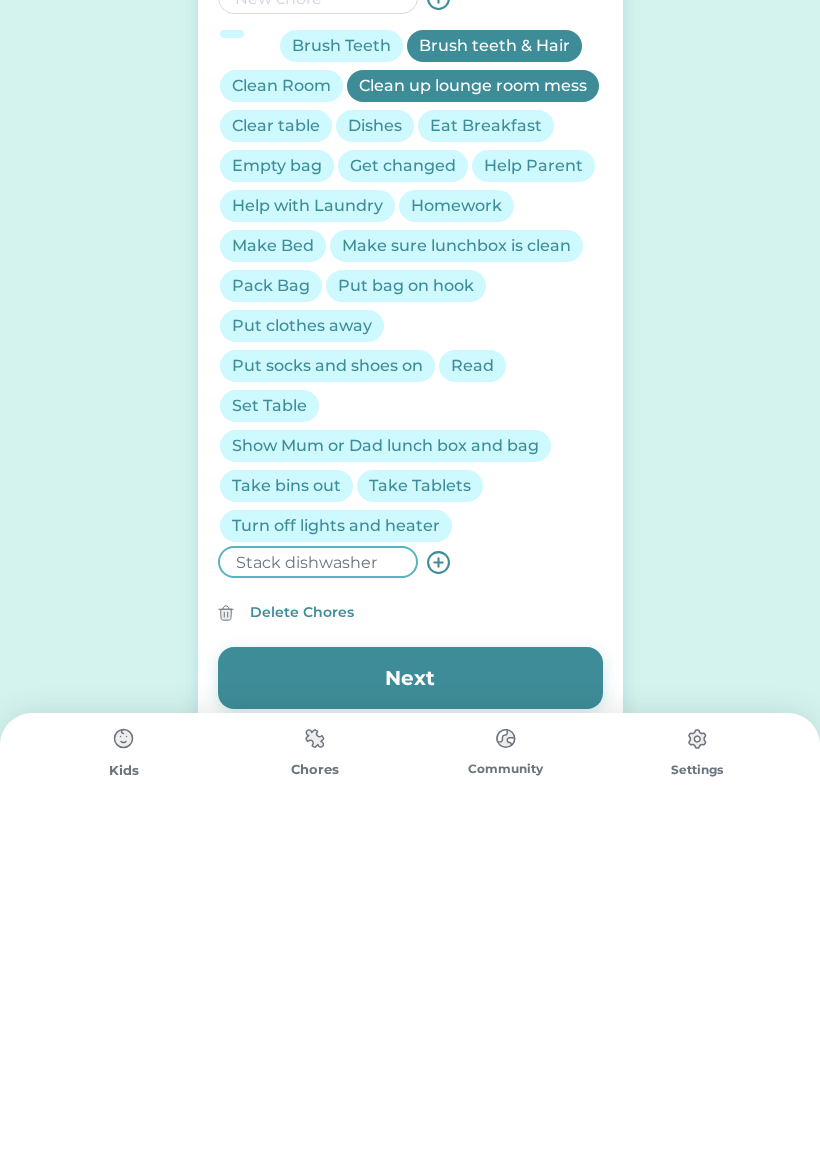 type on "Stack dishwasher" 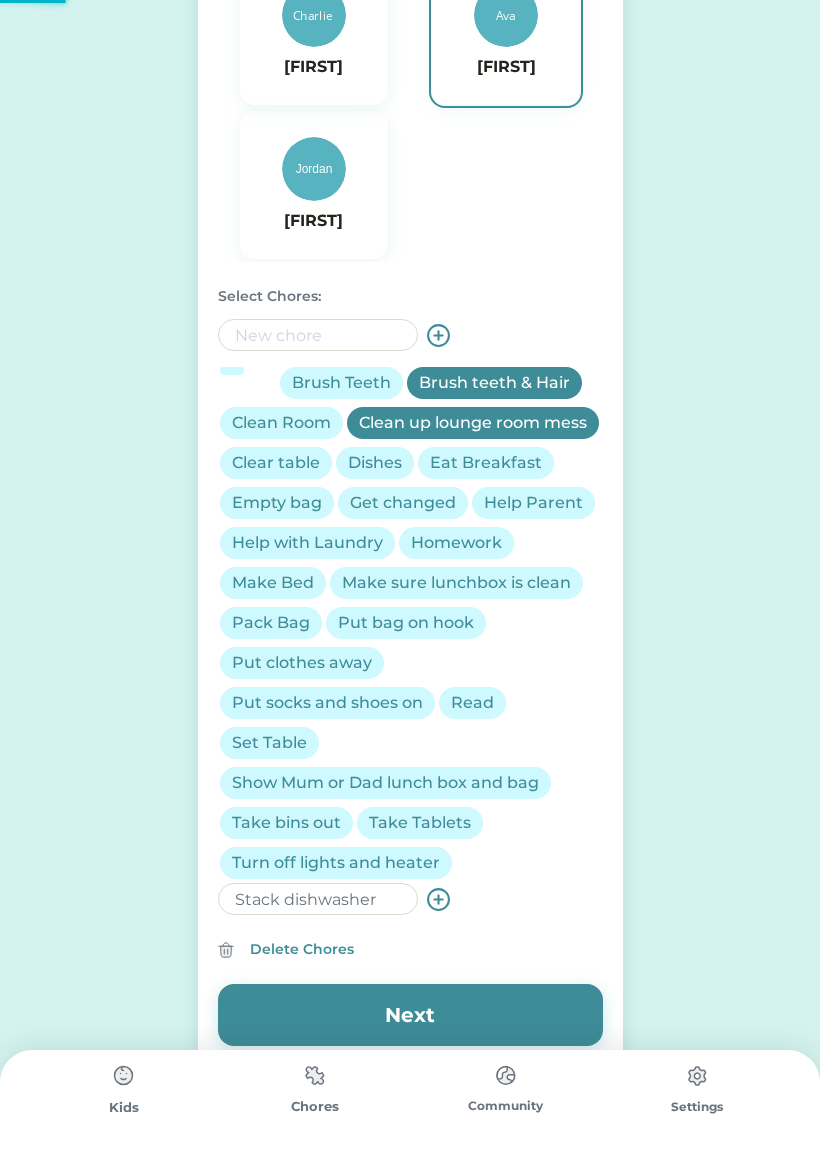 type 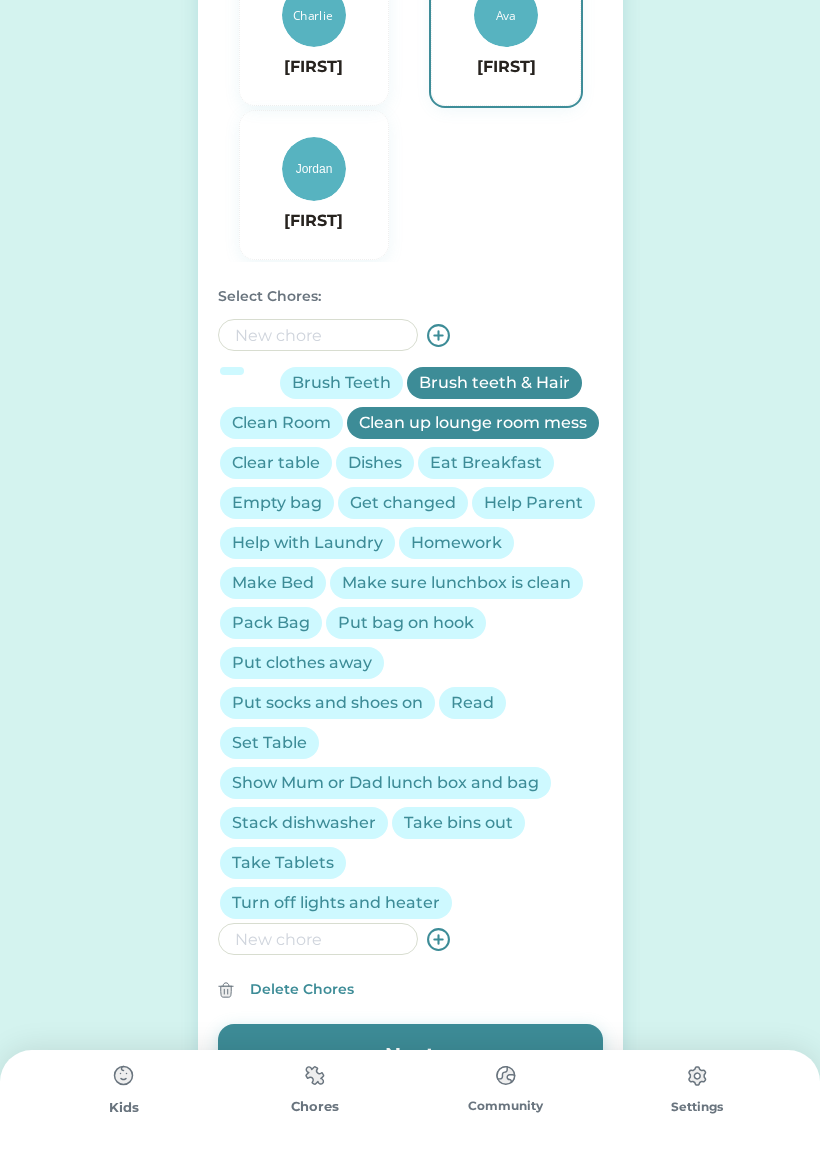 click on "Stack dishwasher" at bounding box center [304, 823] 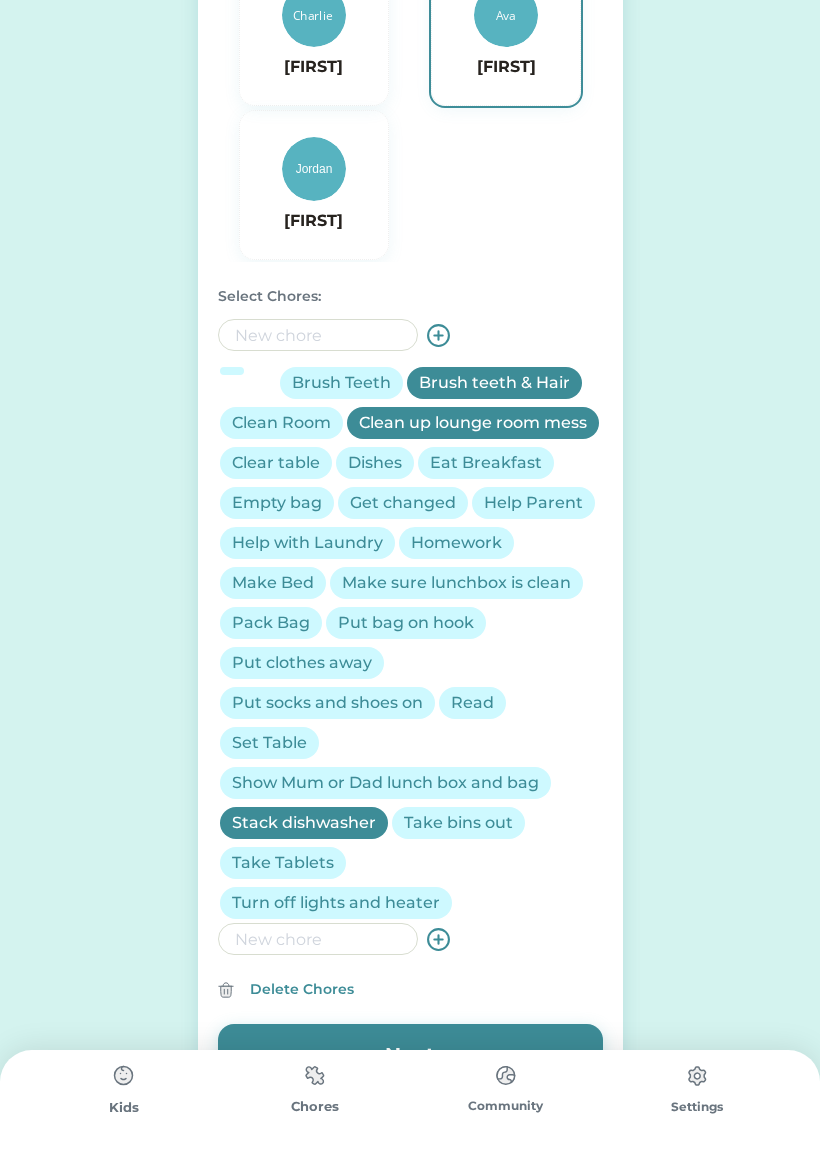 click on "Put clothes away" at bounding box center (302, 663) 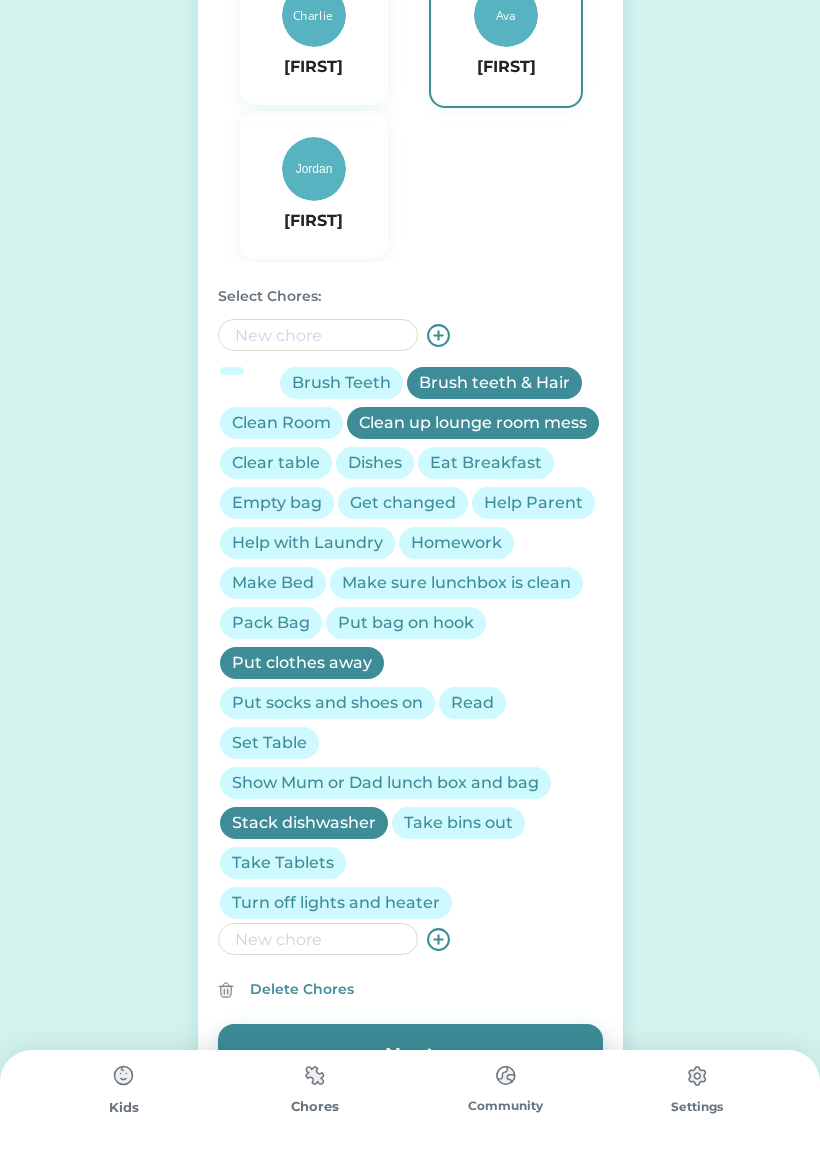 click on "Eat Breakfast" at bounding box center (486, 463) 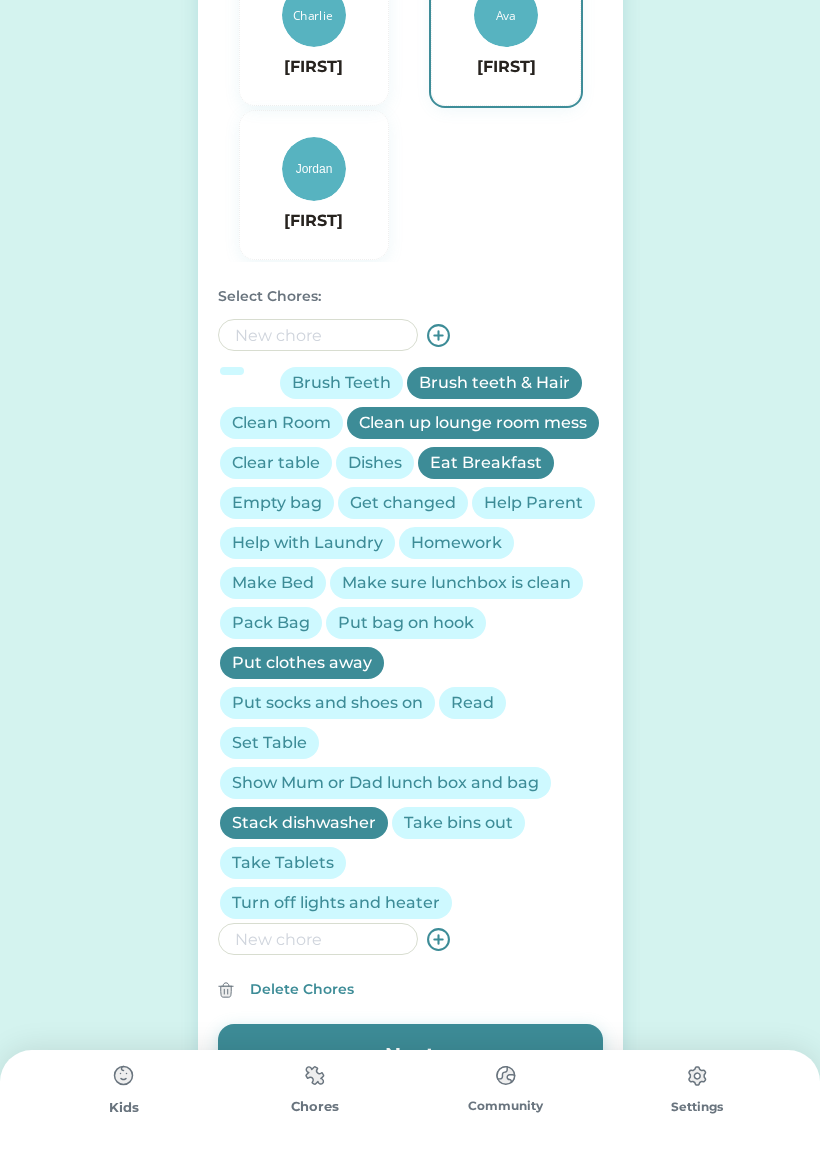 click on "Get changed" at bounding box center (403, 503) 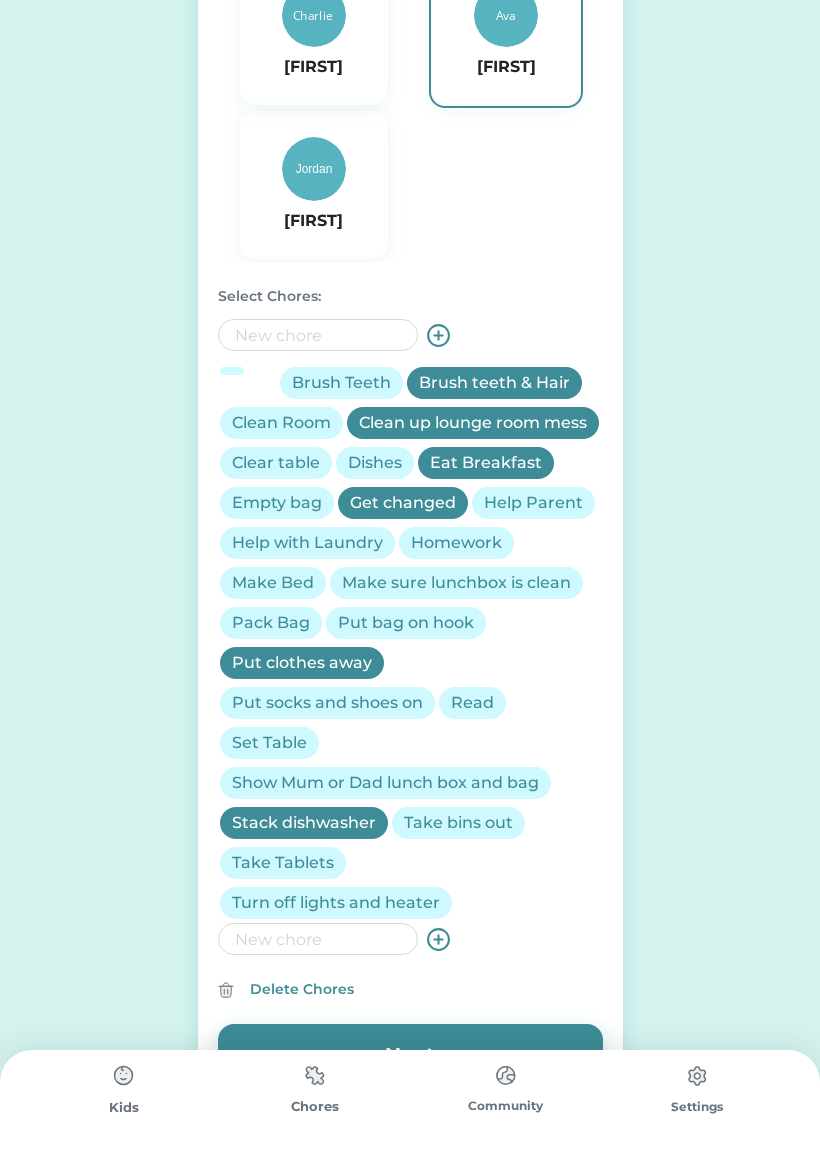 click on "Make sure lunchbox is clean" at bounding box center (456, 583) 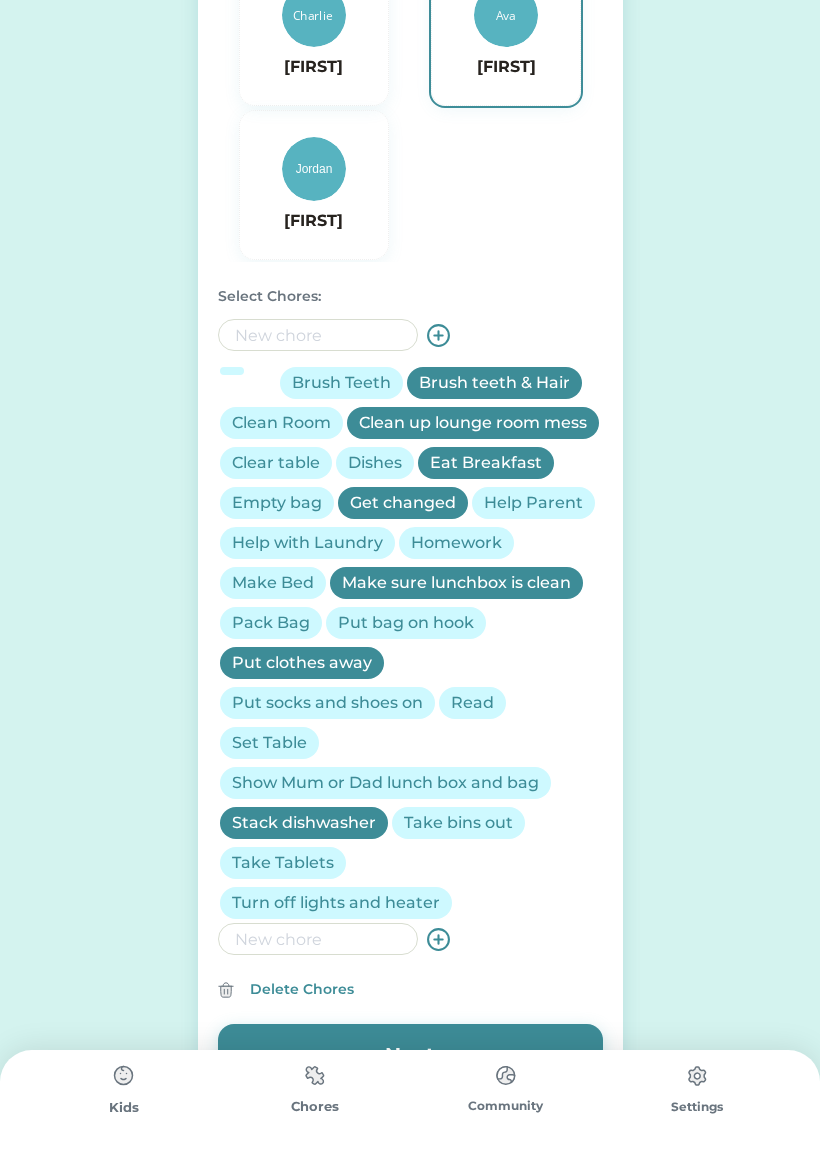 click at bounding box center [318, 939] 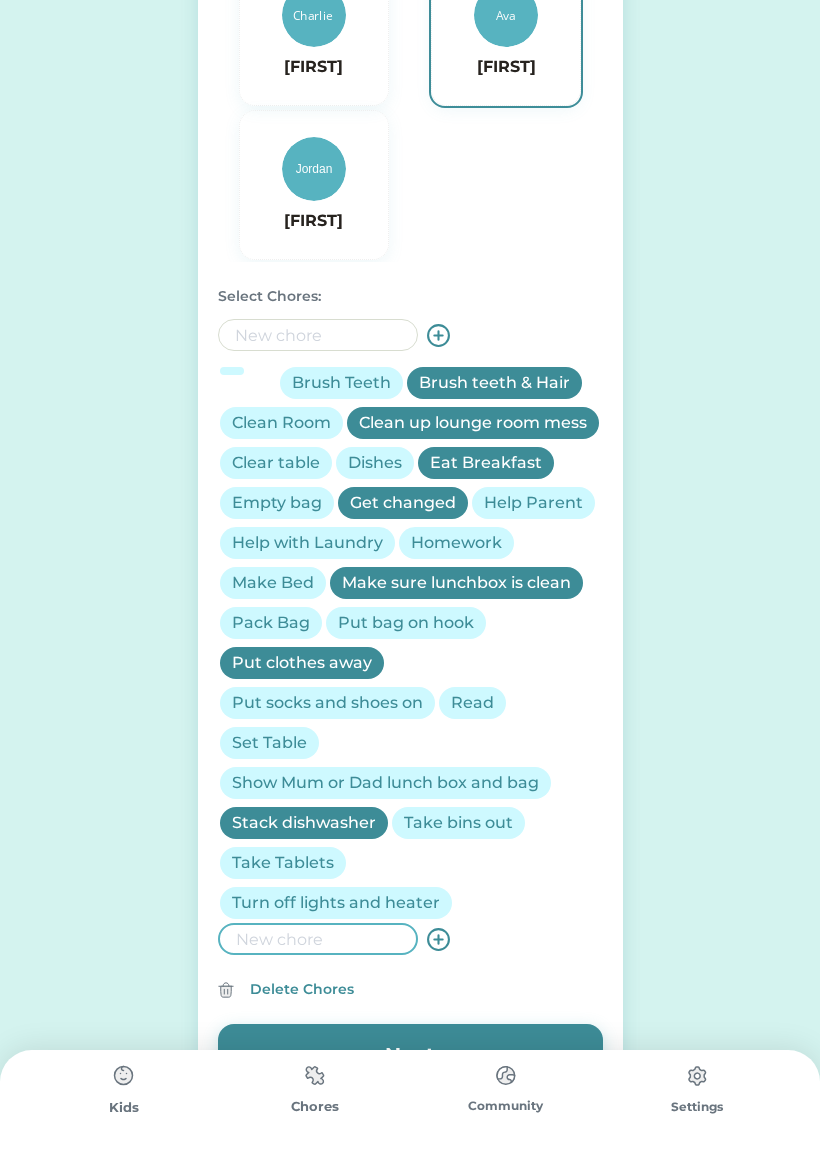 scroll, scrollTop: 274, scrollLeft: 0, axis: vertical 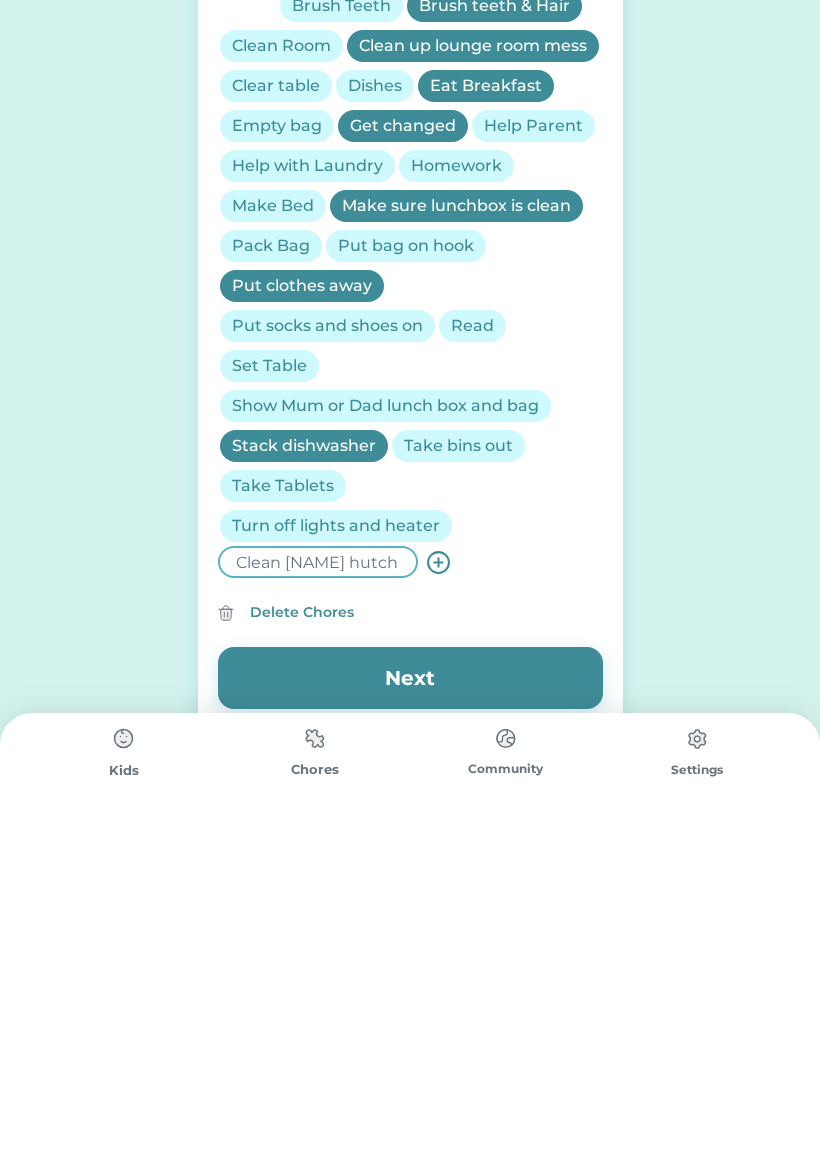 type on "Clean [NAME] hutch" 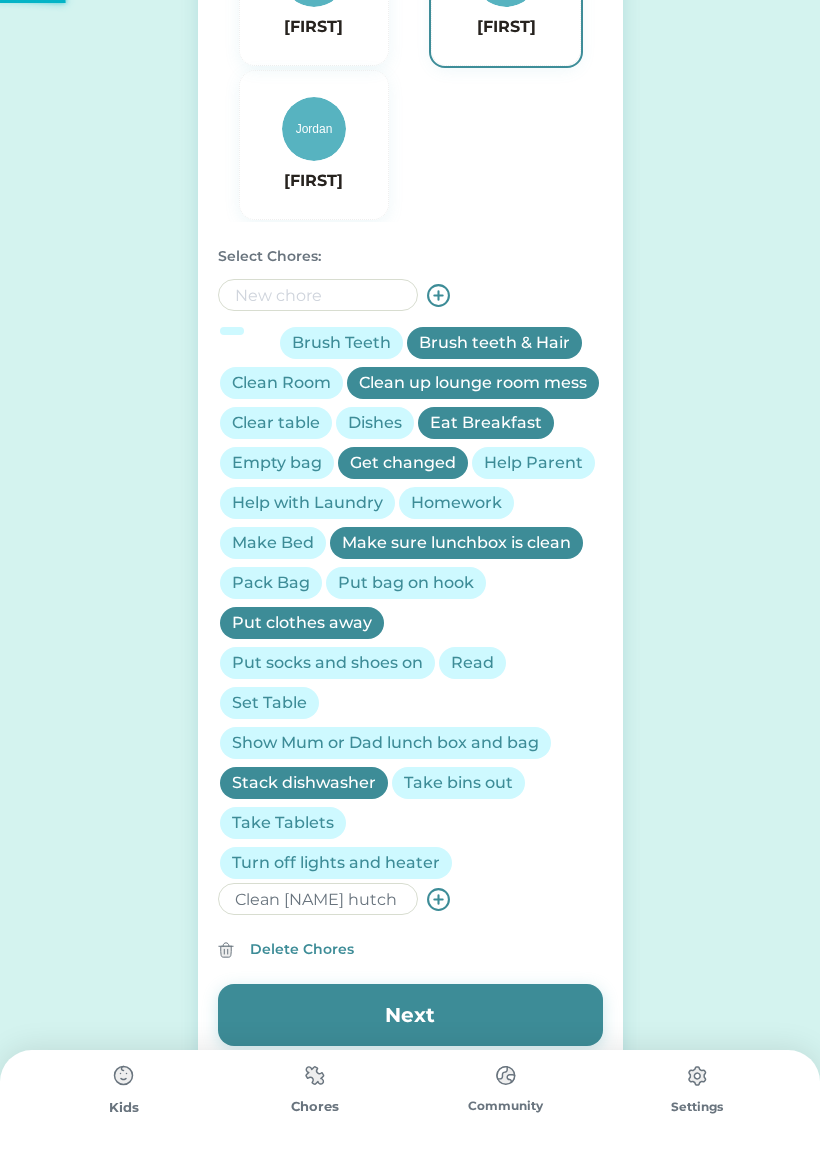 type 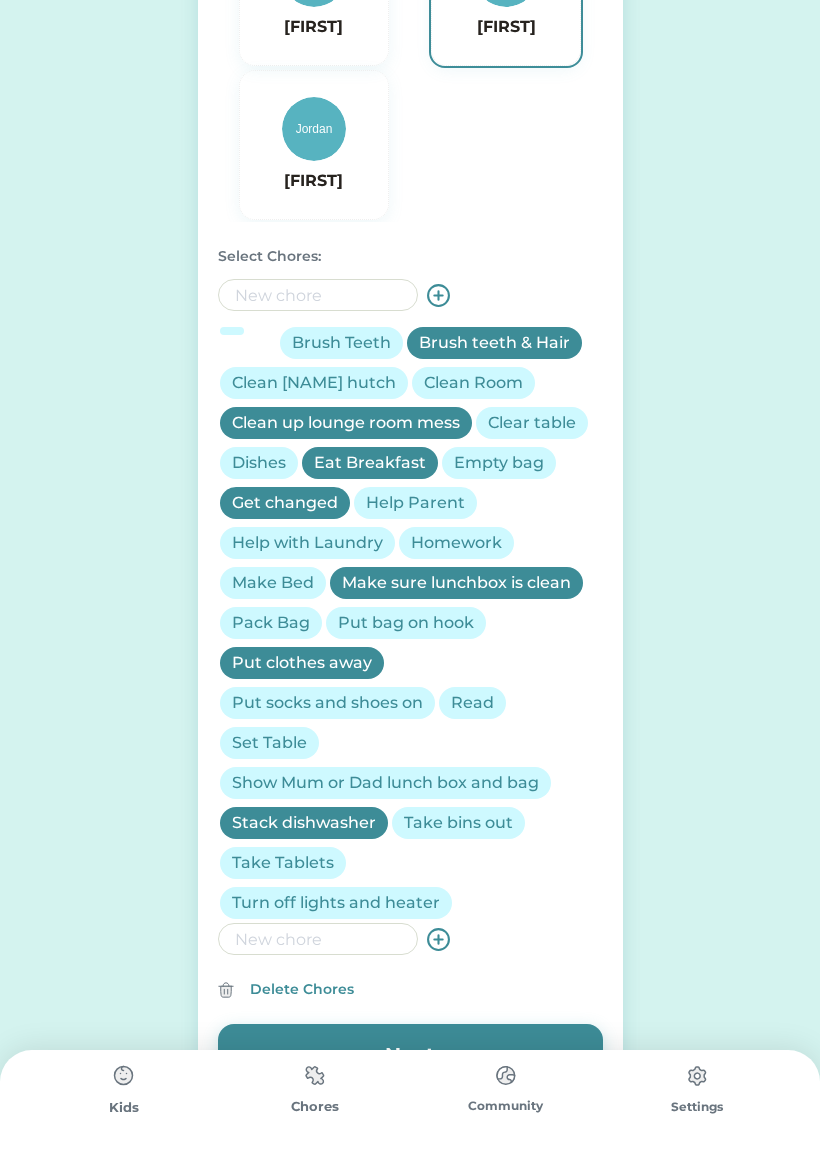 click on "Clean [NAME] hutch" at bounding box center (314, 383) 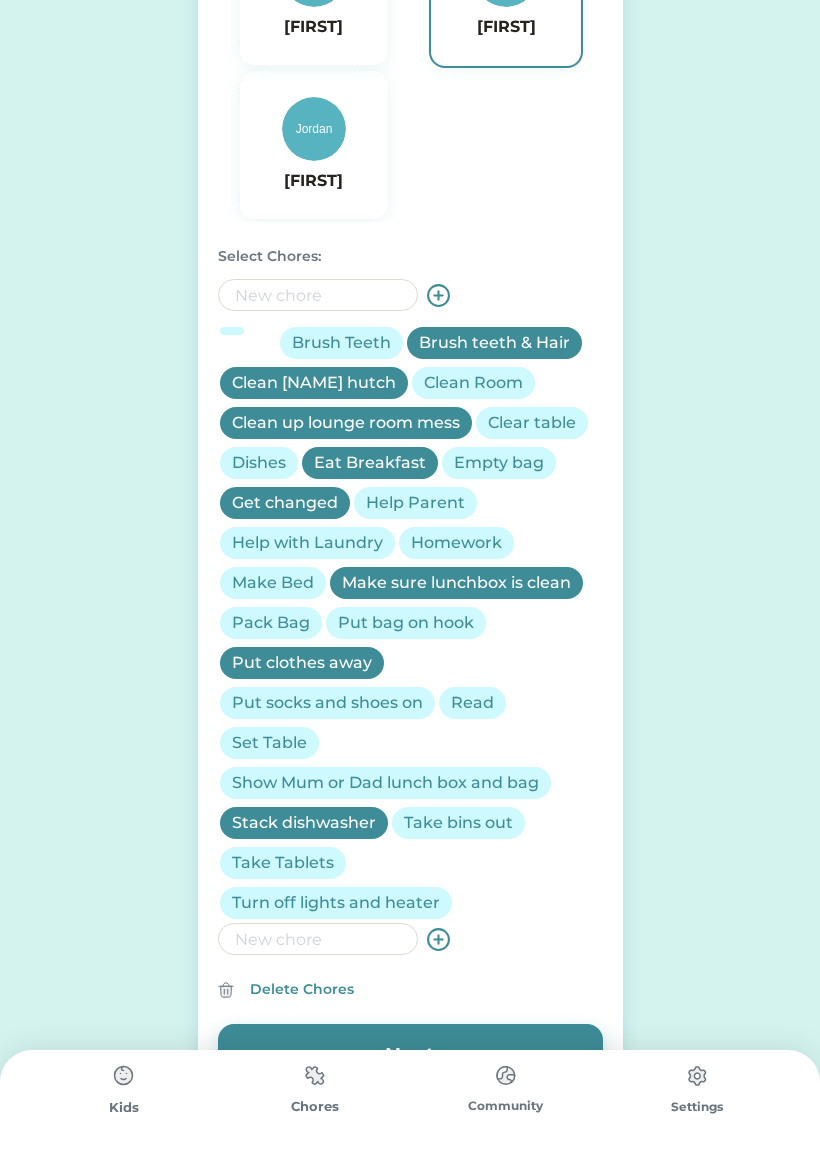 click on "Next" at bounding box center (410, 1055) 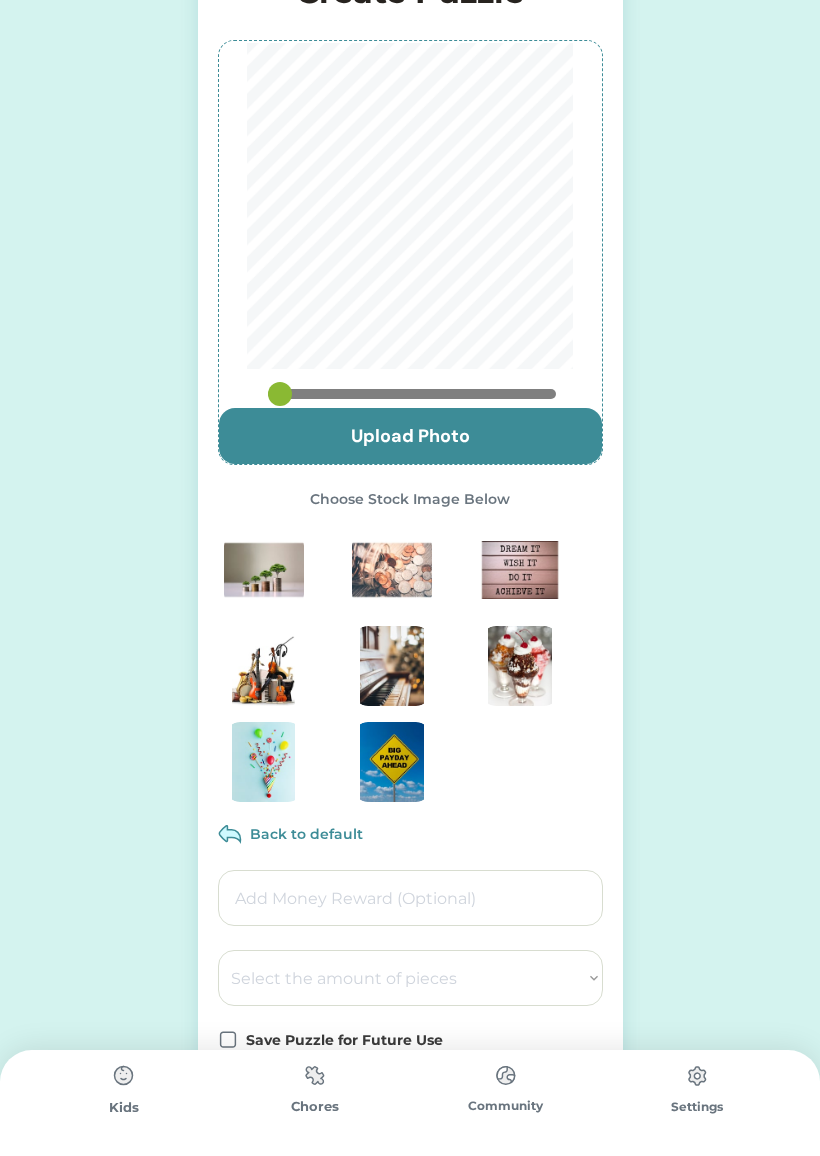 scroll, scrollTop: 0, scrollLeft: 0, axis: both 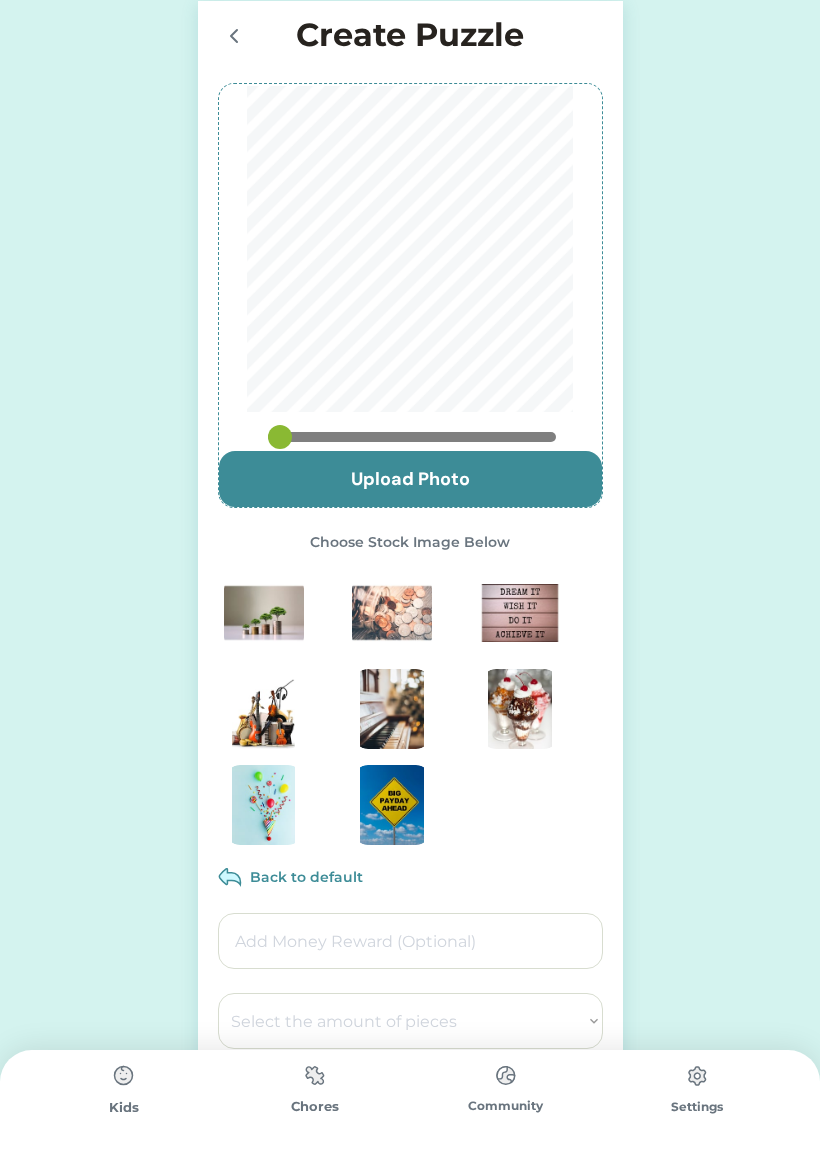 click at bounding box center (410, 941) 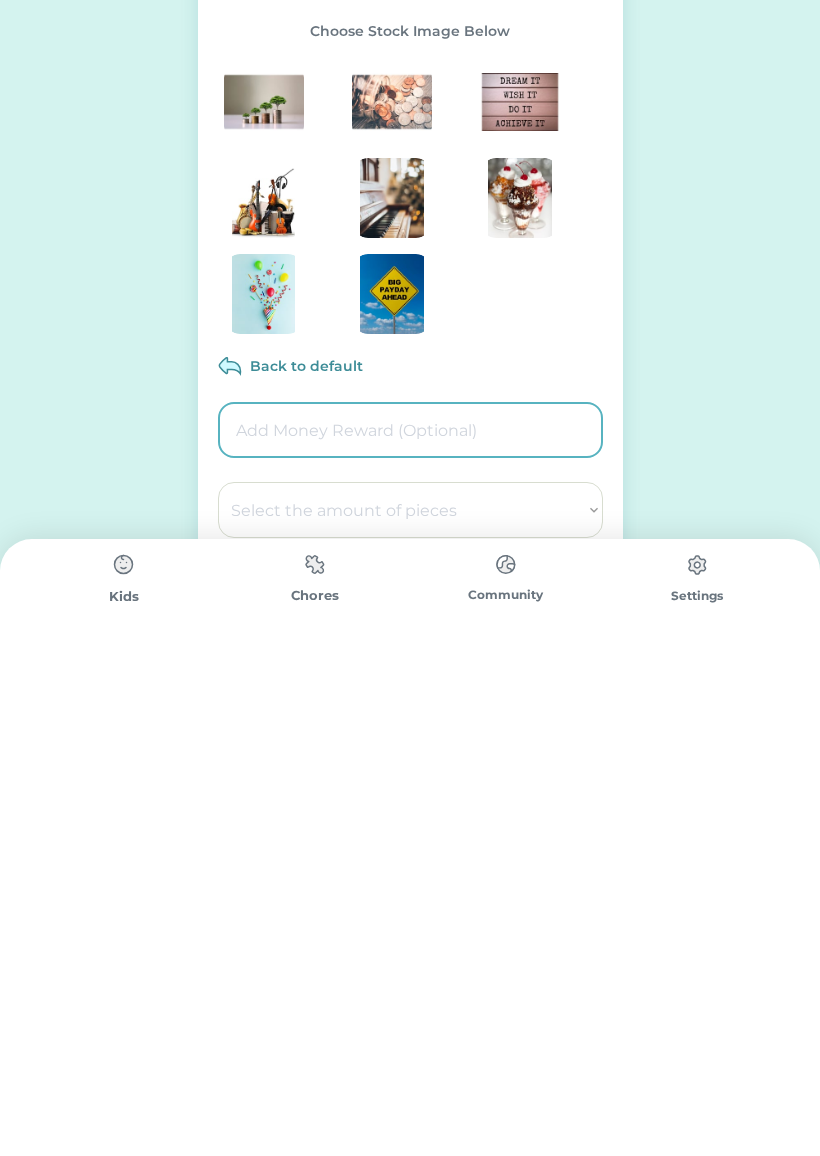 type on "2.00" 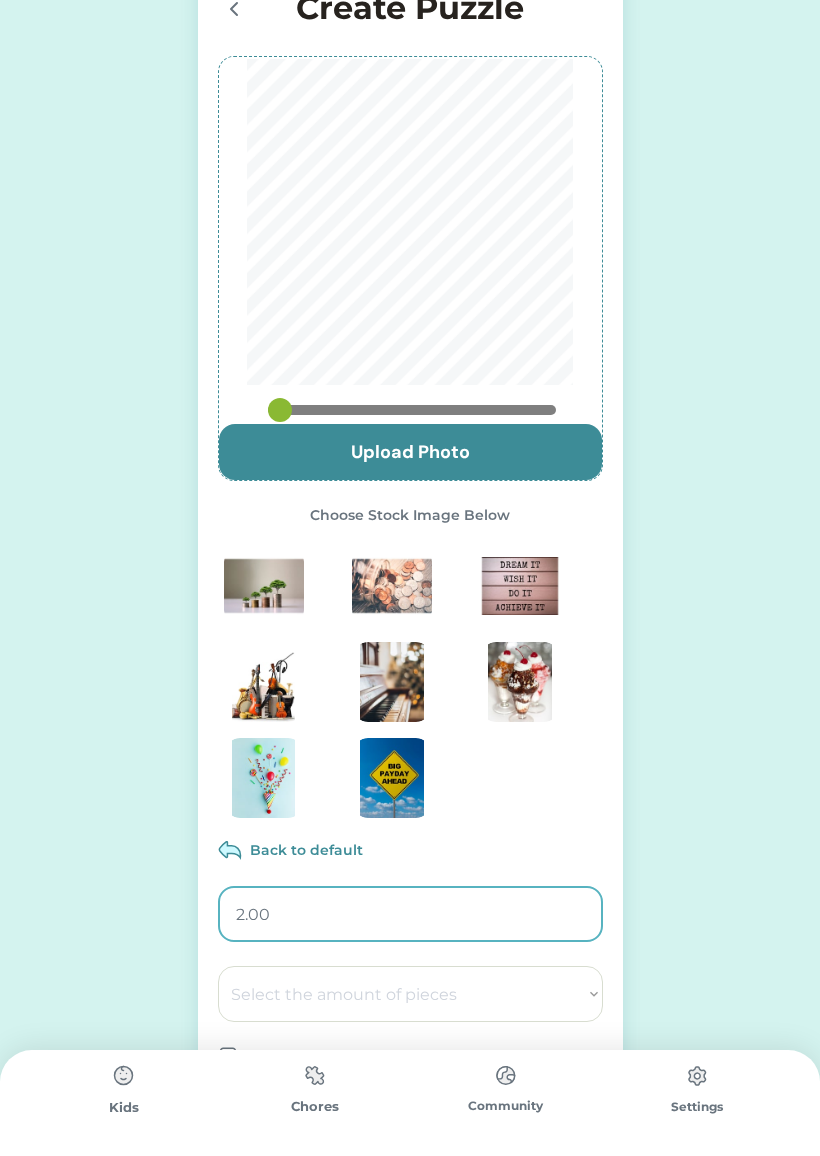 scroll, scrollTop: 0, scrollLeft: 0, axis: both 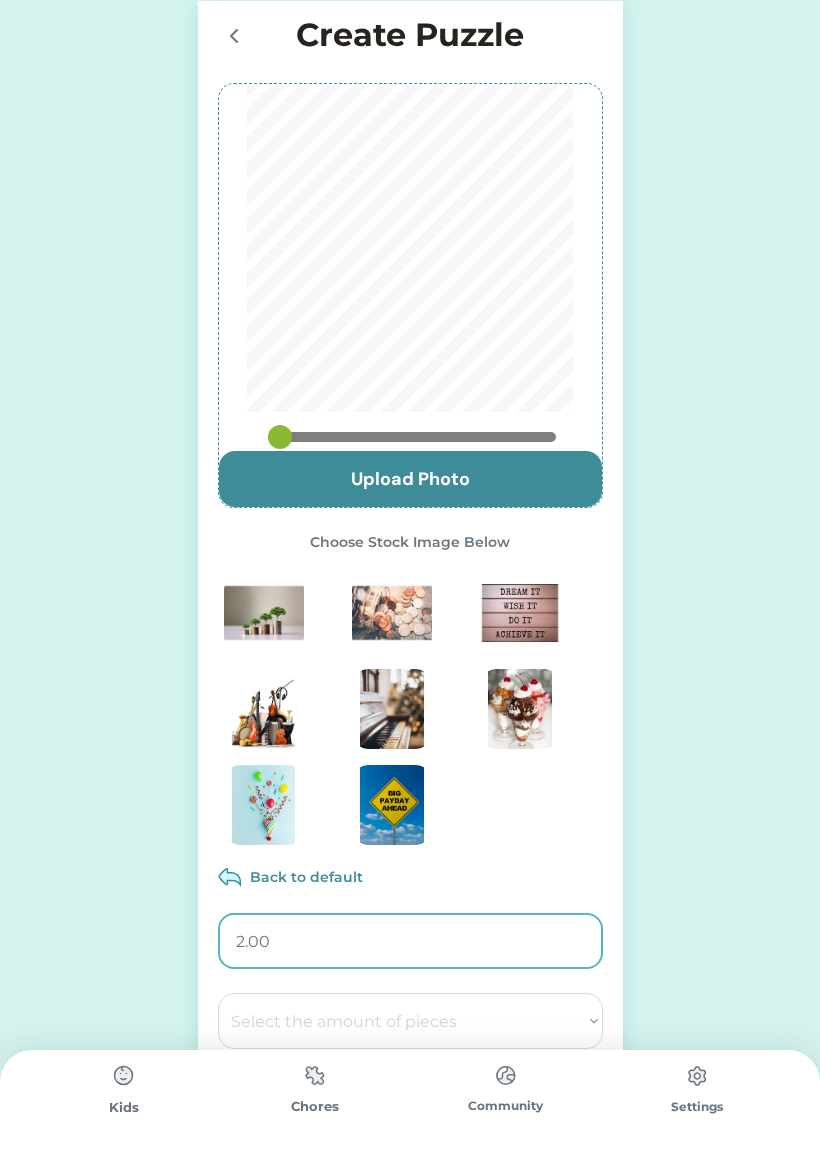 click at bounding box center [238, 35] 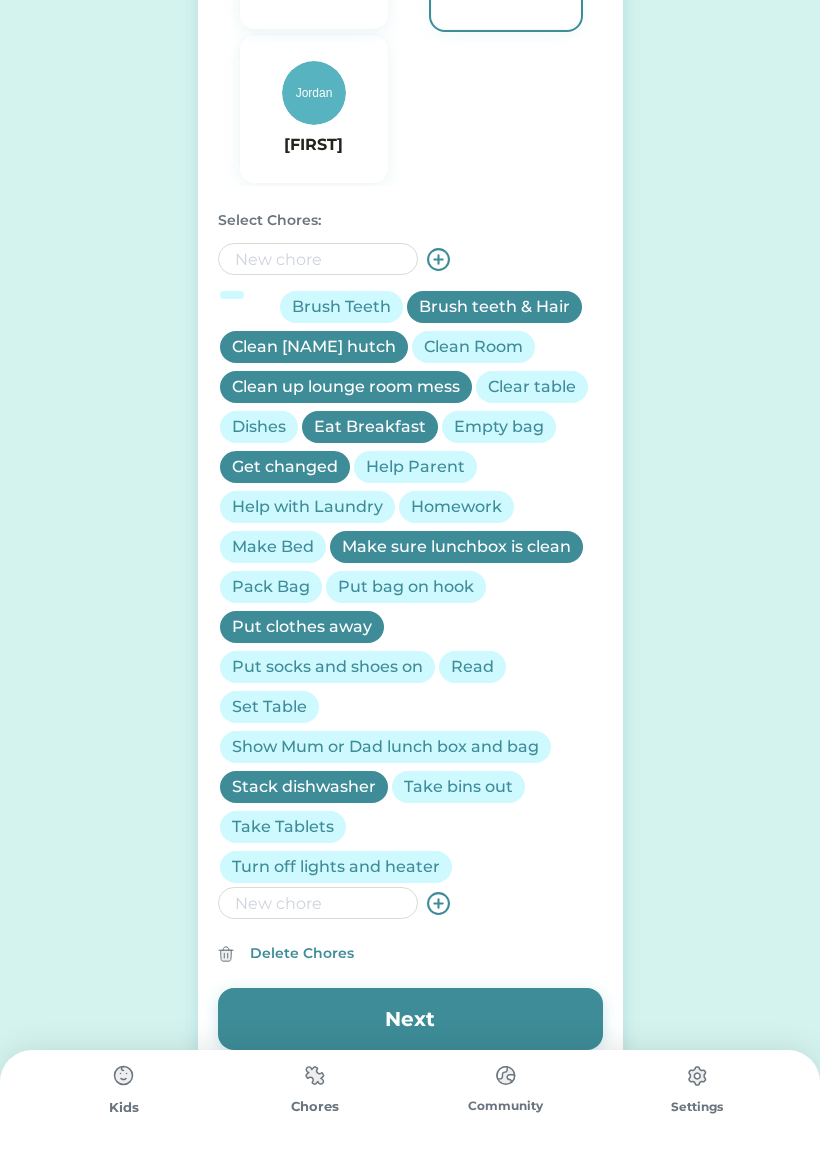 scroll, scrollTop: 313, scrollLeft: 0, axis: vertical 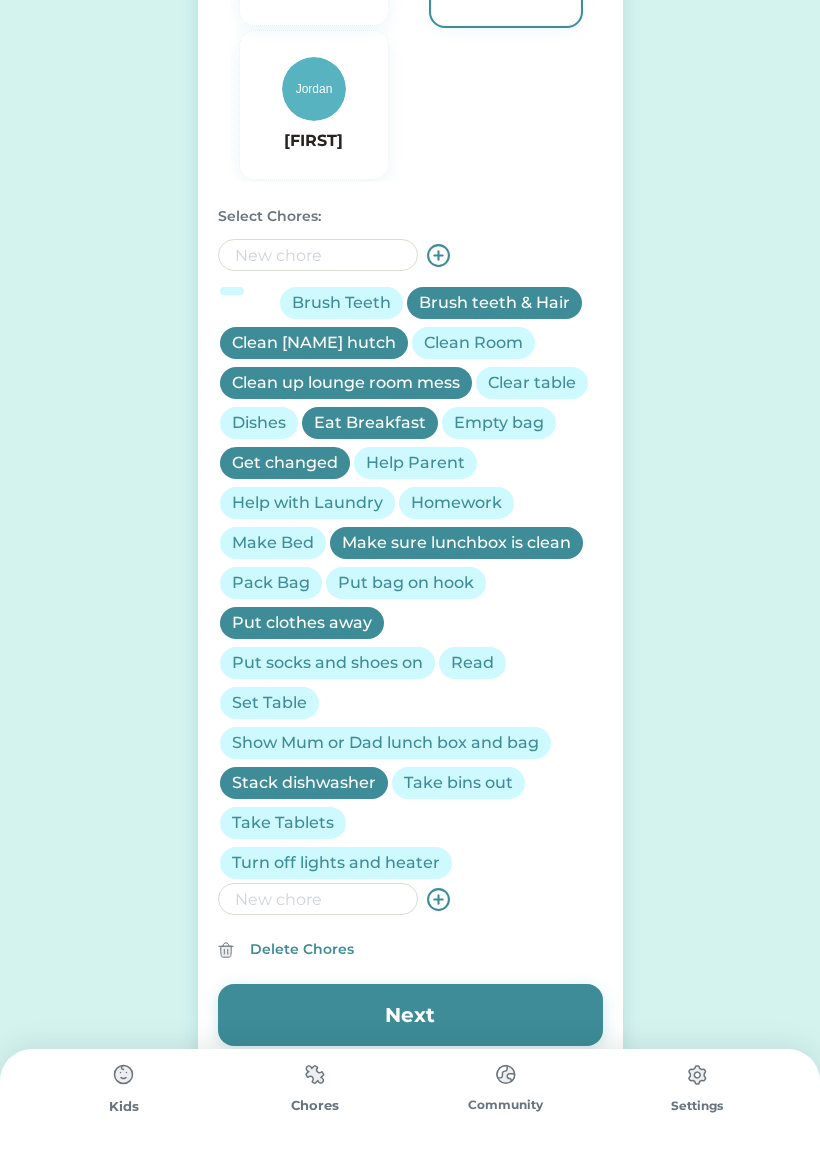 click on "Next" at bounding box center (410, 1016) 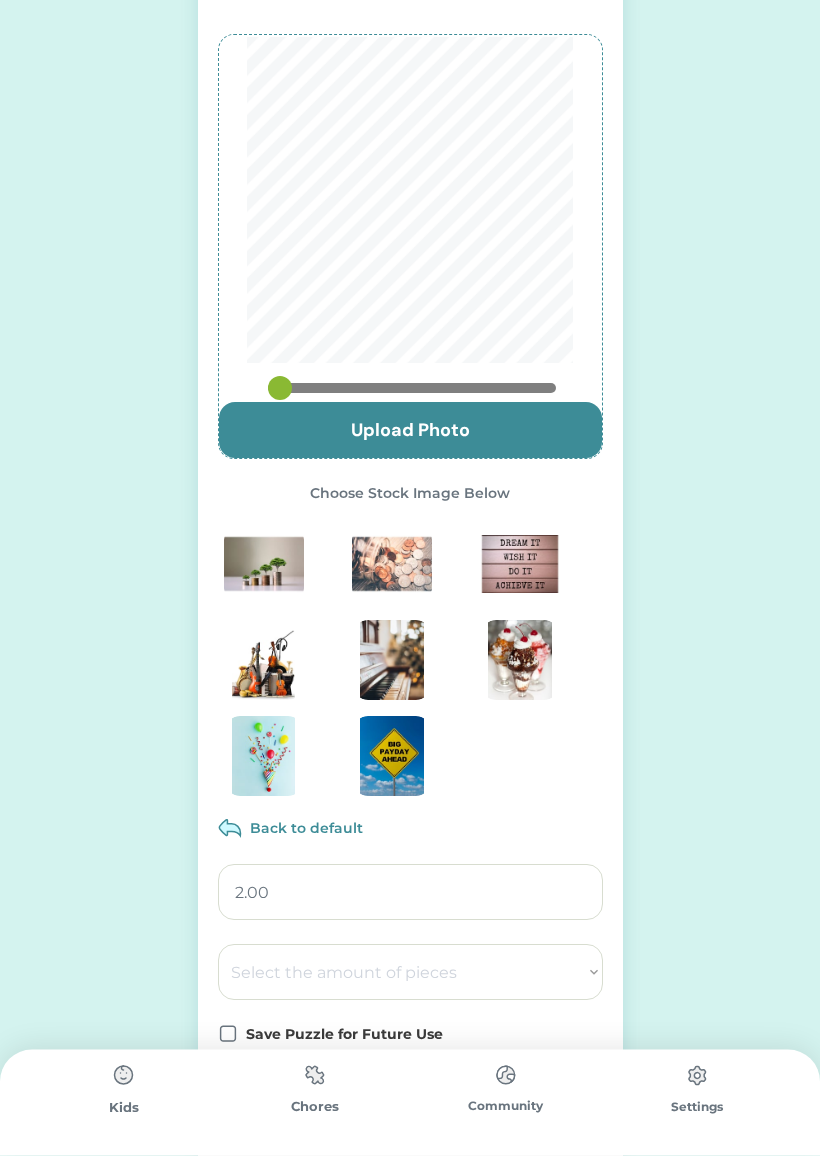 scroll, scrollTop: 67, scrollLeft: 0, axis: vertical 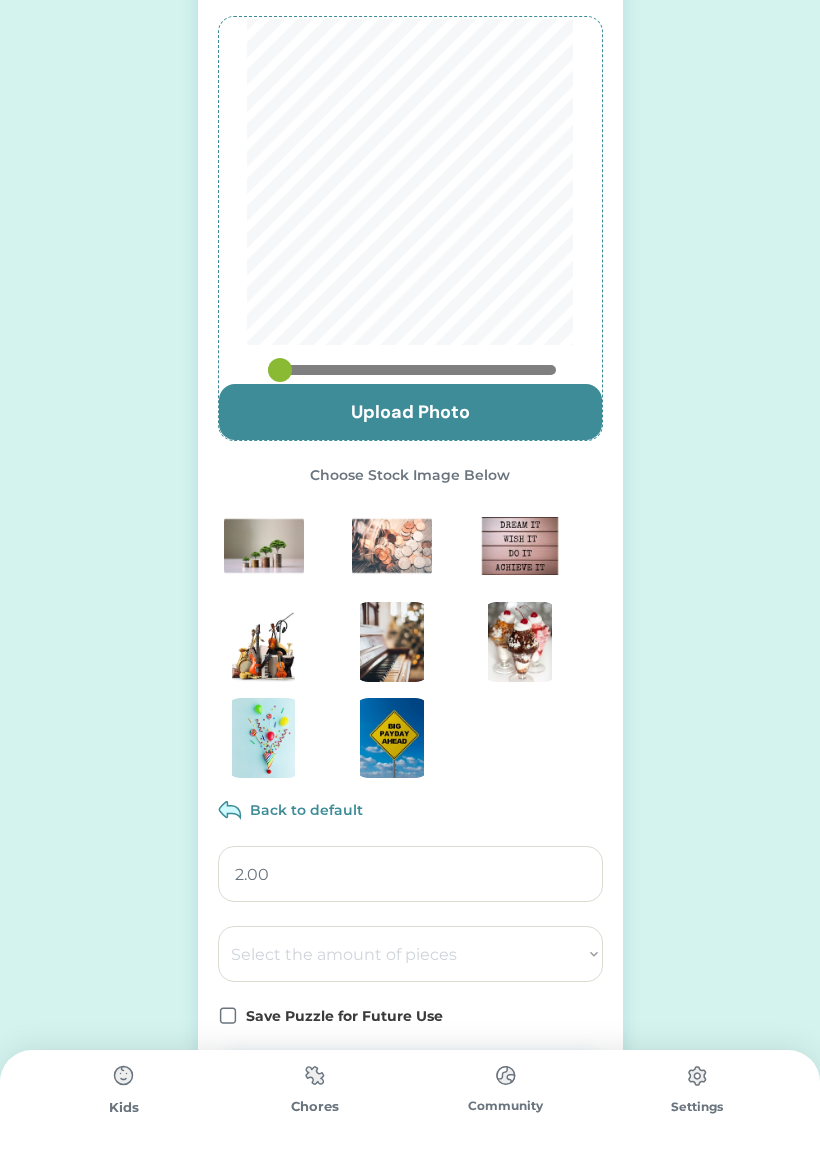 click on "Select the amount of pieces 4 6 8 9 10 12 14 15 16 18 20 21 24 25 28 30 32 35 36 40 42 45 48 50 54 56 60 64 72 81 100" at bounding box center (410, 954) 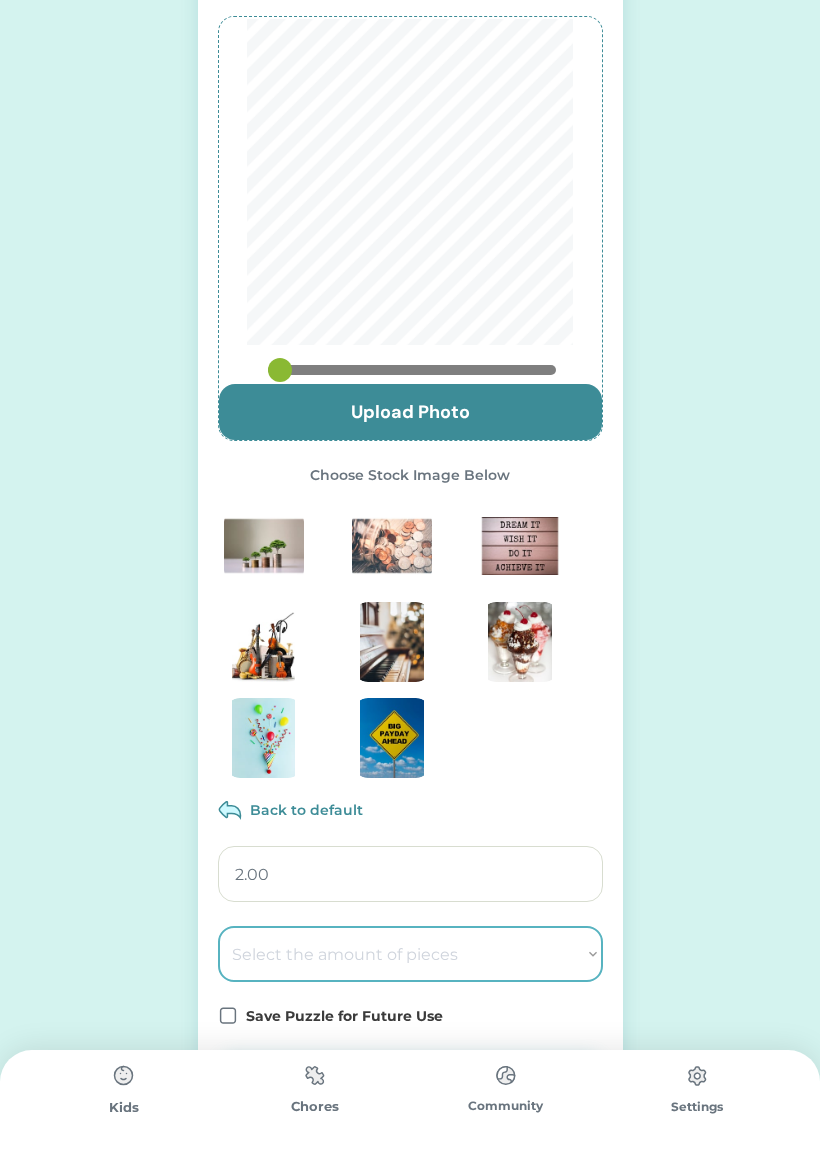 select on ""1348695171700984260__LOOKUP__1686212359594x740163952726753400"" 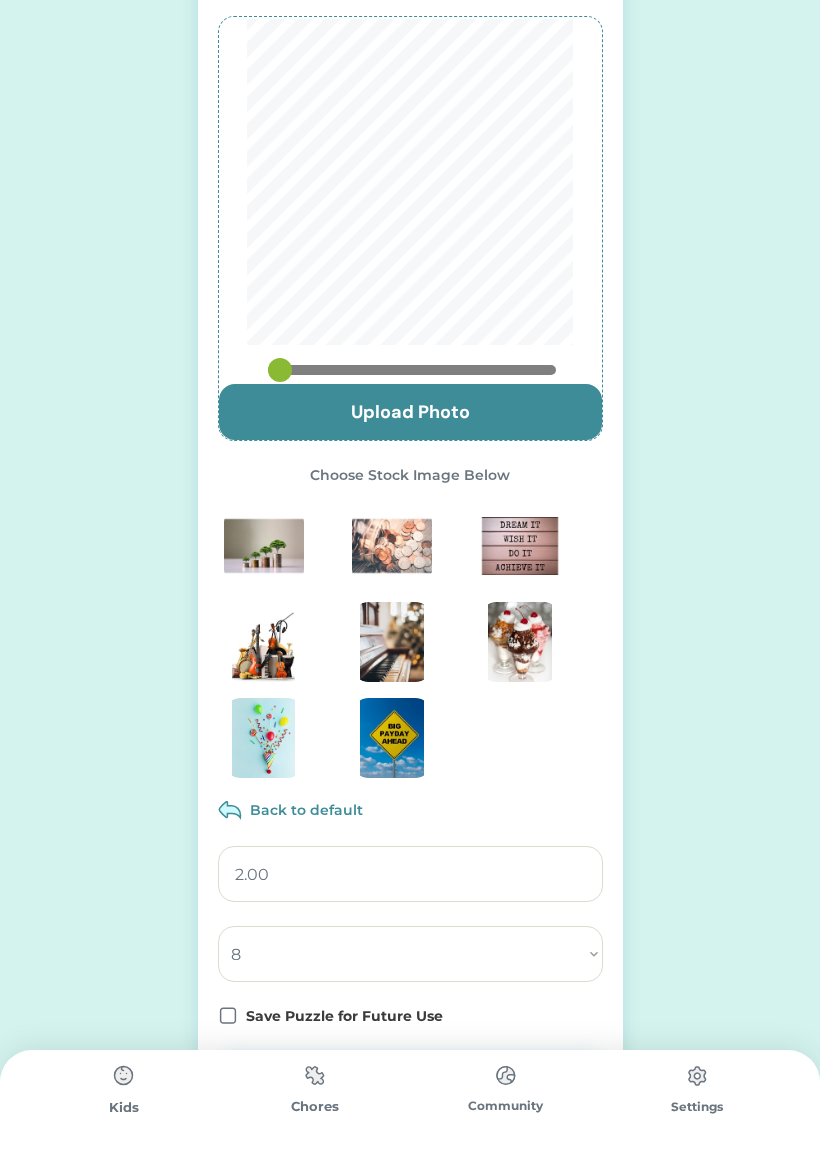 click 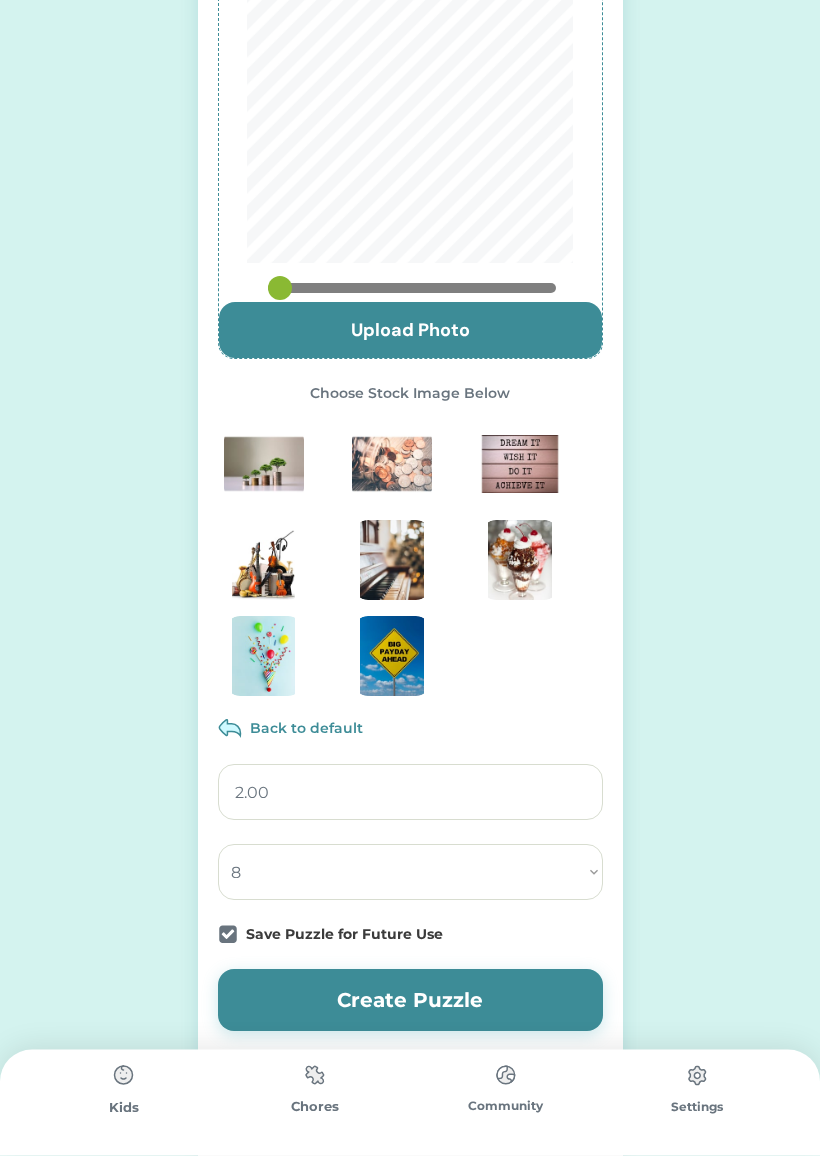 scroll, scrollTop: 174, scrollLeft: 0, axis: vertical 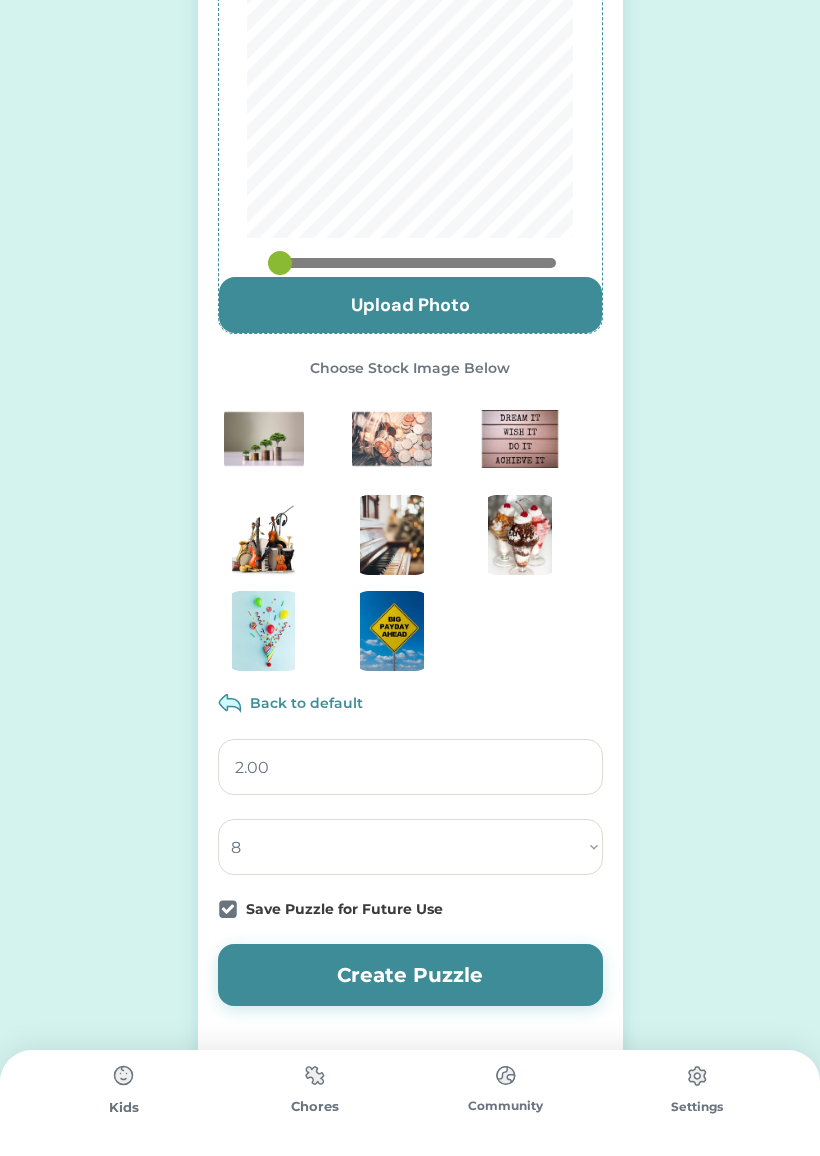click on "Create Puzzle" at bounding box center (410, 975) 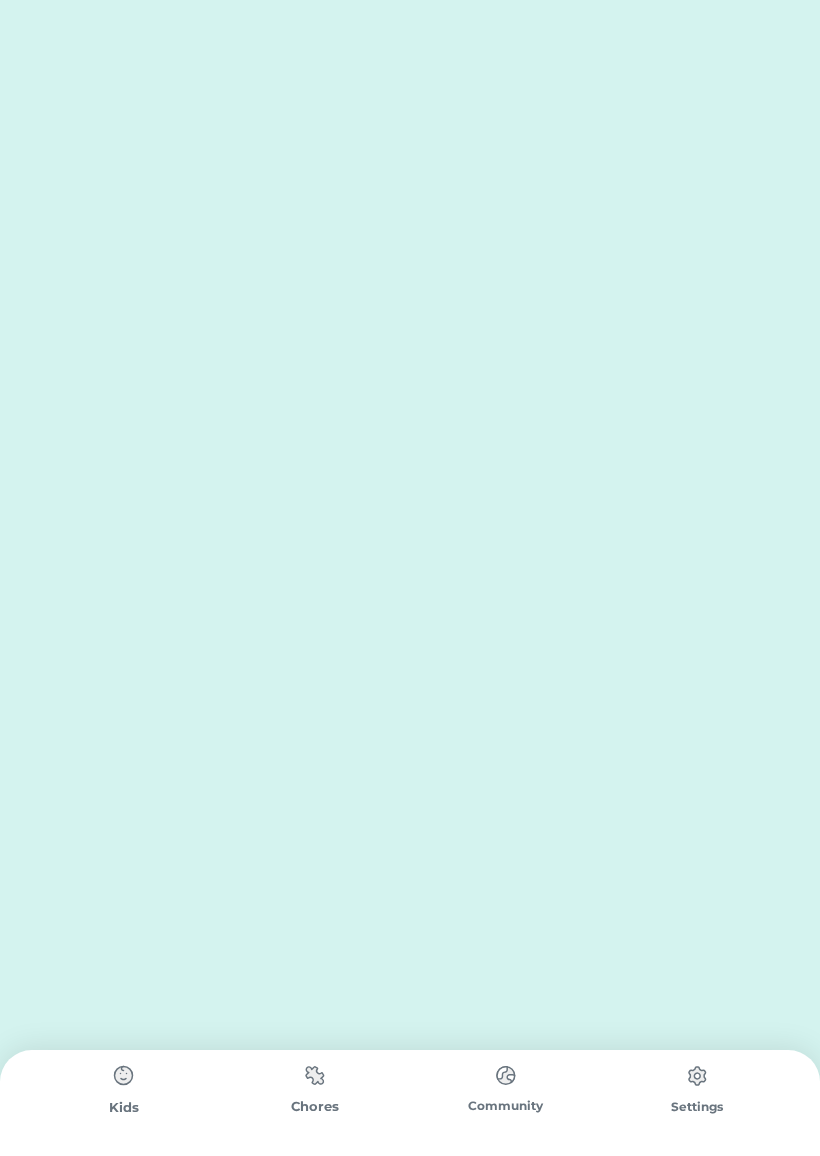 scroll, scrollTop: 0, scrollLeft: 0, axis: both 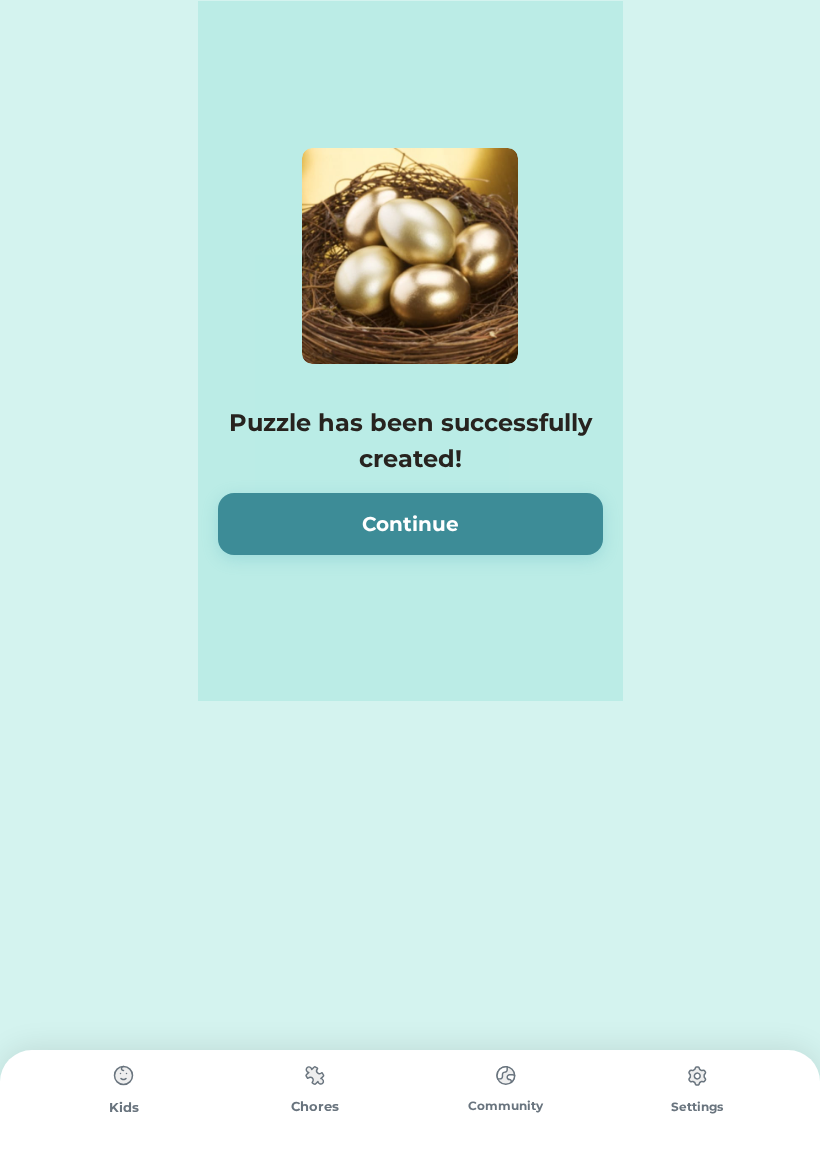 click on "Continue" at bounding box center (410, 524) 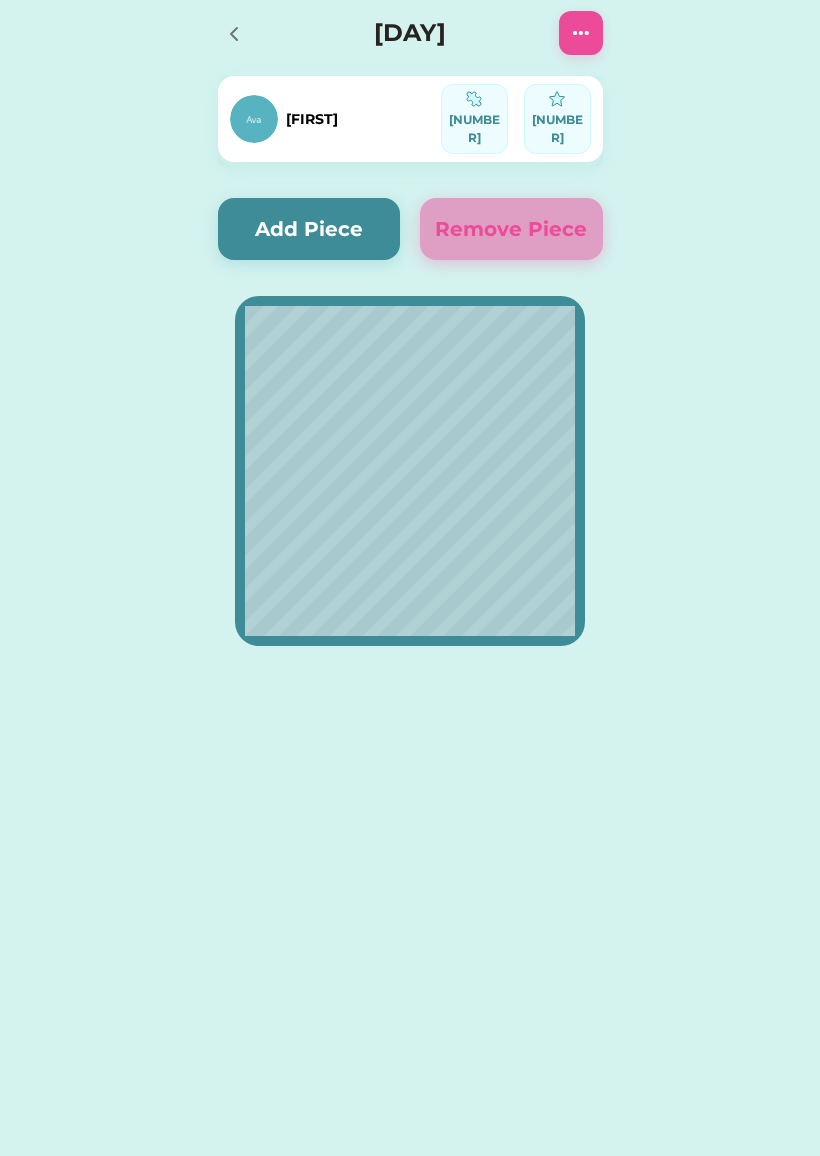 click at bounding box center (240, 33) 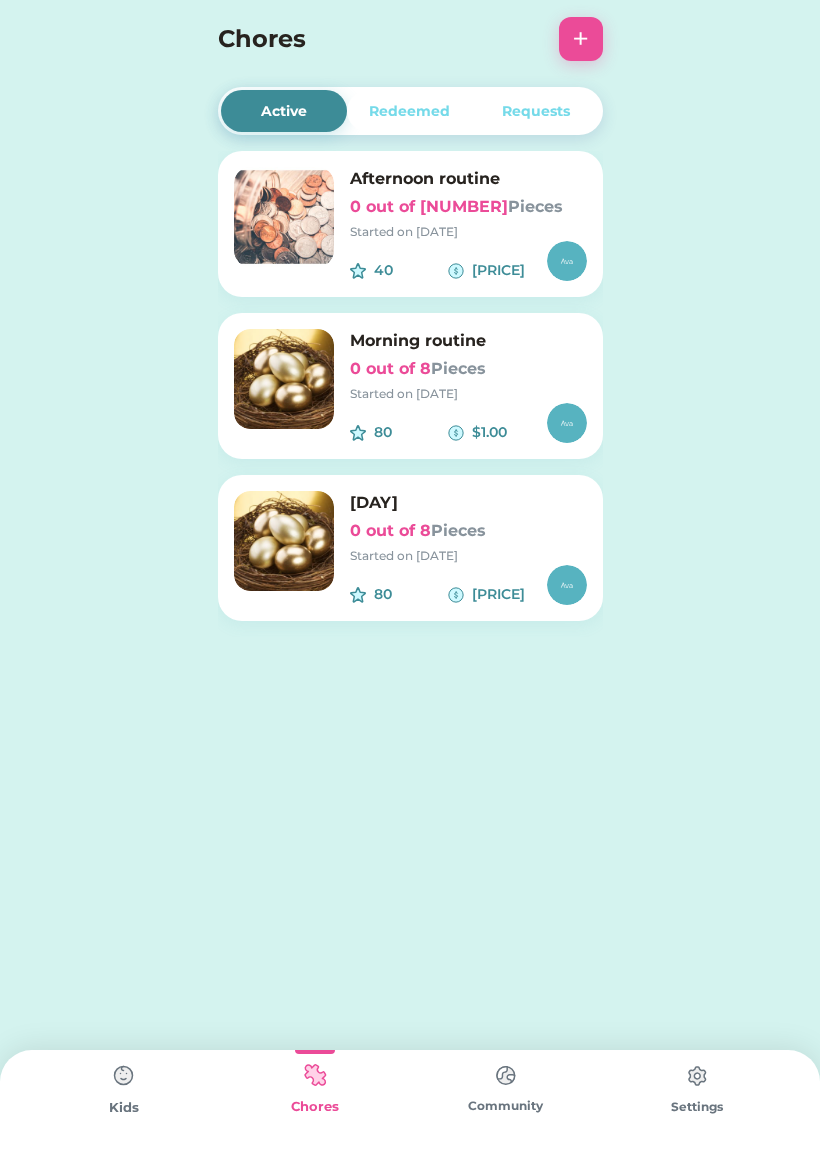 click on "Kids" at bounding box center [123, 1103] 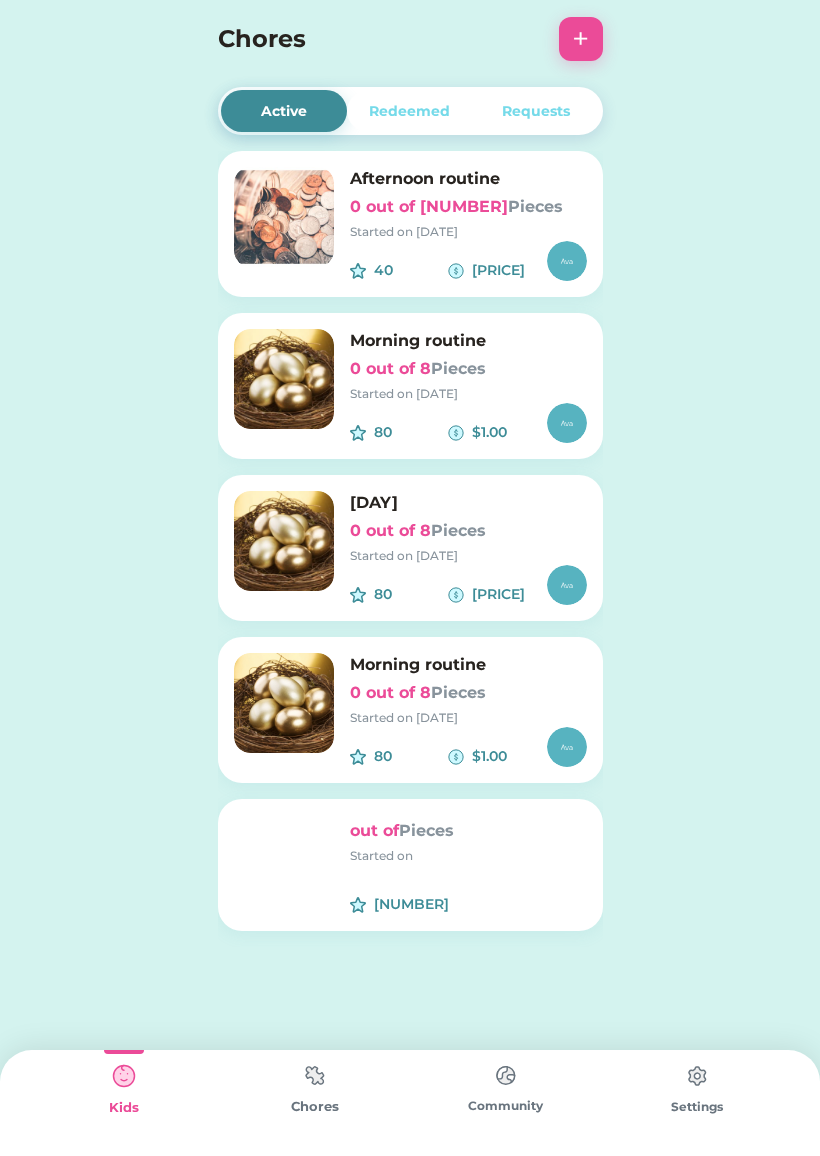 scroll, scrollTop: 16, scrollLeft: 0, axis: vertical 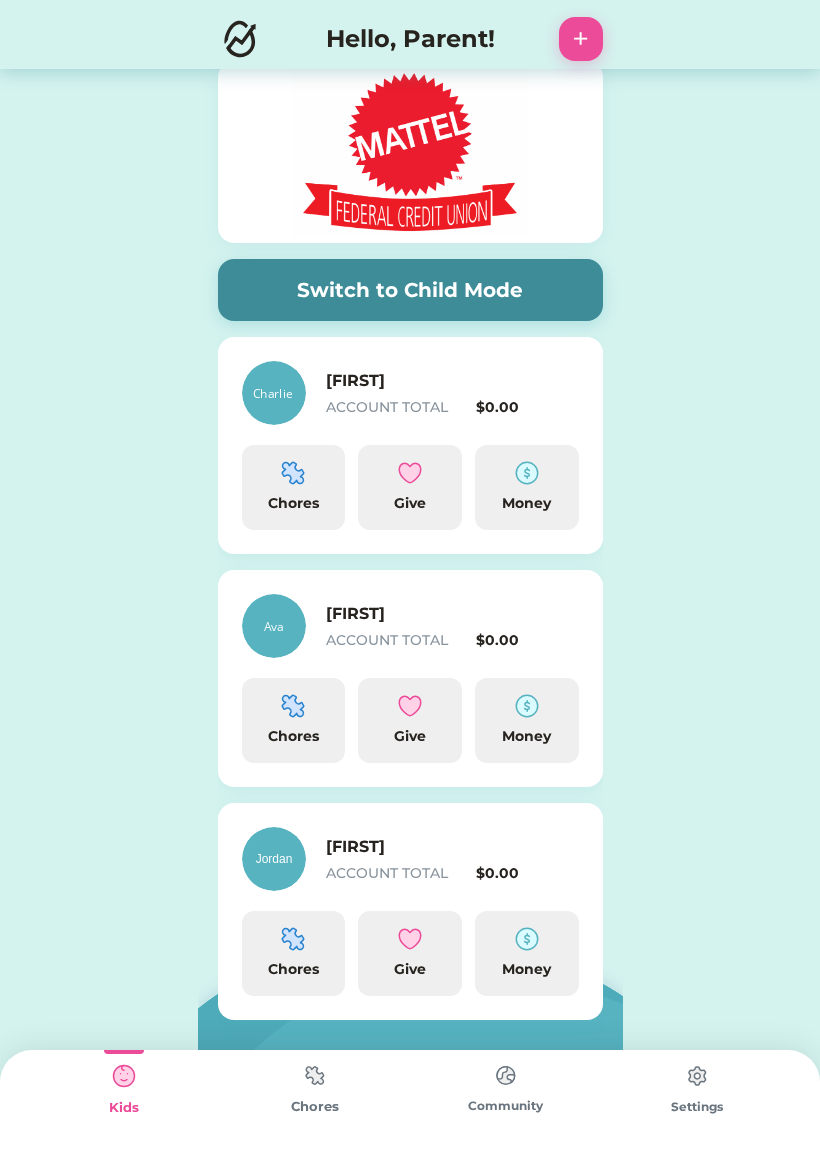 click 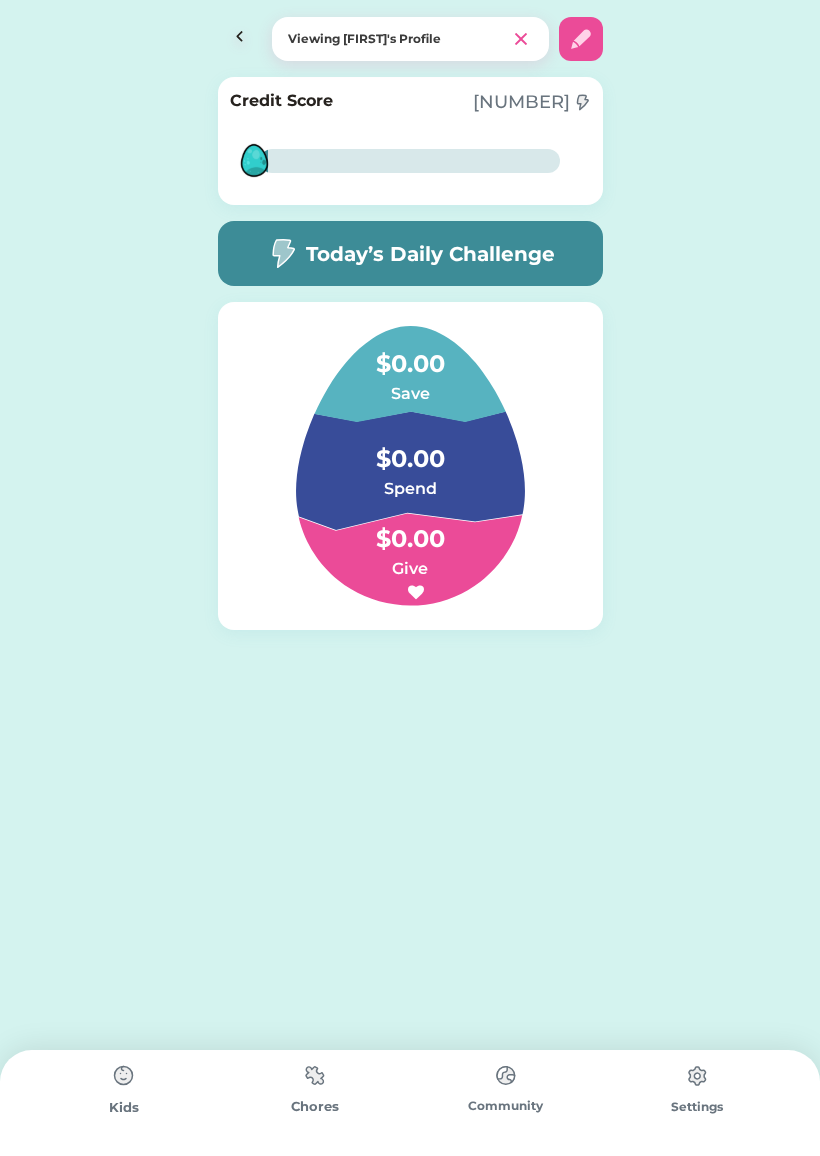 click at bounding box center [315, 1075] 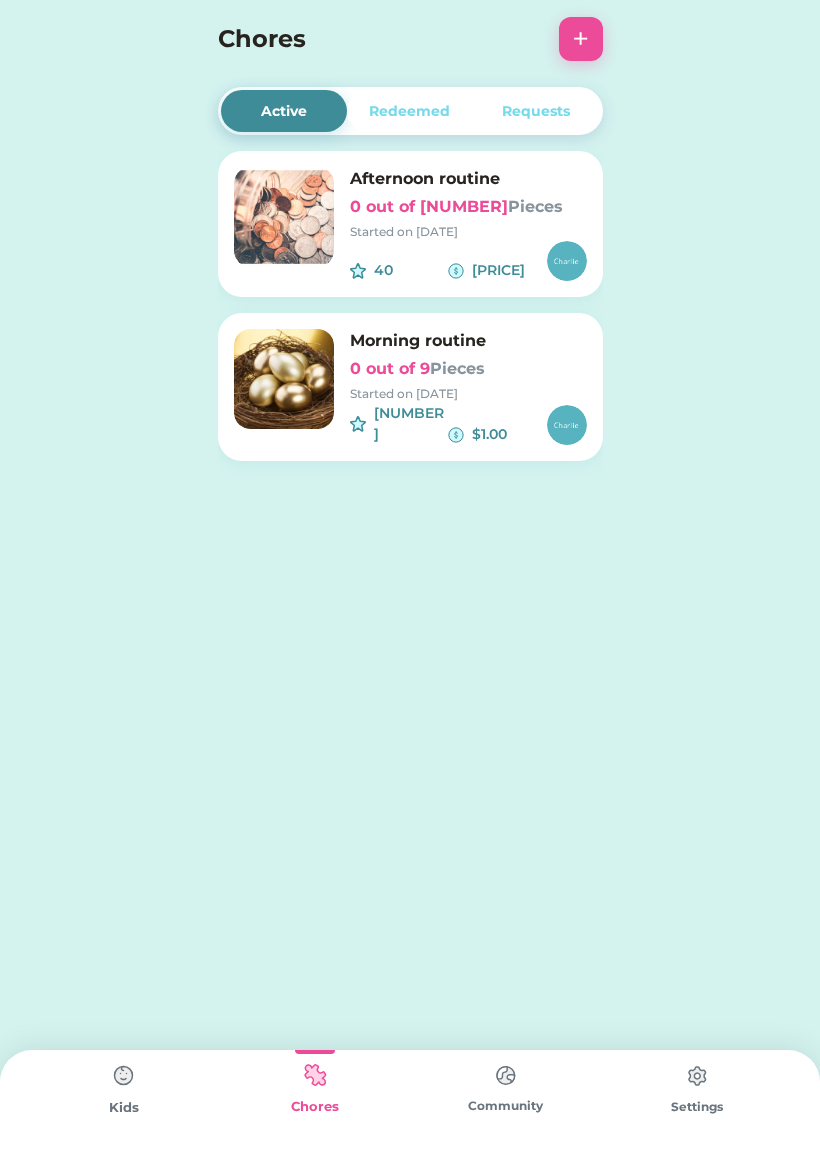 click on "+" at bounding box center [581, 39] 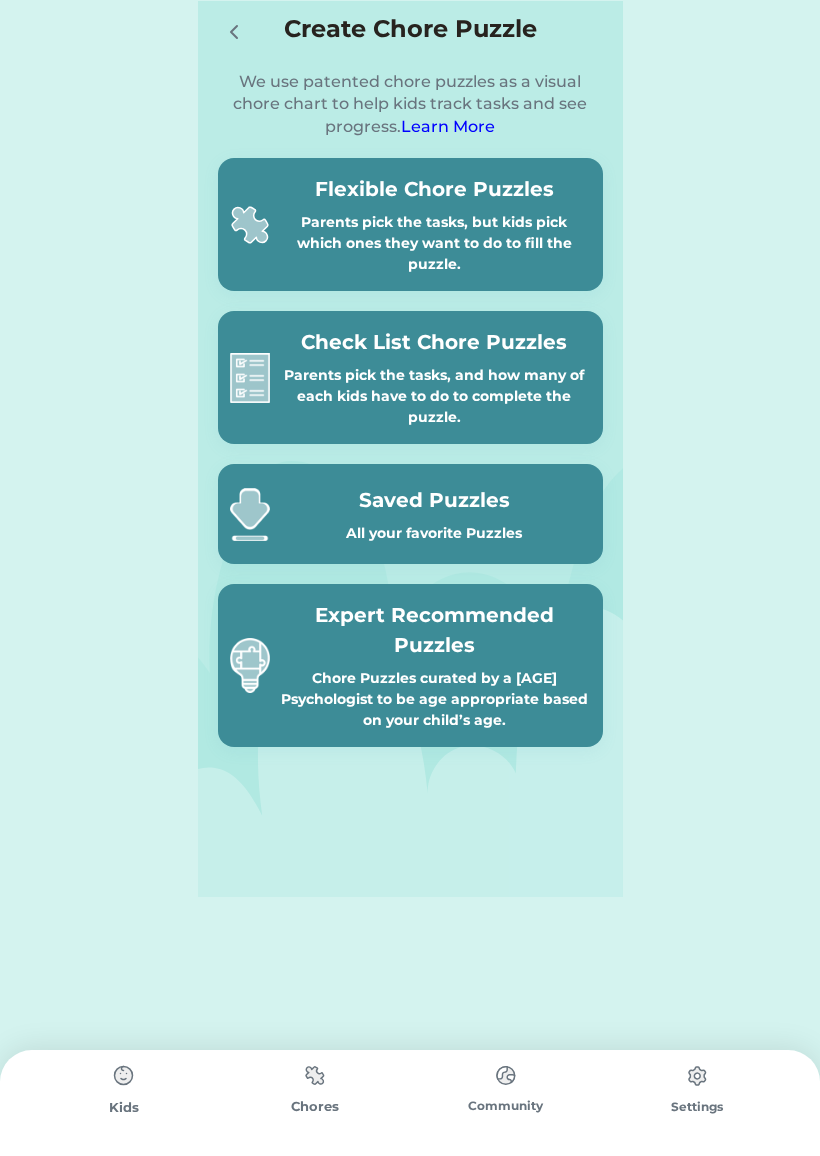 click on "Parents pick the tasks, but kids pick which ones they want to do to fill the puzzle." at bounding box center [434, 243] 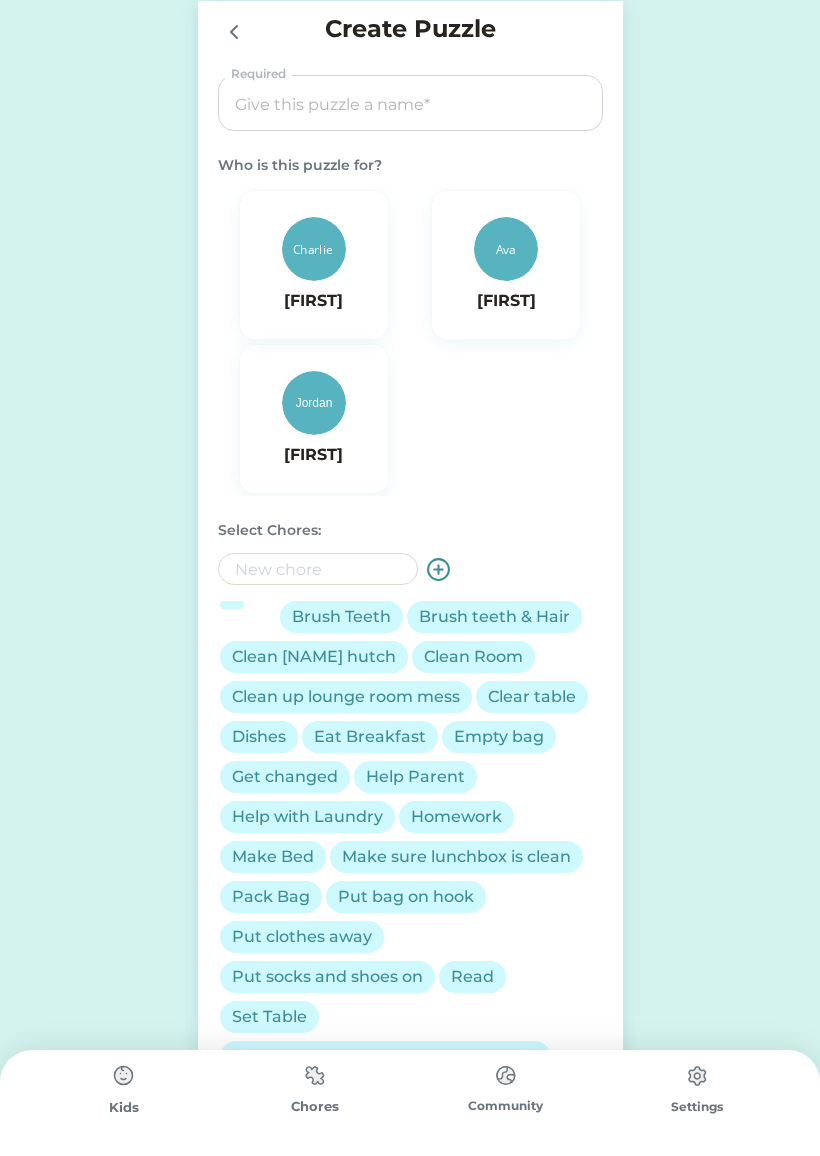 click at bounding box center (410, 104) 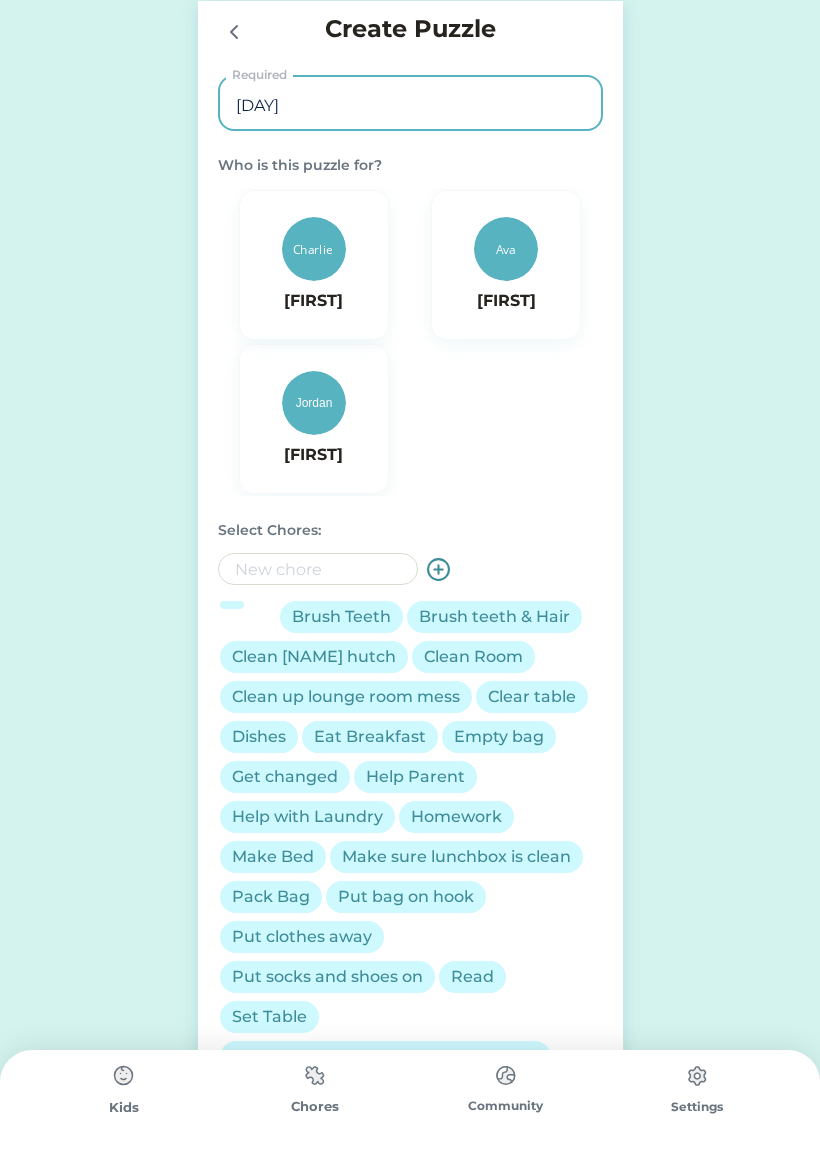 type on "[DAY]" 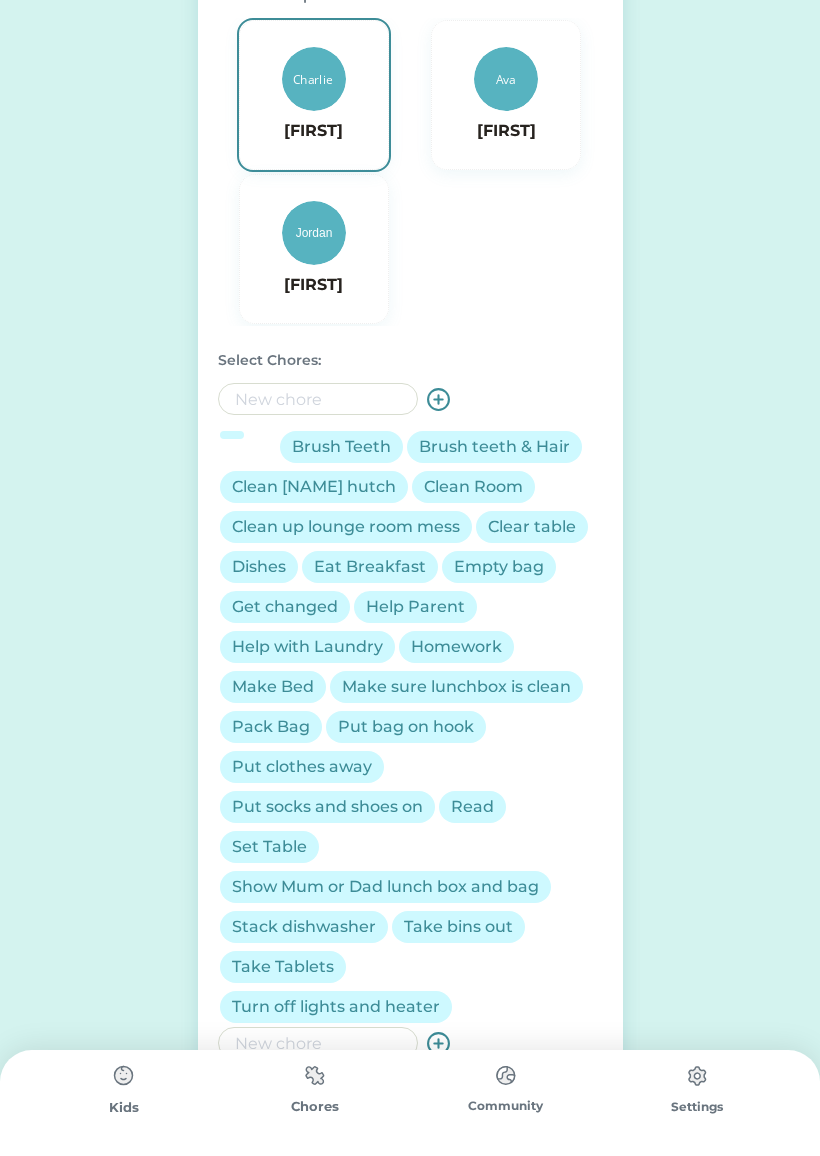 scroll, scrollTop: 171, scrollLeft: 0, axis: vertical 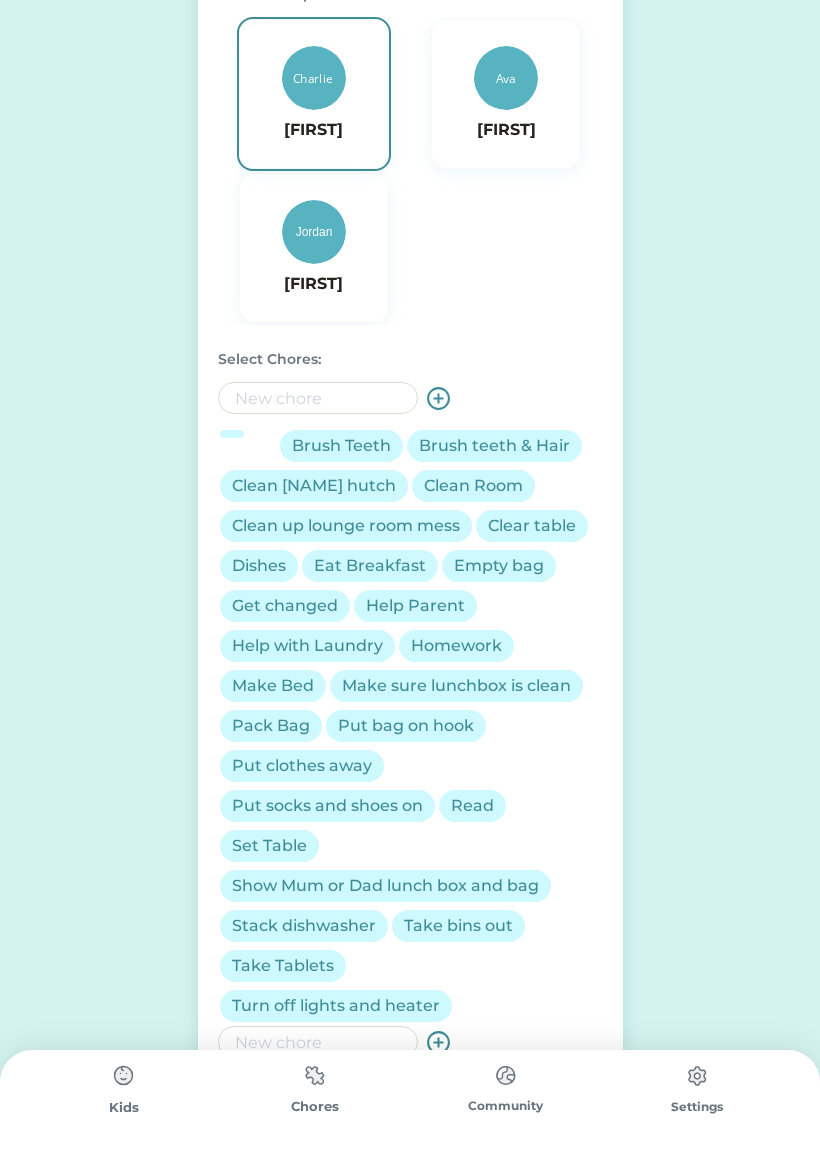 click on "Brush Teeth" at bounding box center (341, 446) 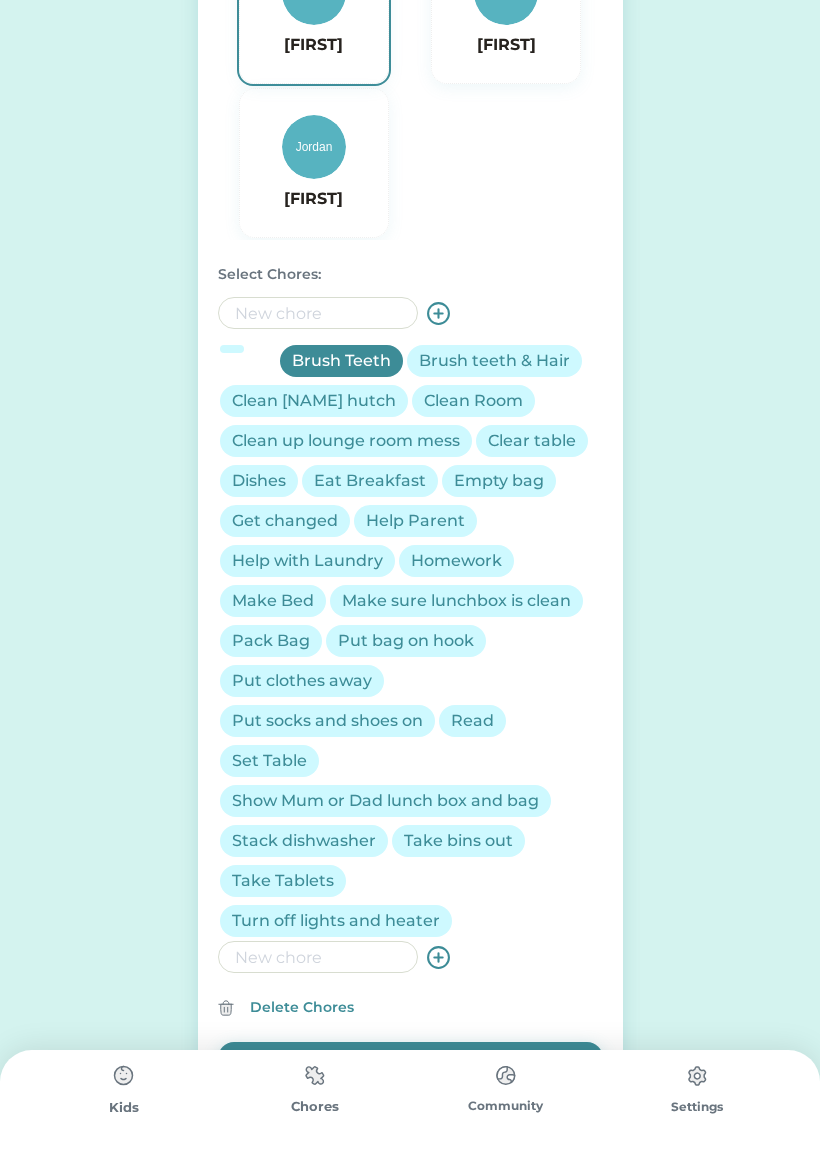 scroll, scrollTop: 261, scrollLeft: 0, axis: vertical 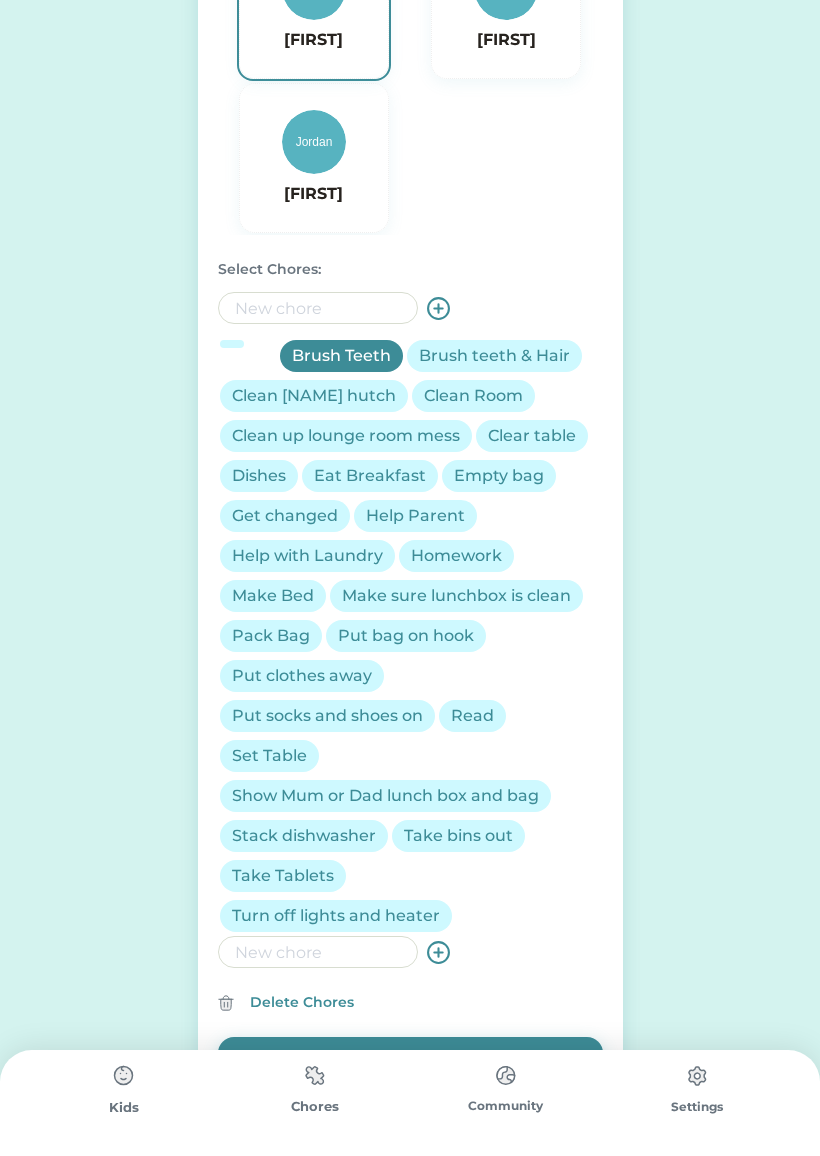 click on "Brush Teeth" at bounding box center (341, 356) 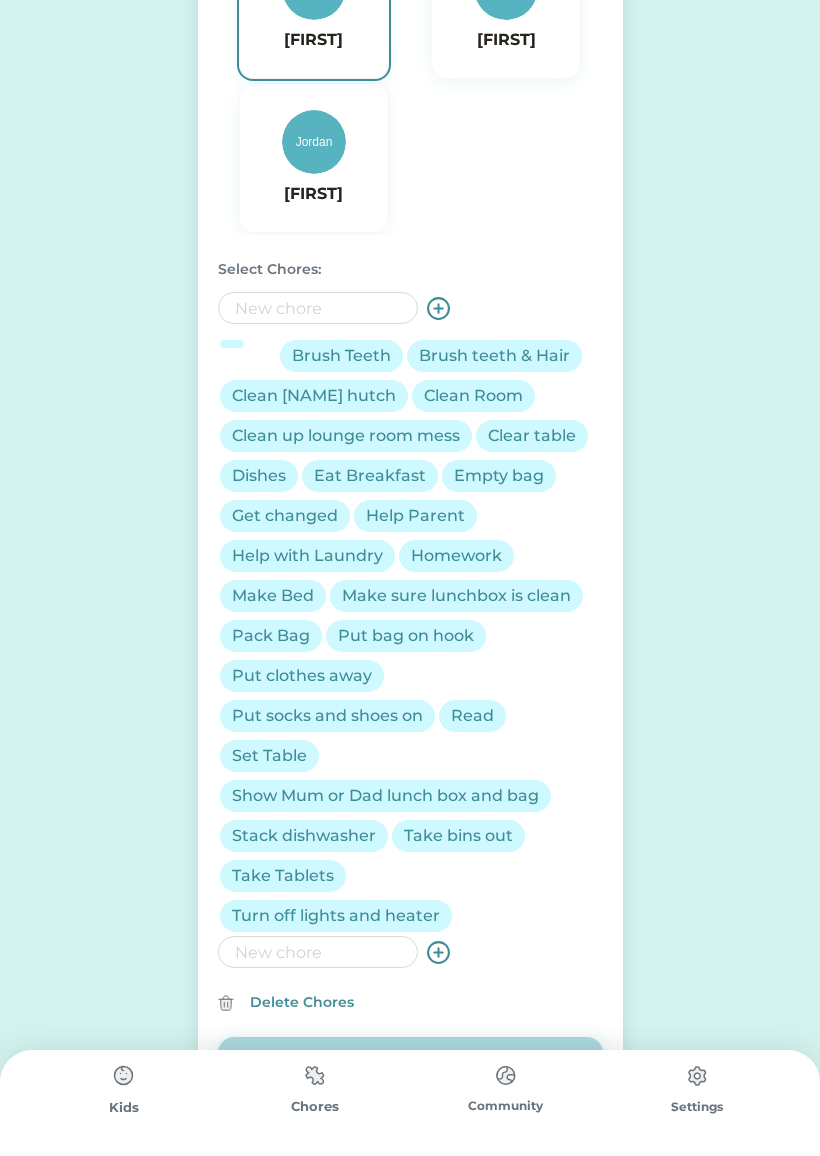 click on "Brush teeth & Hair" at bounding box center (494, 356) 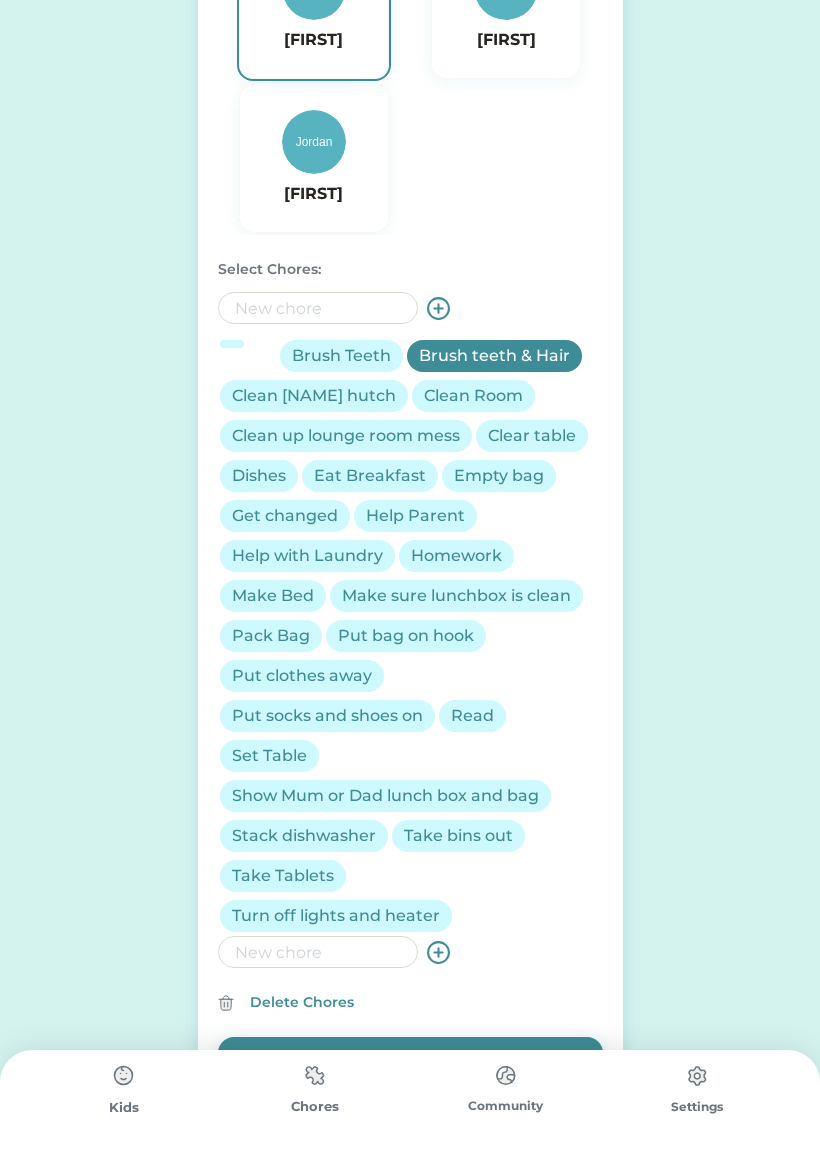 click on "Clean [NAME] hutch" at bounding box center [314, 396] 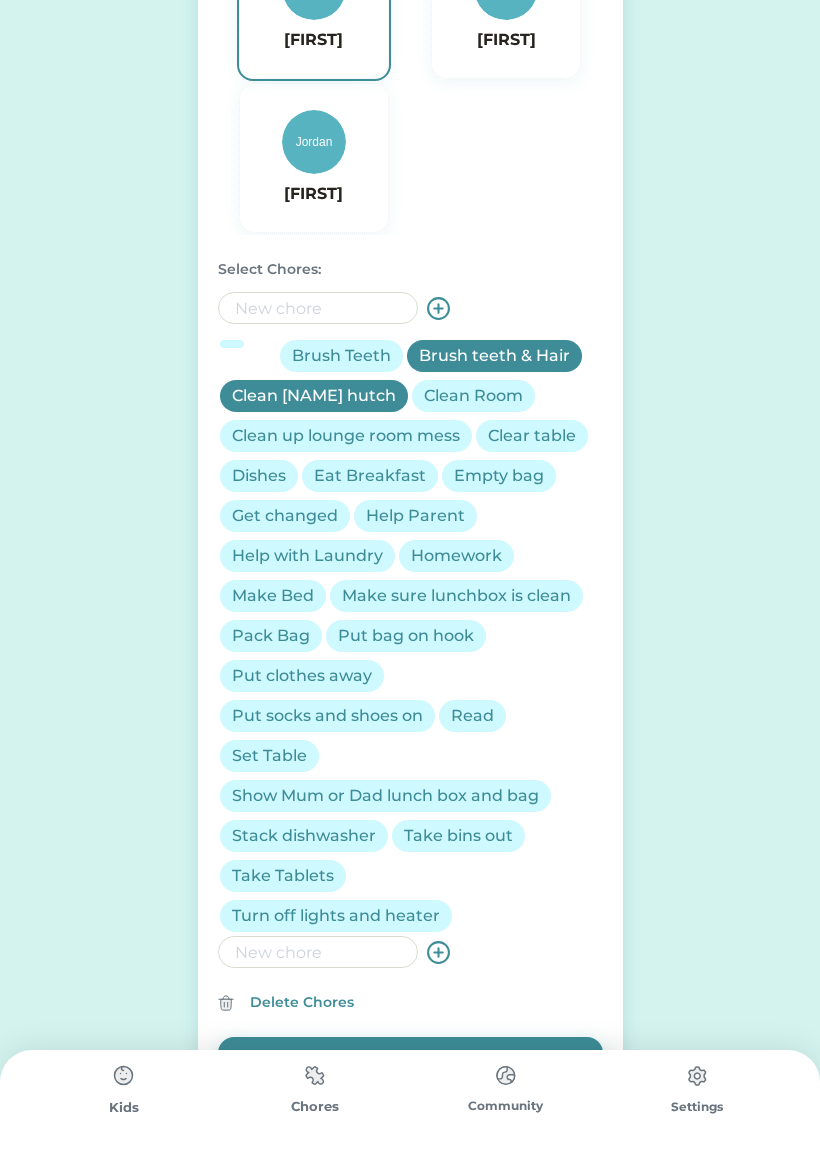 click on "Clean Room" at bounding box center (473, 396) 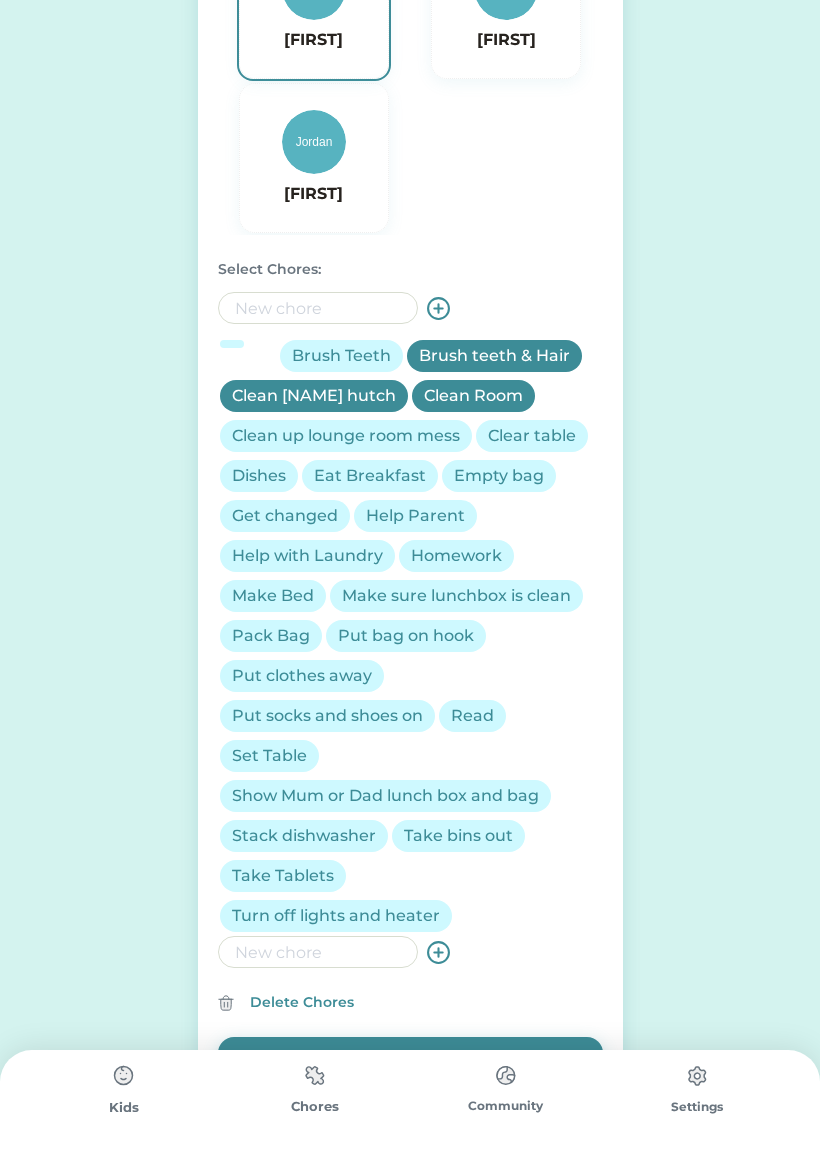 click on "Clean up lounge room mess" at bounding box center [346, 436] 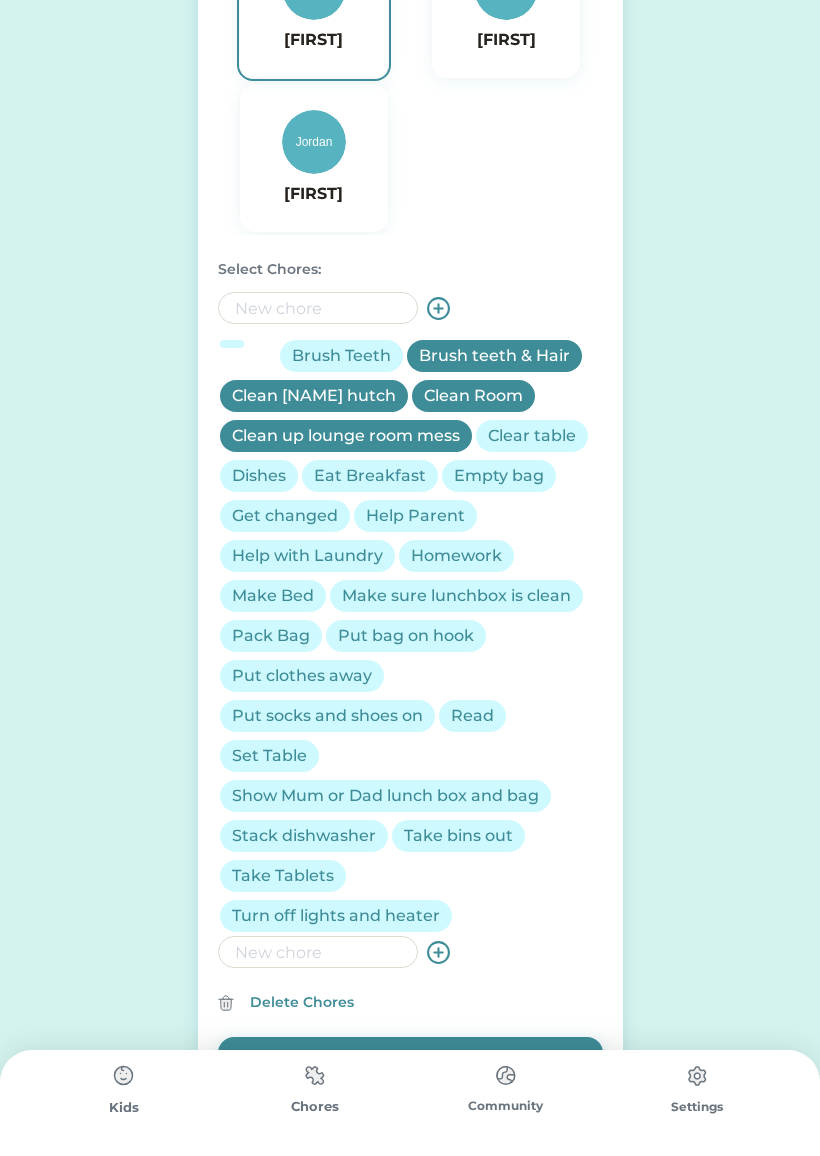 click on "Eat Breakfast" at bounding box center (370, 476) 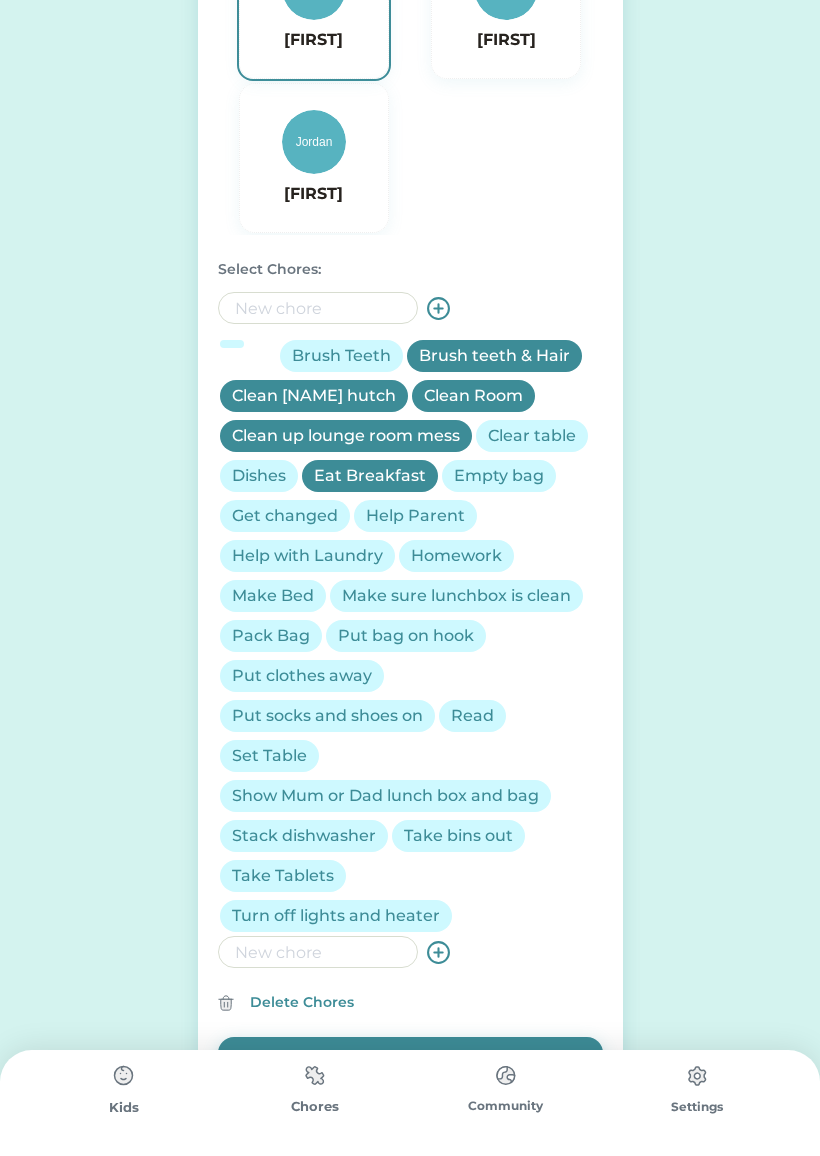 click on "Get changed" at bounding box center (285, 516) 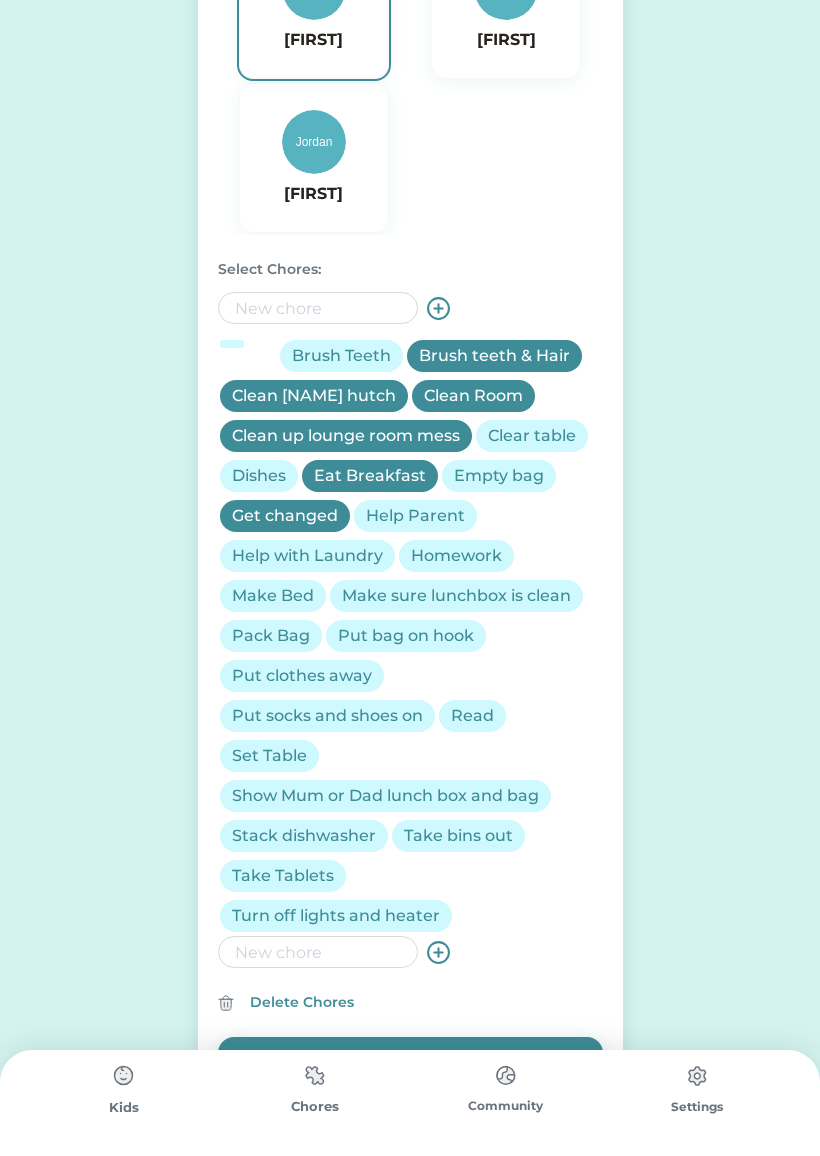 click on "Make sure lunchbox is clean" at bounding box center (456, 596) 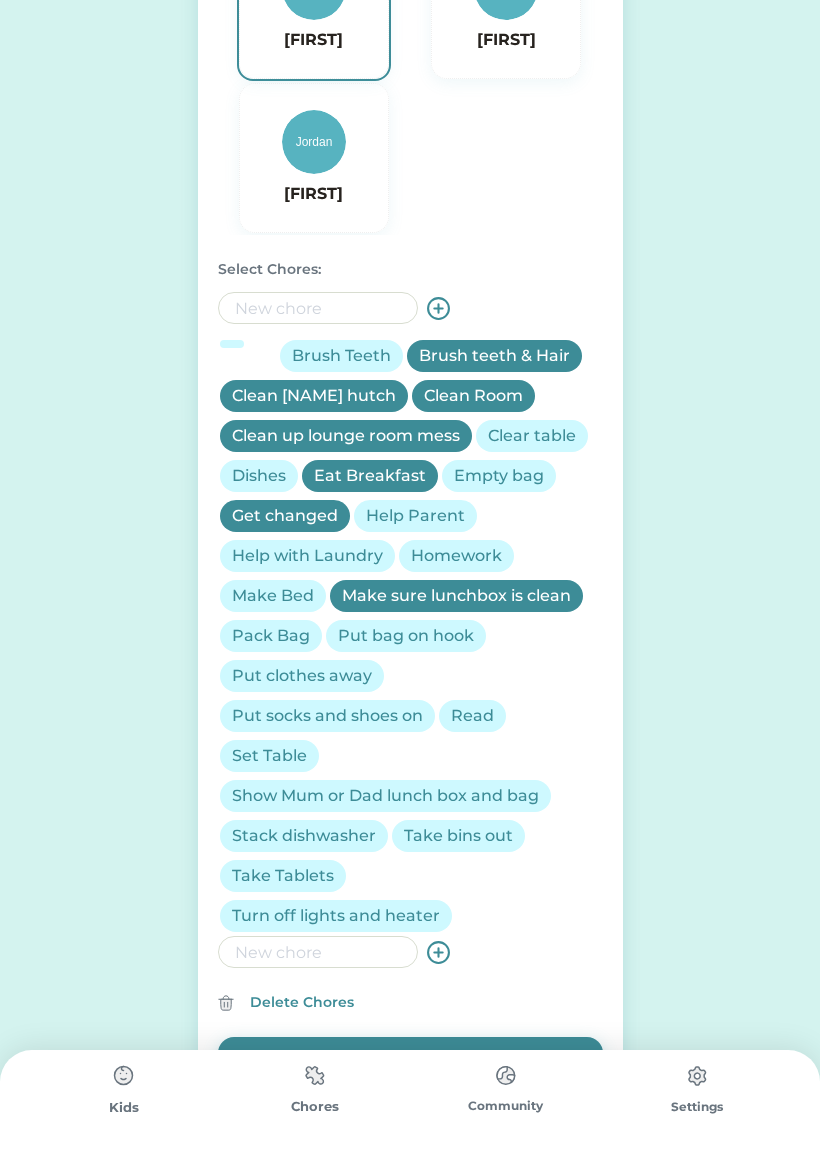 click on "Put clothes away" at bounding box center [302, 676] 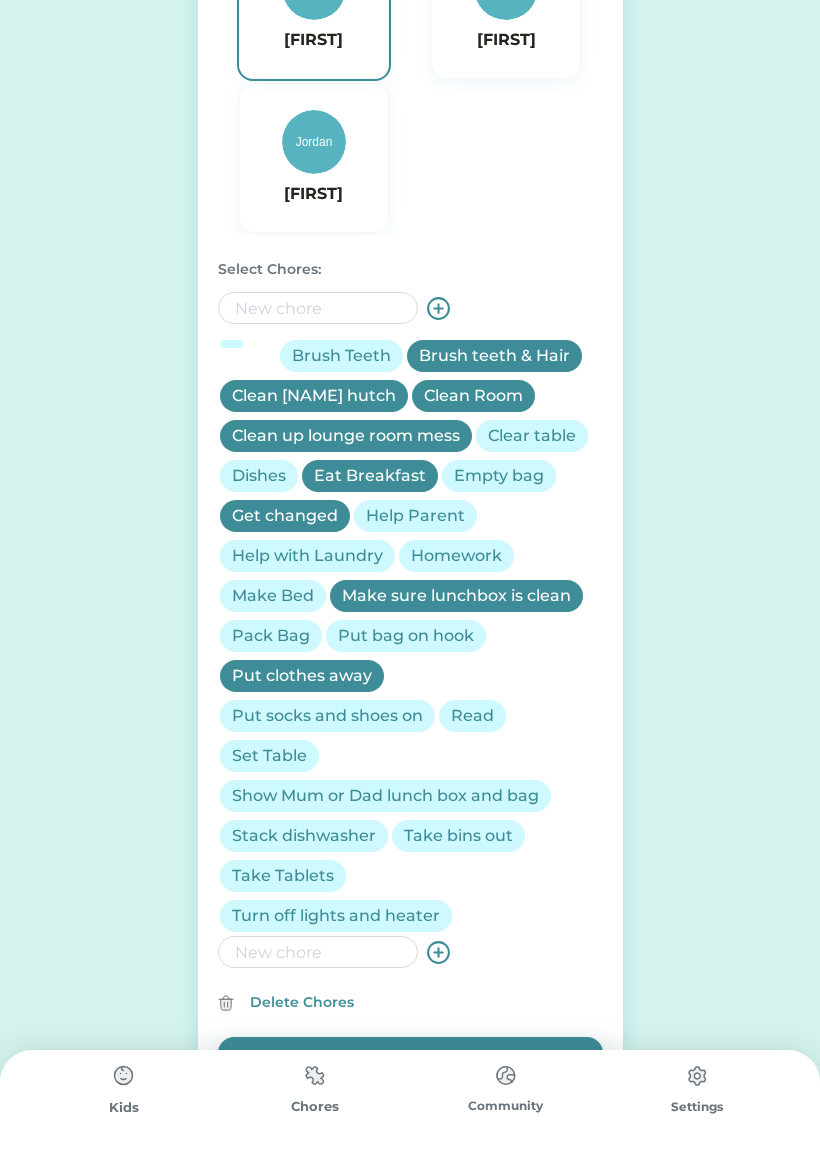 click at bounding box center [318, 952] 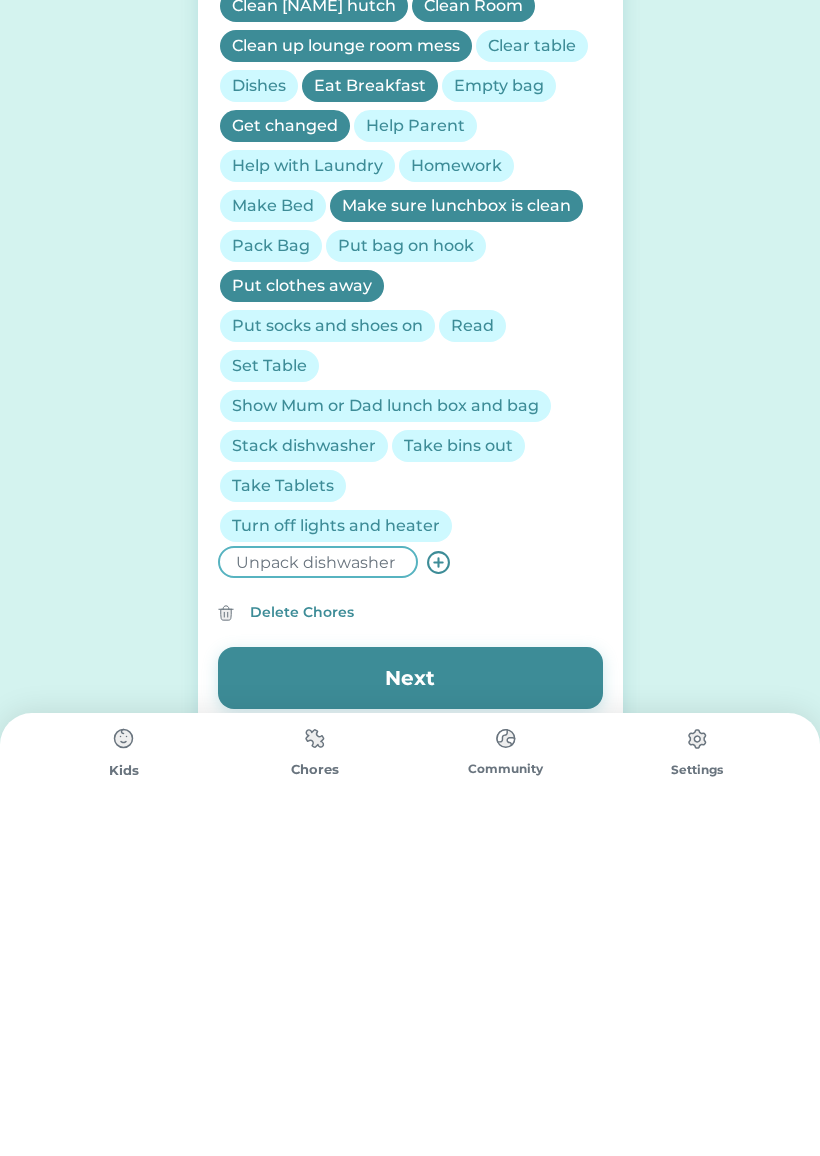 type on "Unpack dishwasher" 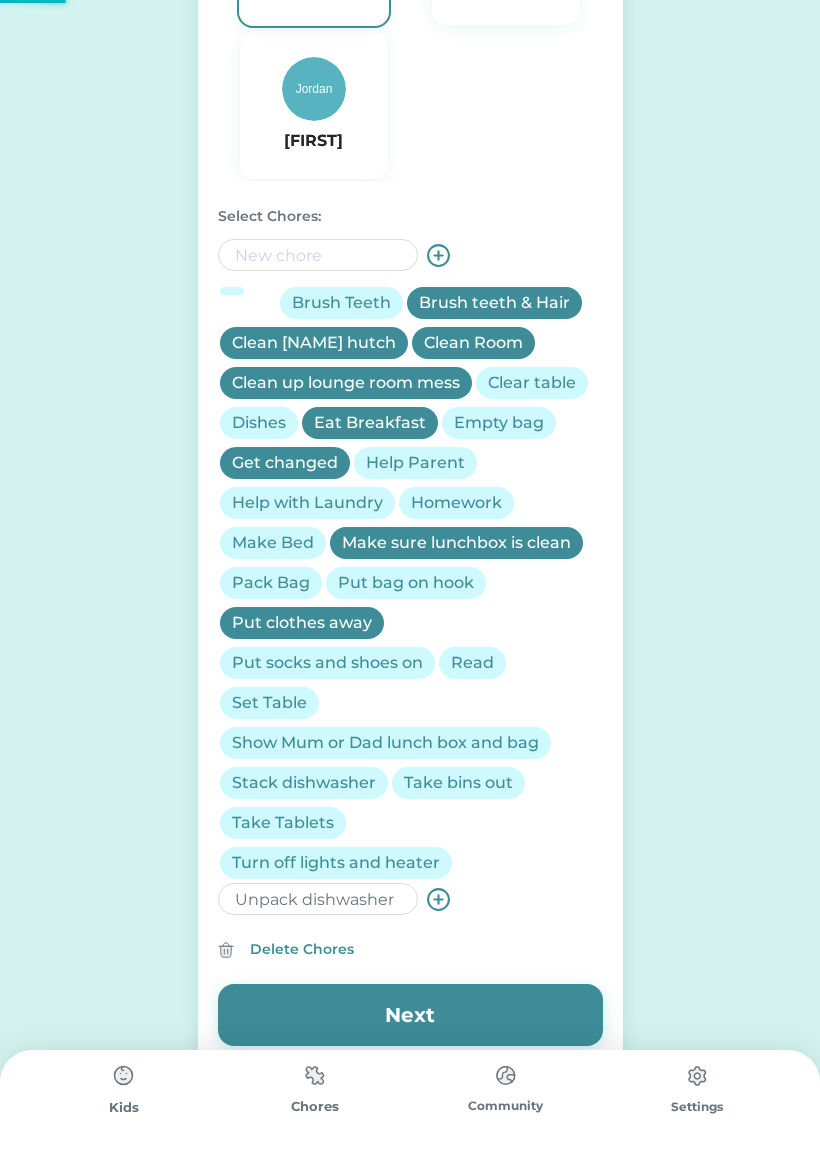 type 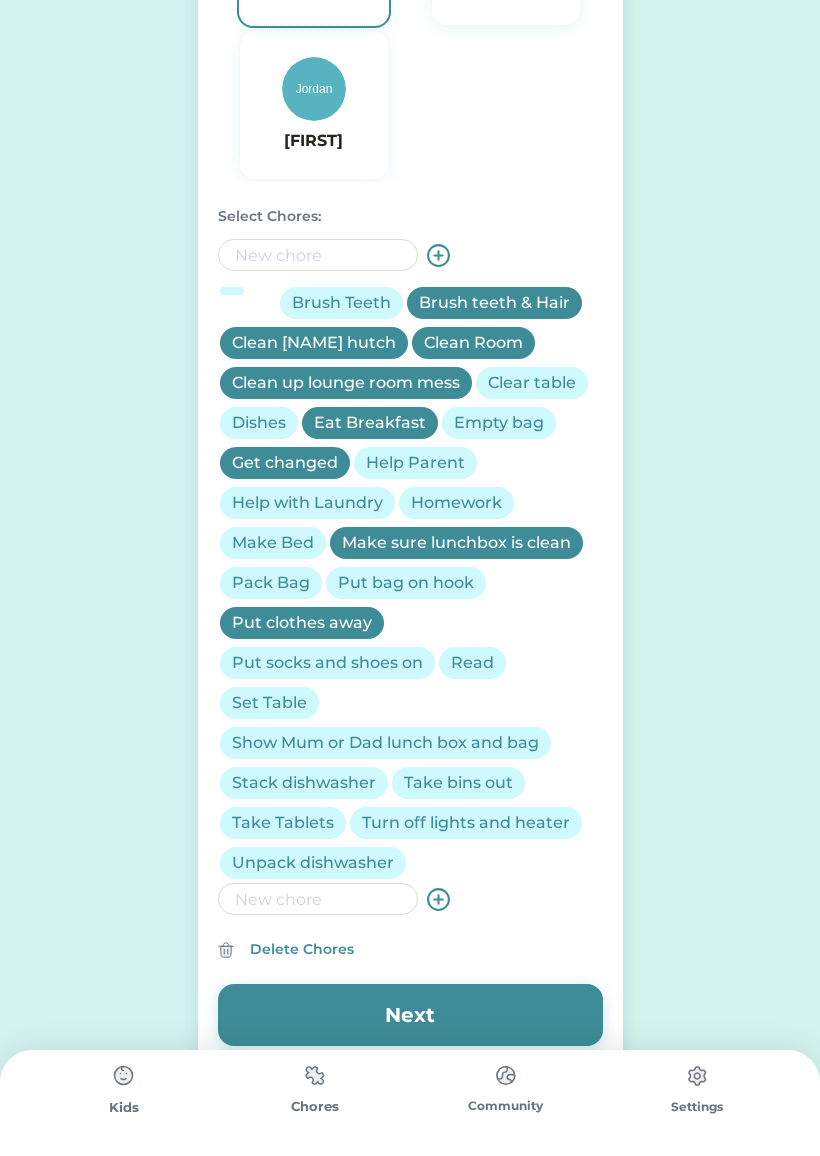 click on "Unpack dishwasher" at bounding box center [313, 863] 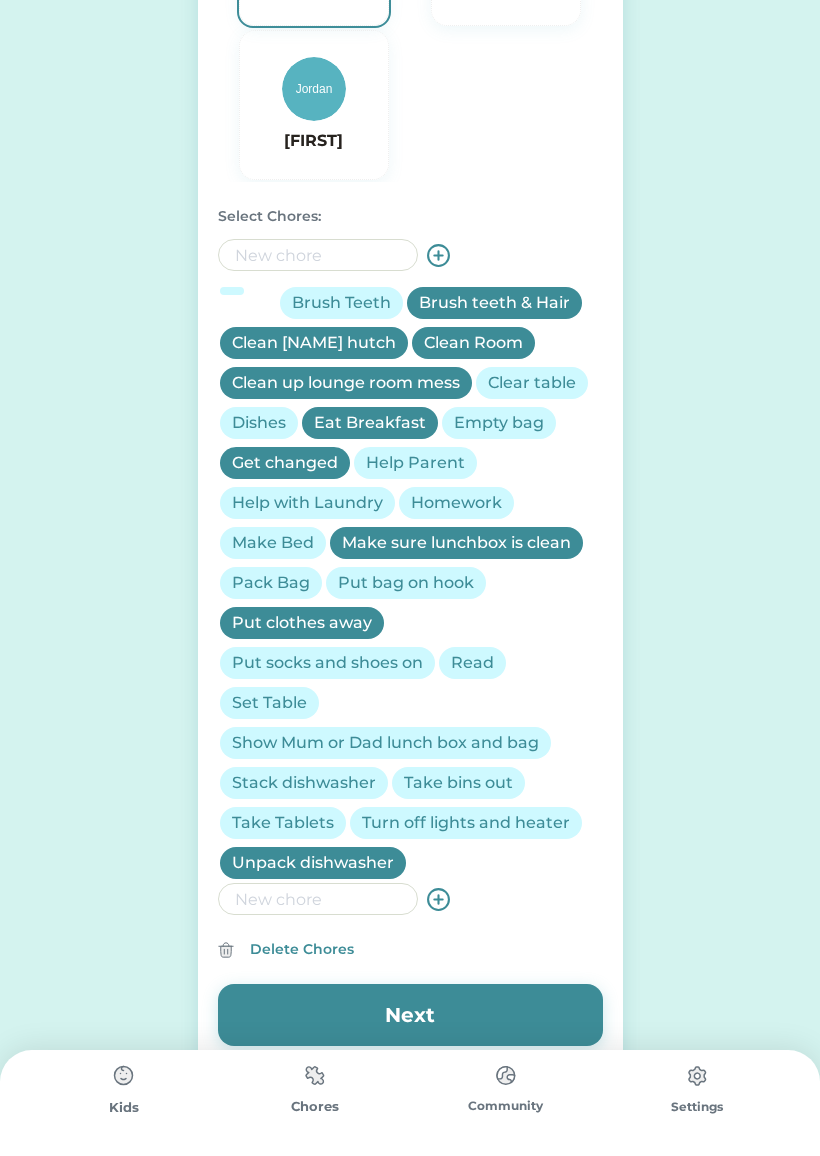 click on "Next" at bounding box center (410, 1015) 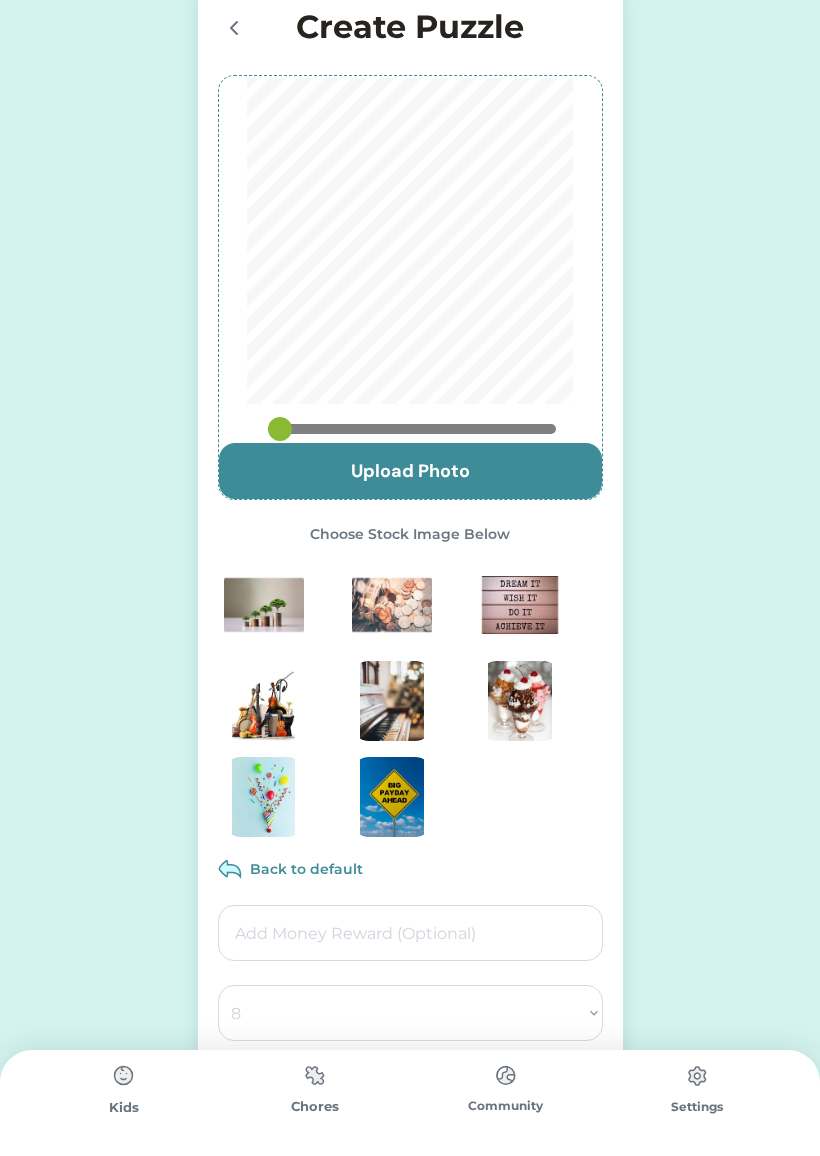 scroll, scrollTop: 0, scrollLeft: 0, axis: both 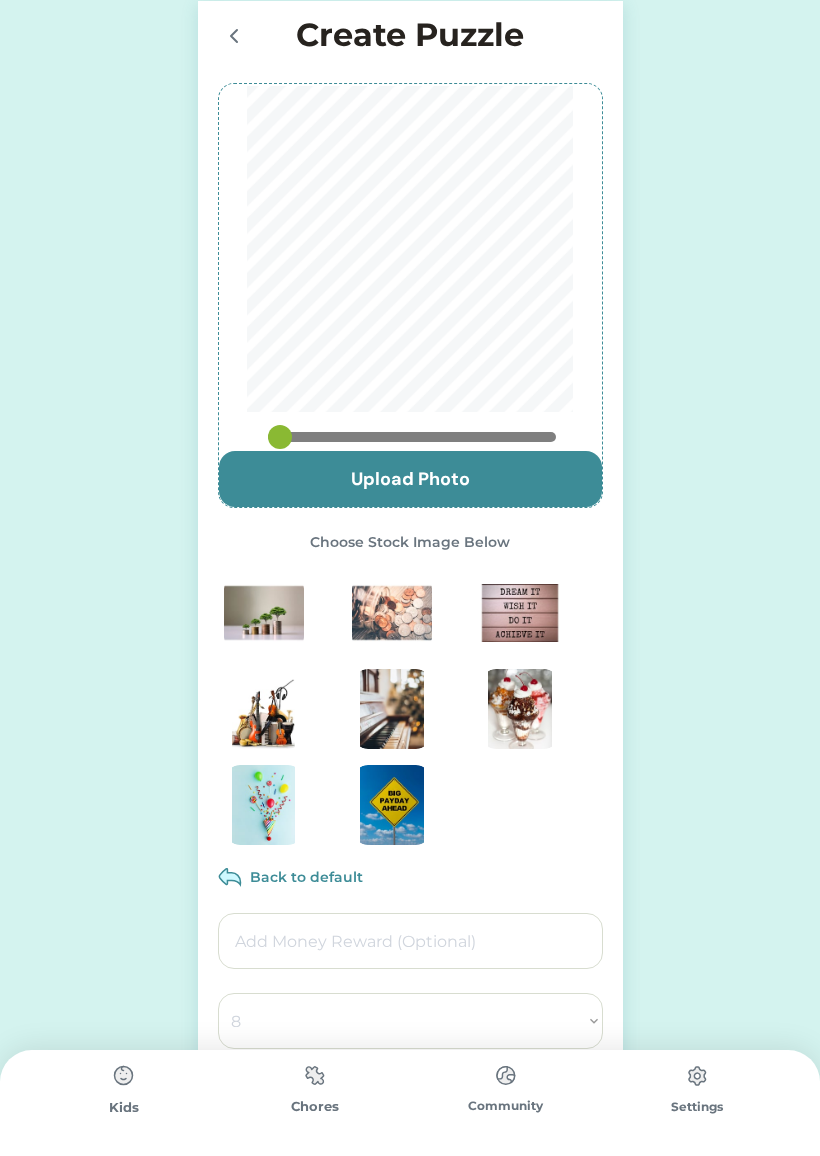 click at bounding box center (233, 35) 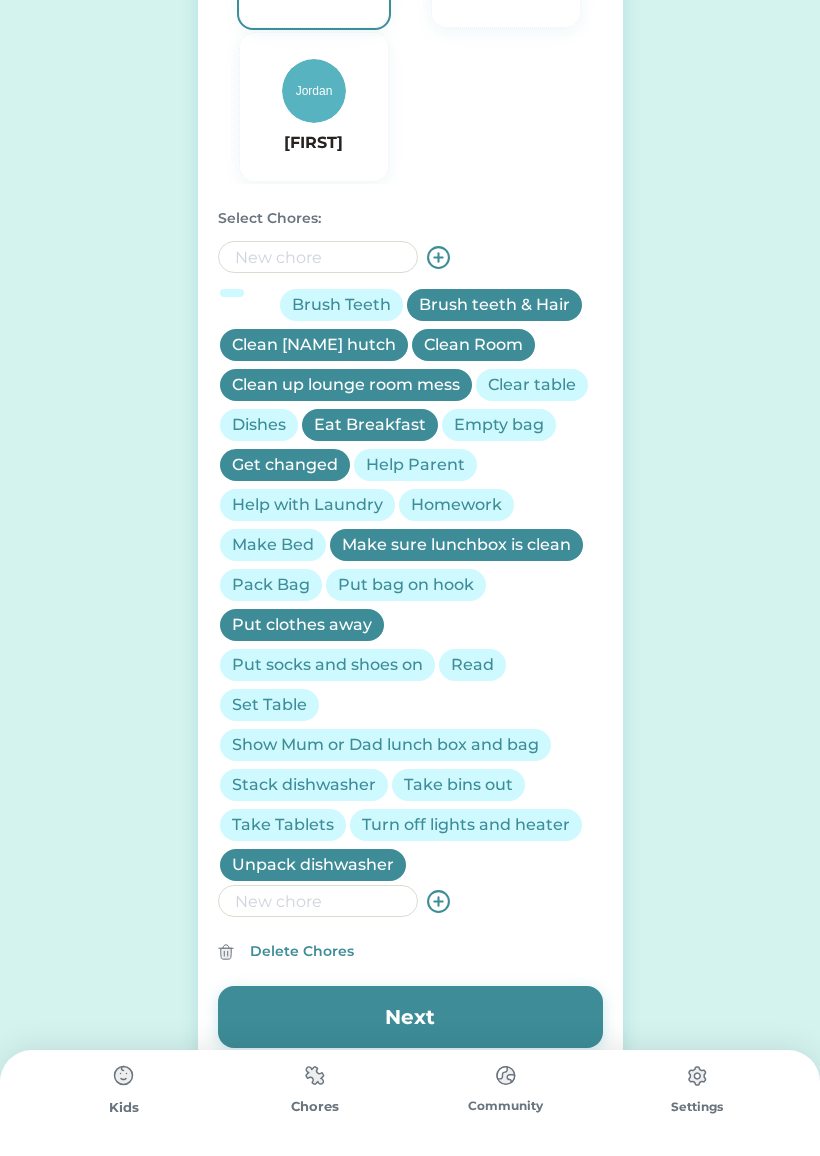 scroll, scrollTop: 314, scrollLeft: 0, axis: vertical 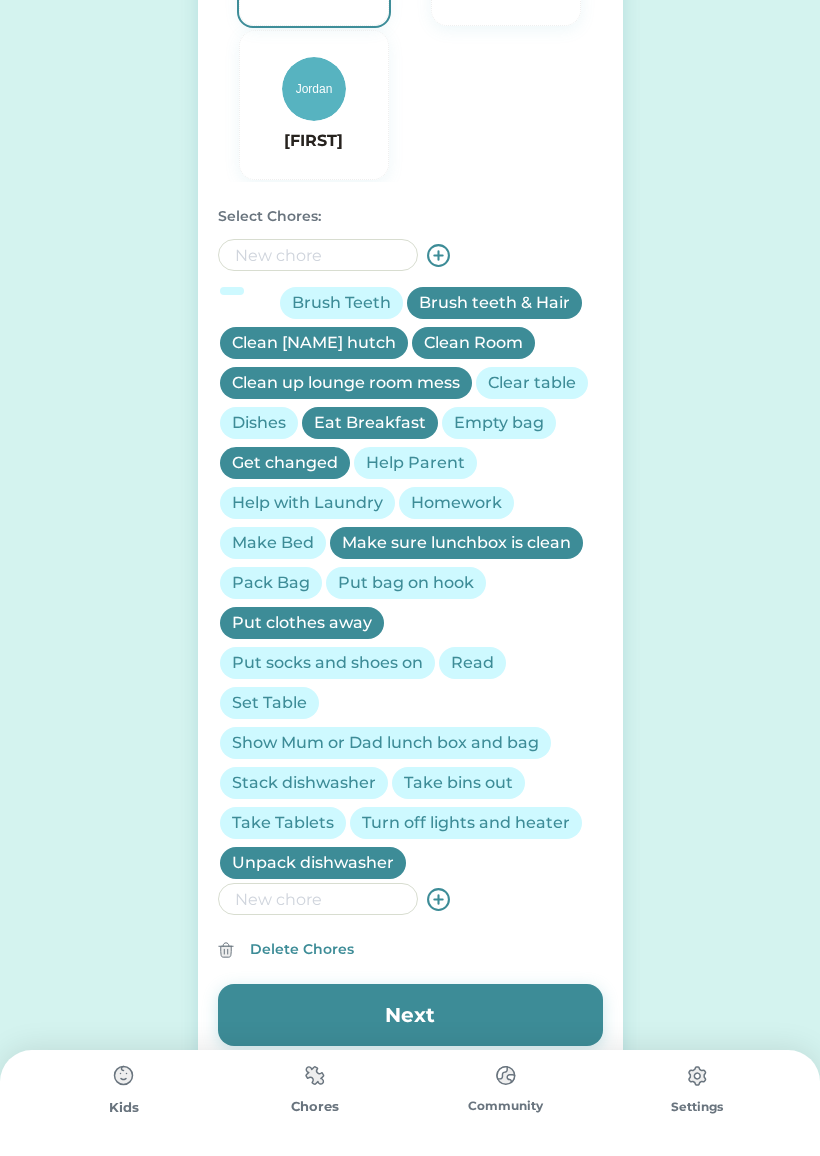 click on "Next" at bounding box center [410, 1015] 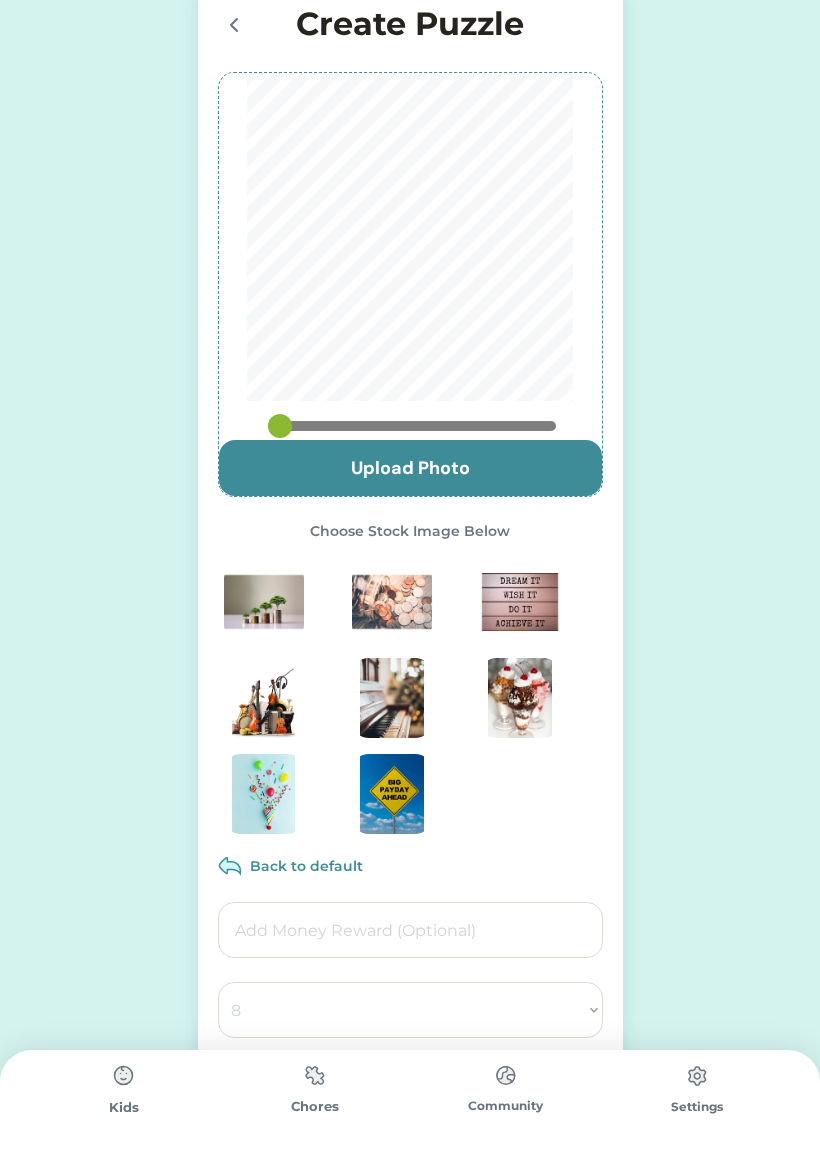 scroll, scrollTop: 0, scrollLeft: 0, axis: both 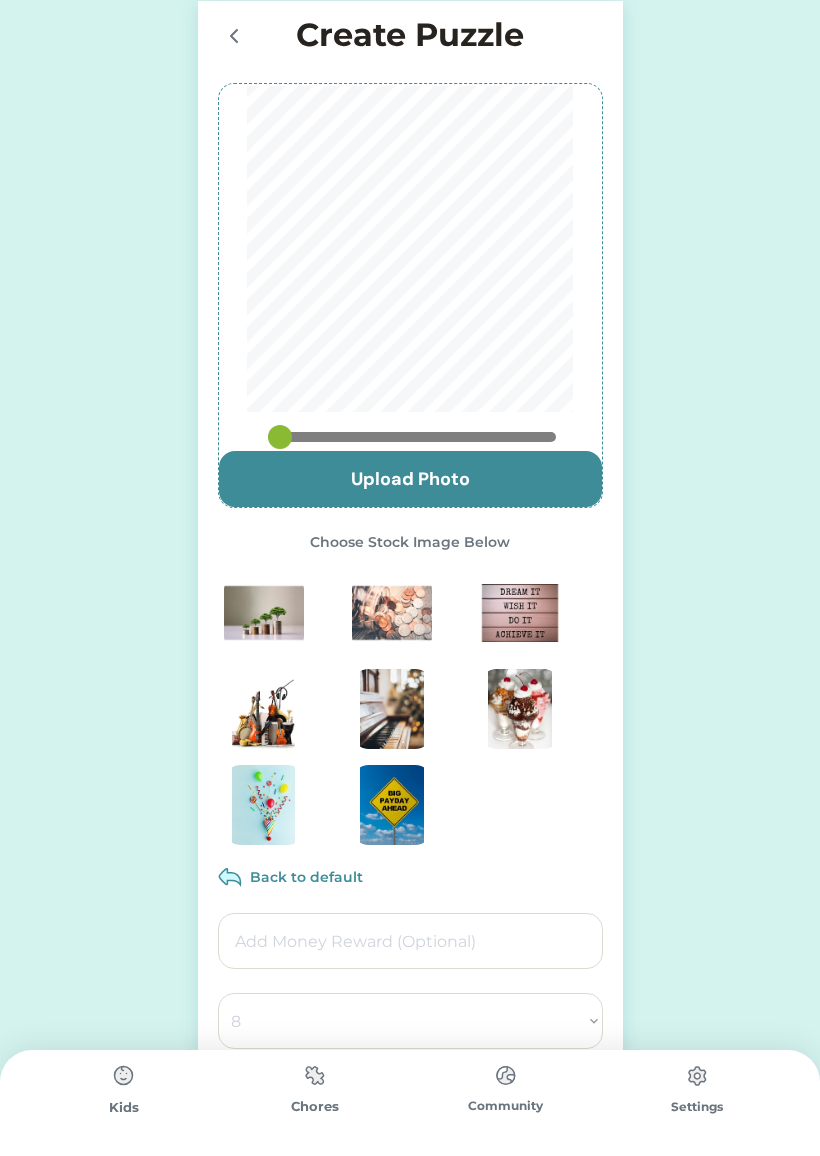 click at bounding box center (410, 941) 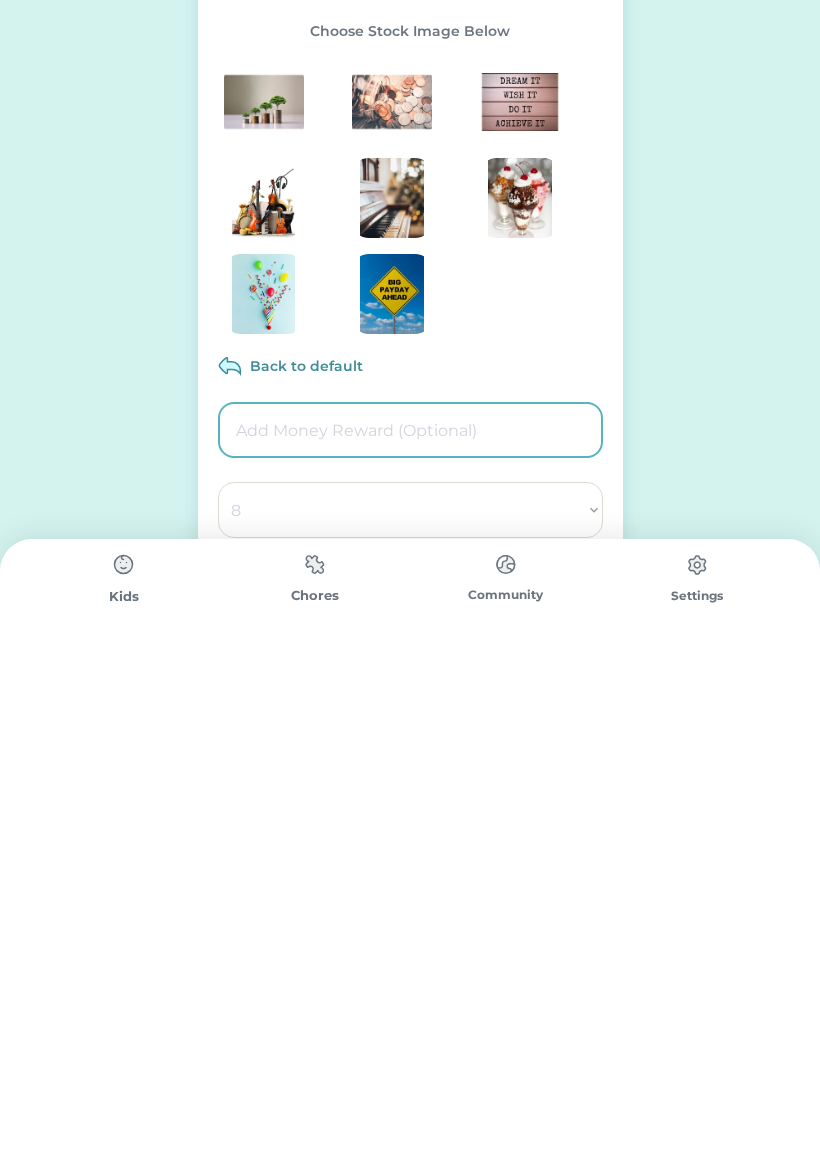 type on "2.00" 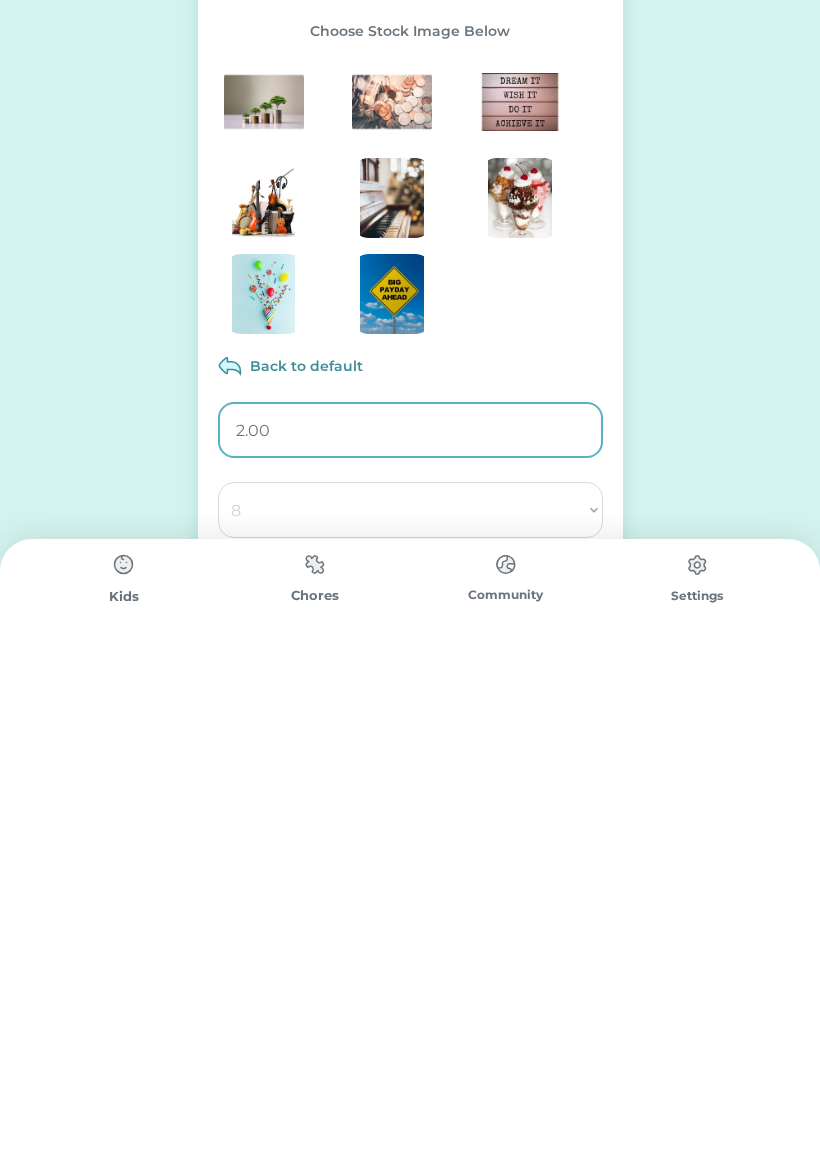 scroll, scrollTop: 174, scrollLeft: 0, axis: vertical 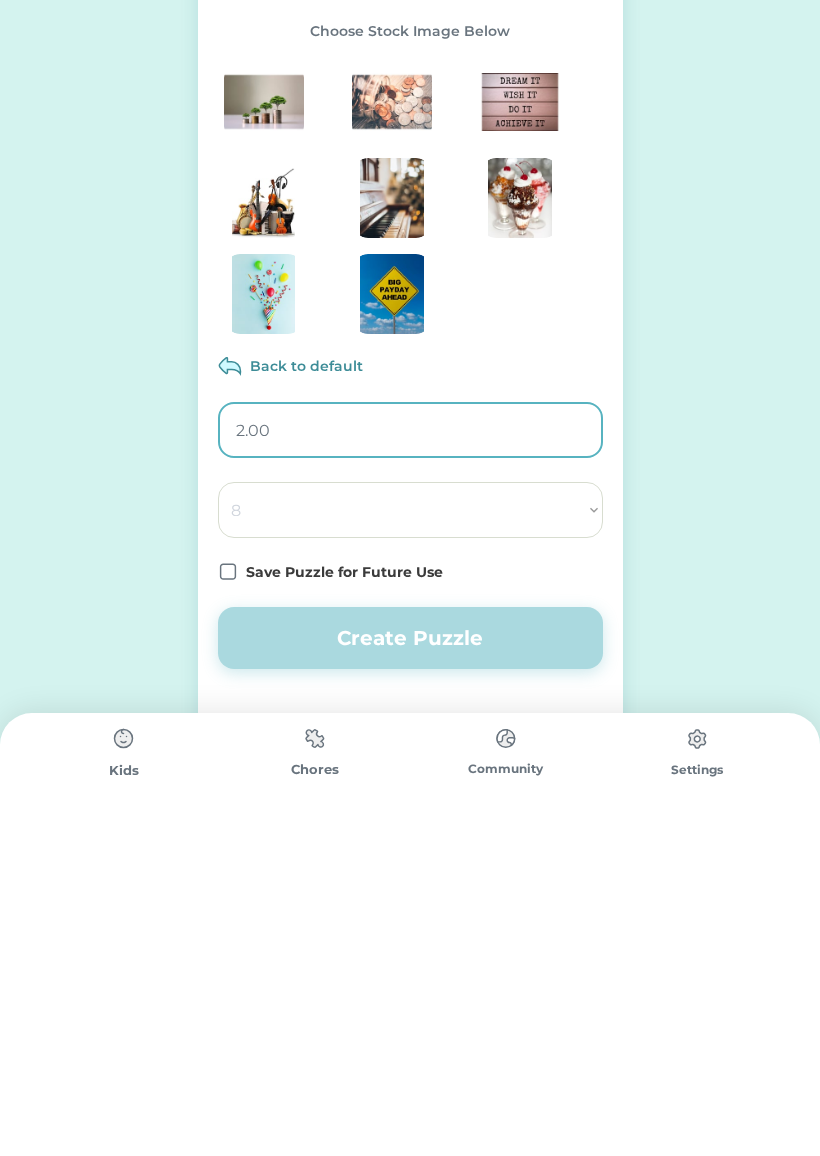 click on "Select the amount of pieces 4 6 8 9 10 12 14 15 16 18 20 21 24 25 28 30 32 35 36 40 42 45 48 50 54 56 60 64 72 81 100" at bounding box center (410, 847) 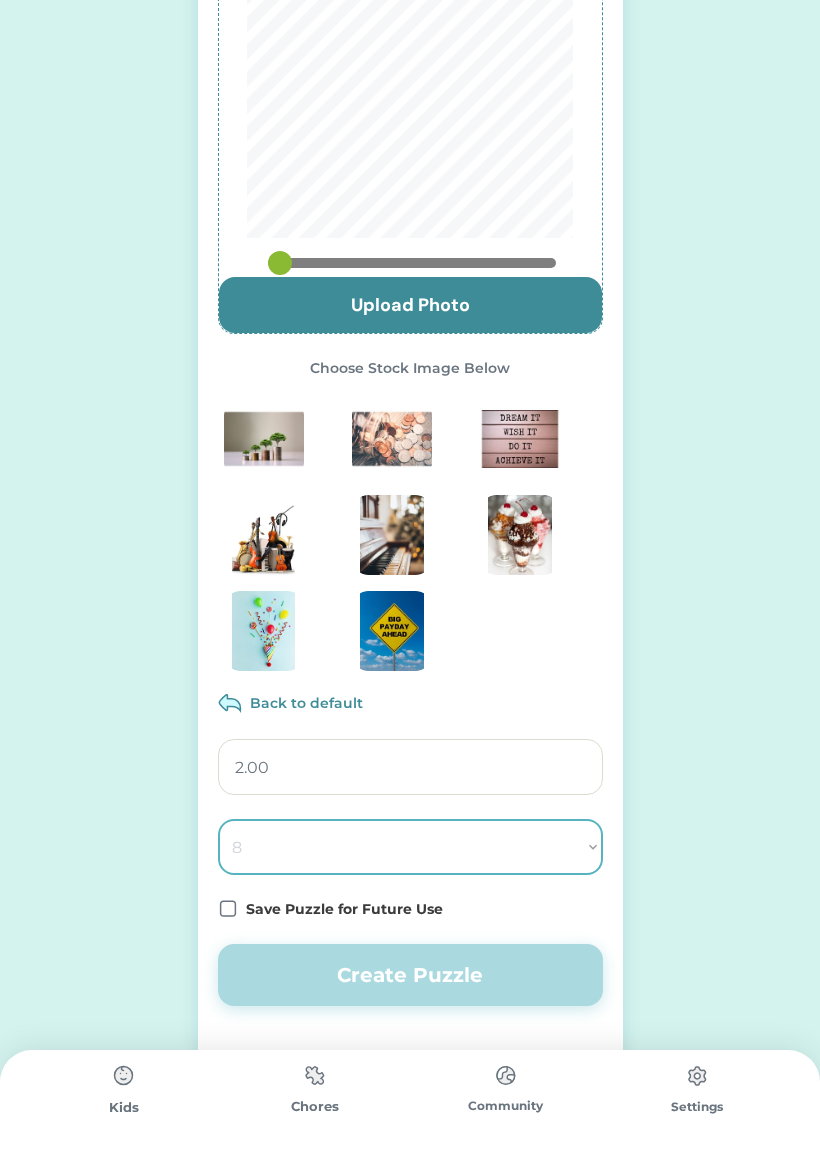 select on ""[TIMESTAMP]__LOOKUP__[TIMESTAMP]"" 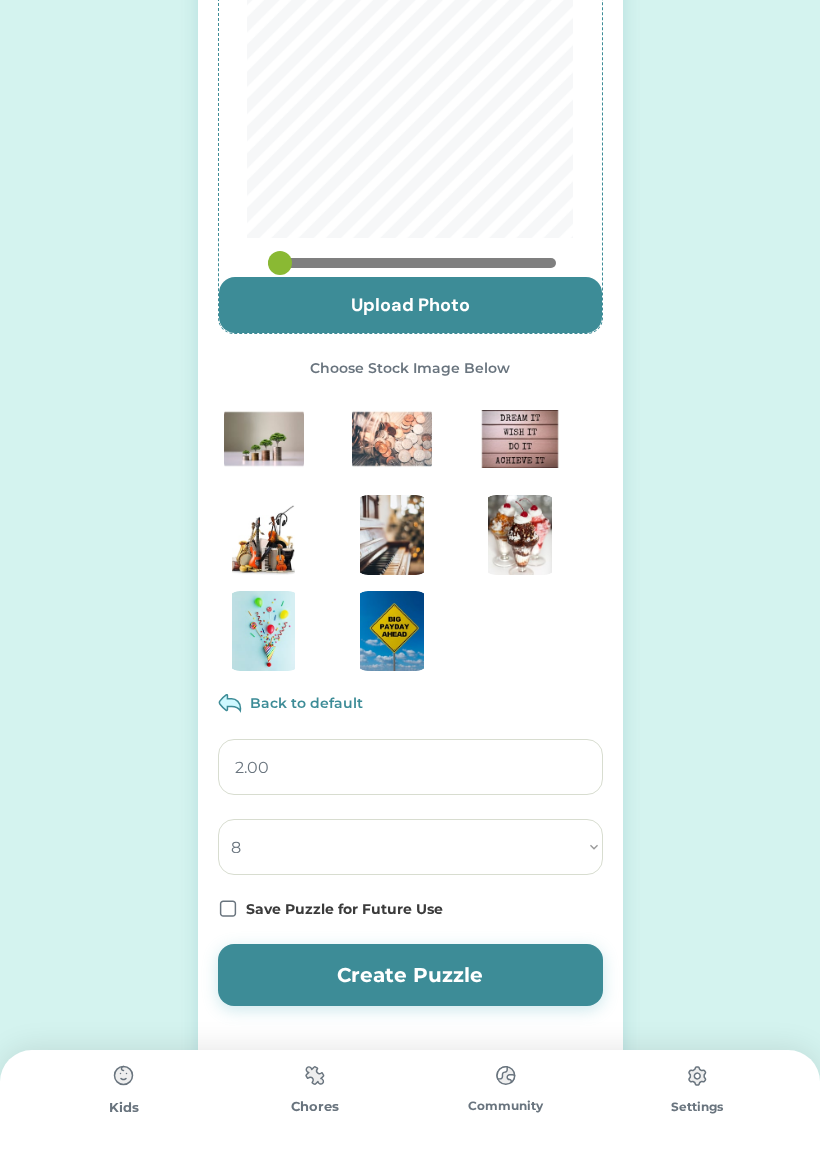 click 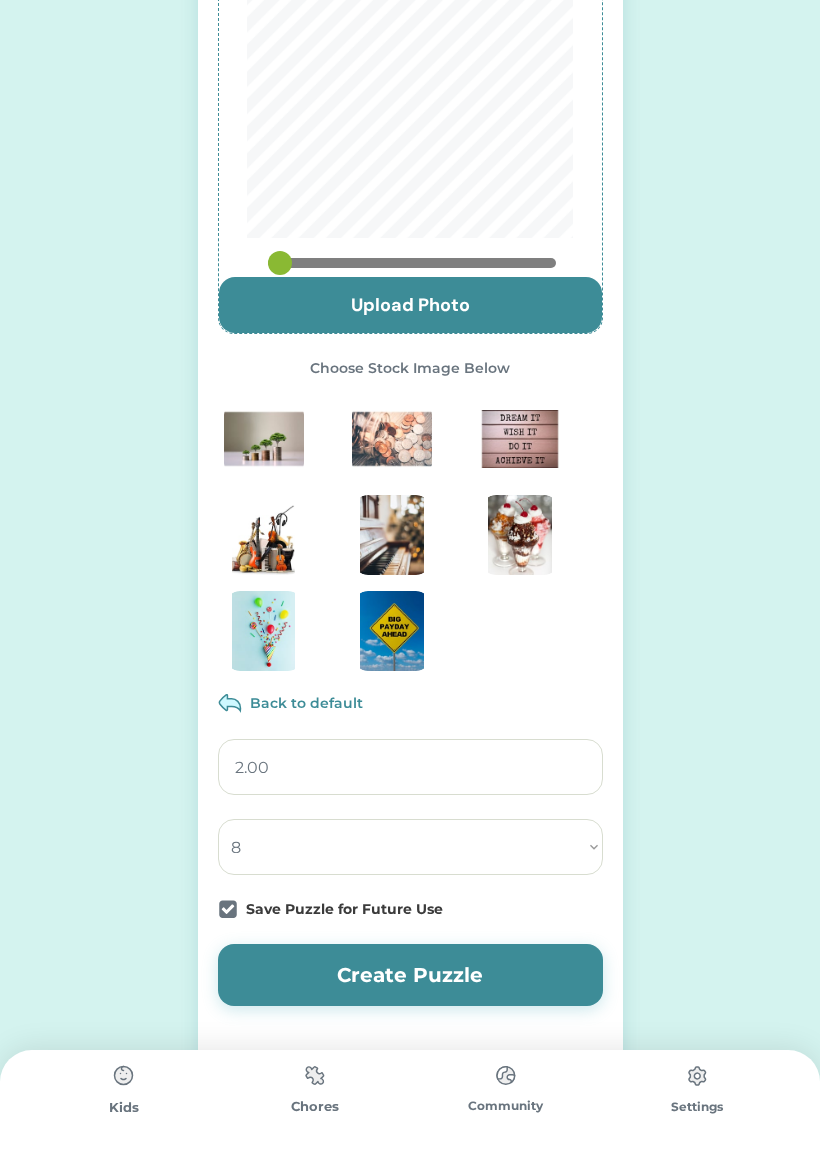 click on "Create Puzzle" at bounding box center (410, 975) 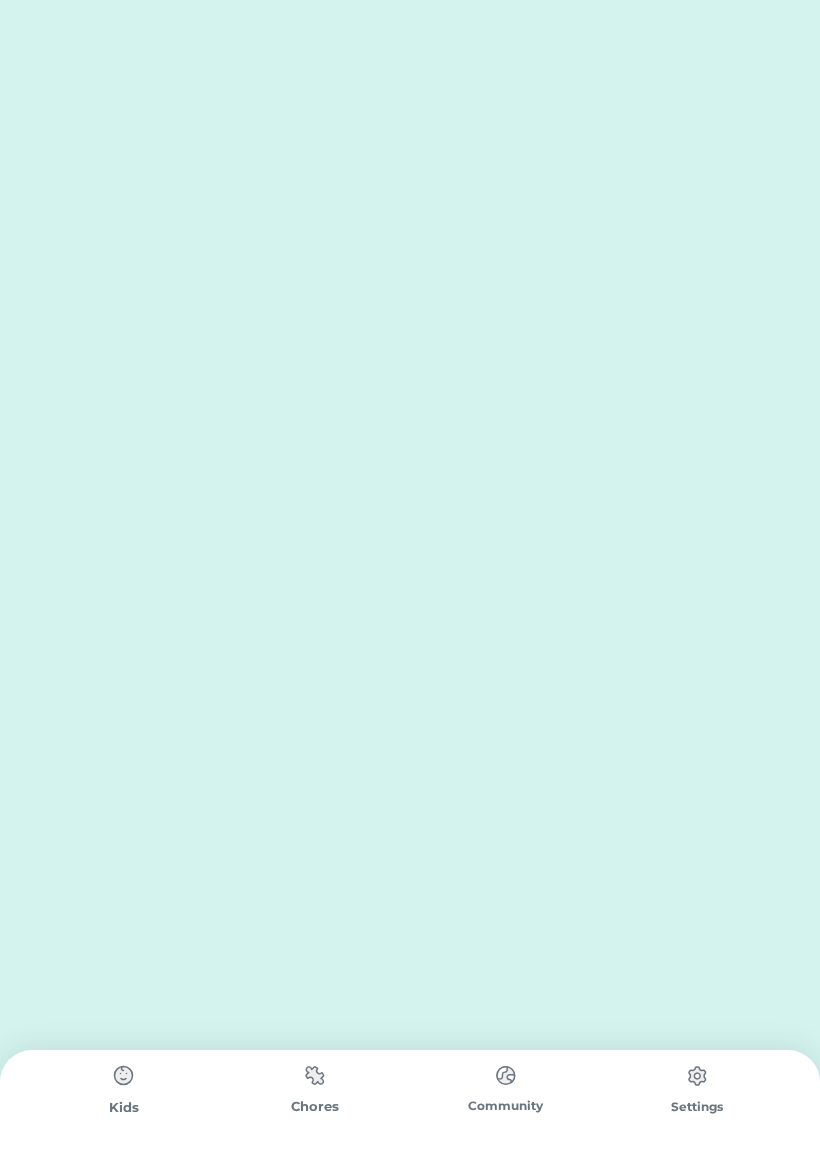 scroll, scrollTop: 0, scrollLeft: 0, axis: both 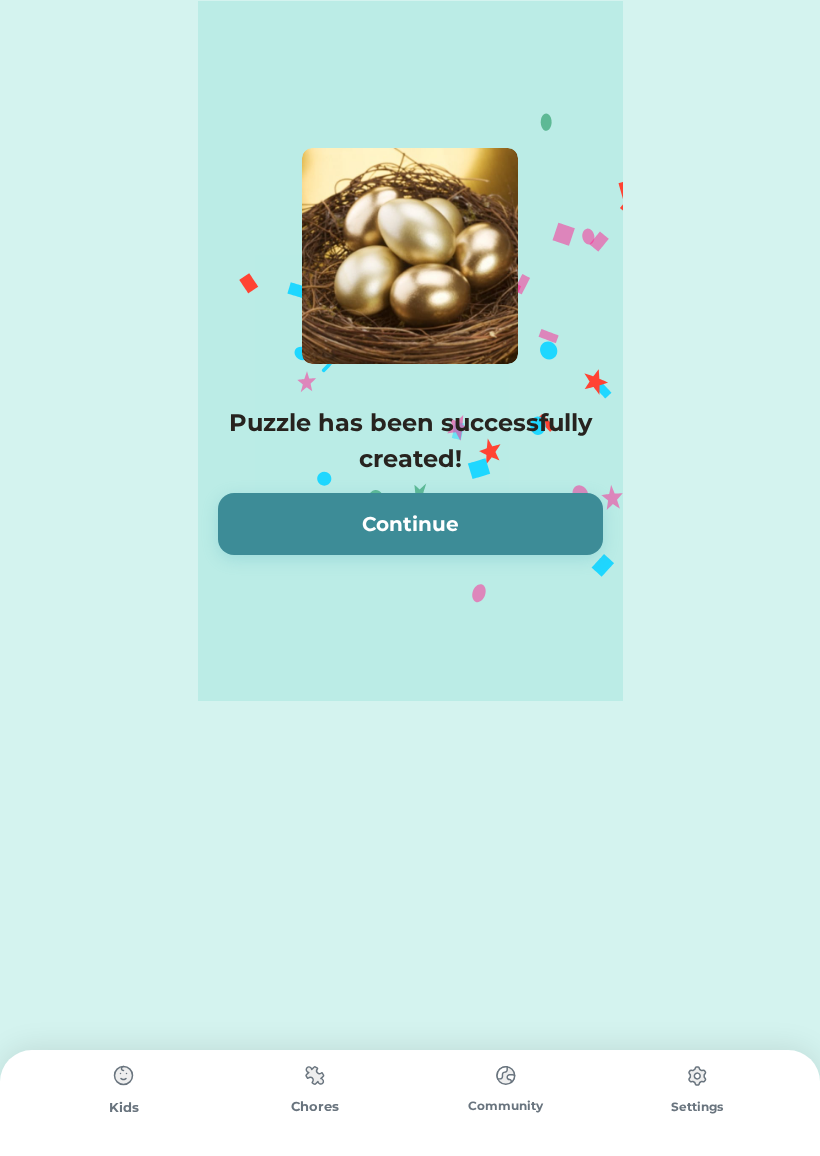 click on "Continue" at bounding box center (410, 524) 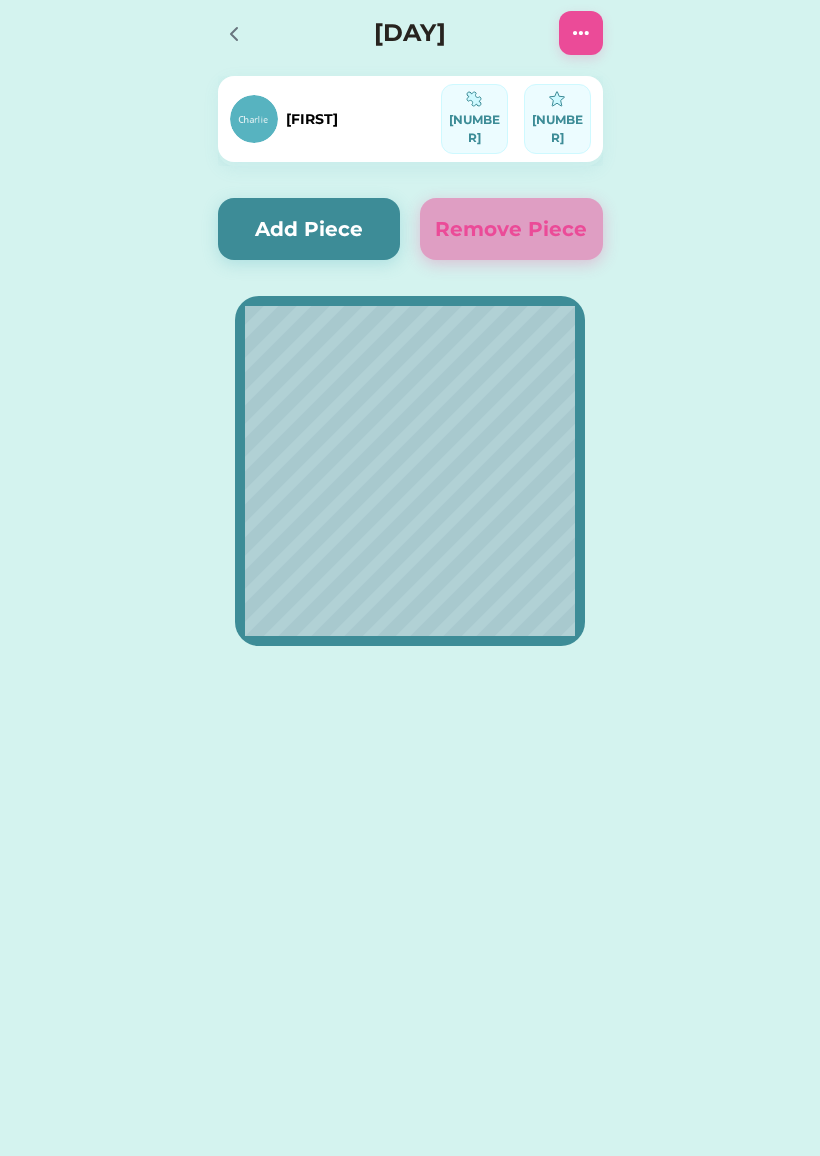 click at bounding box center (240, 33) 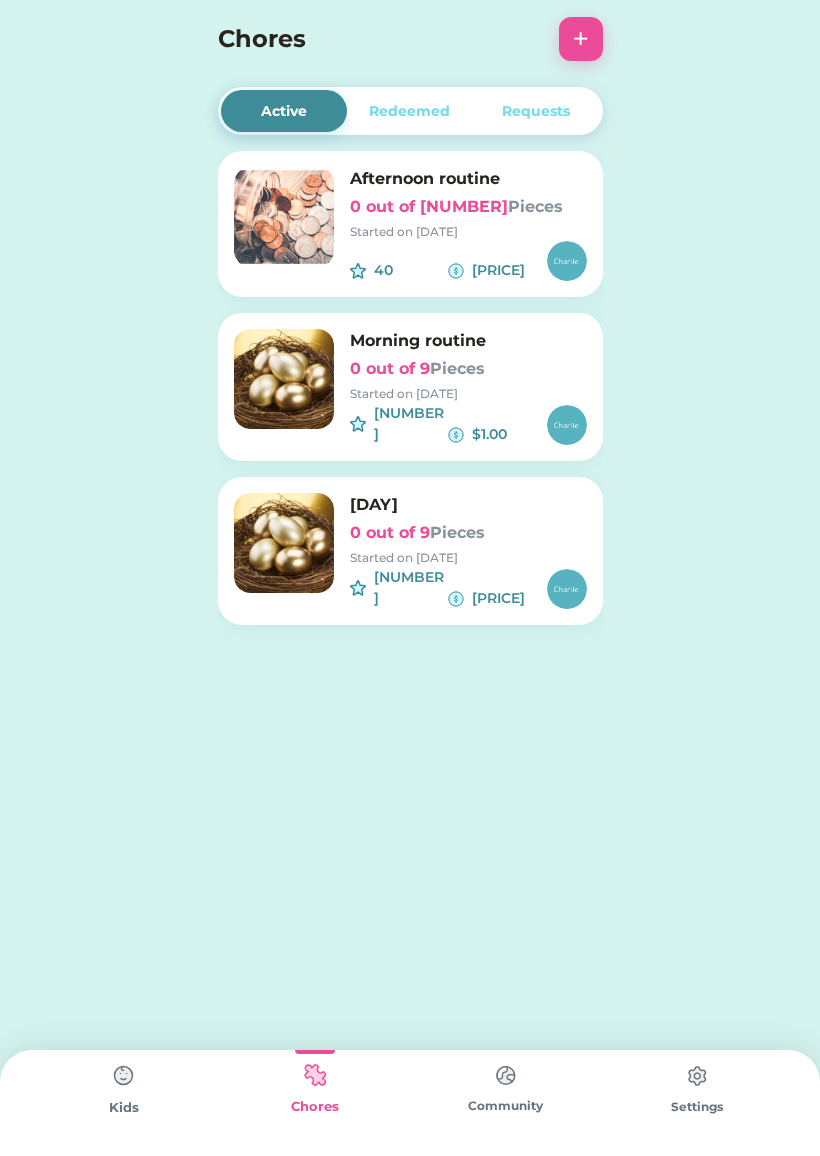 click at bounding box center (124, 1076) 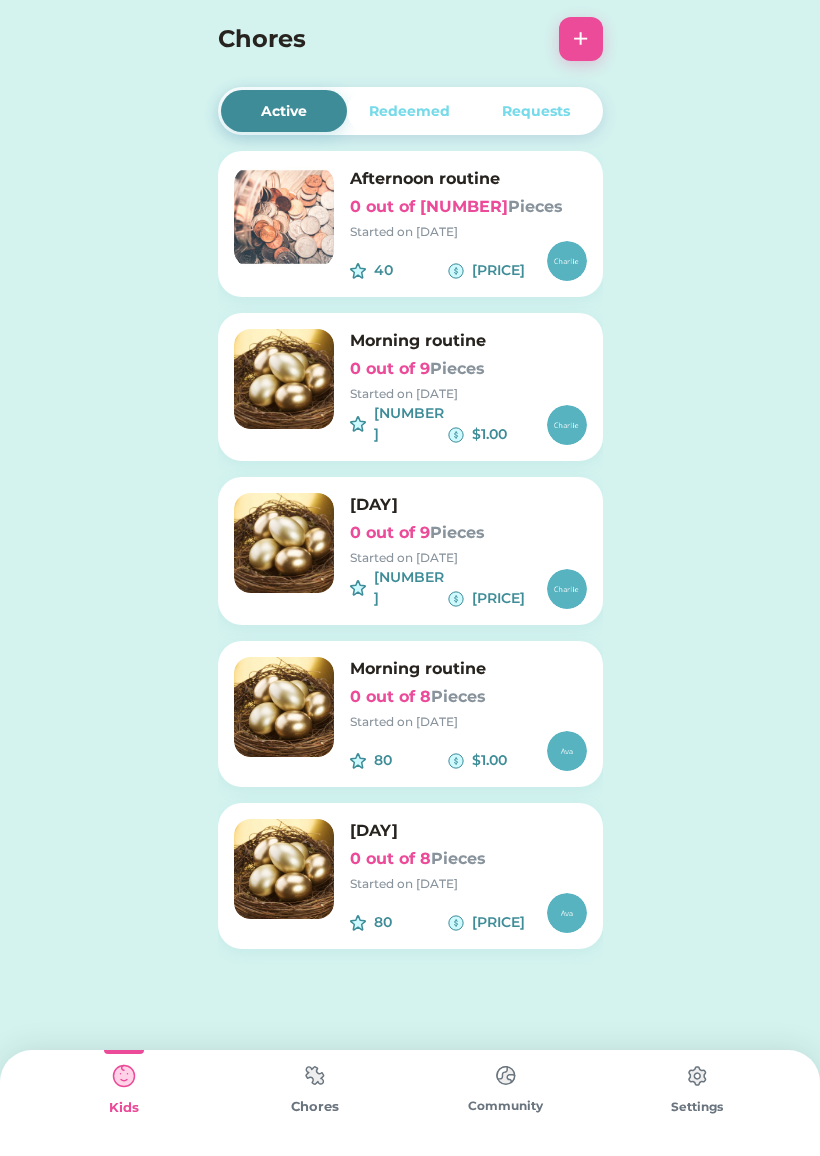 scroll, scrollTop: 16, scrollLeft: 0, axis: vertical 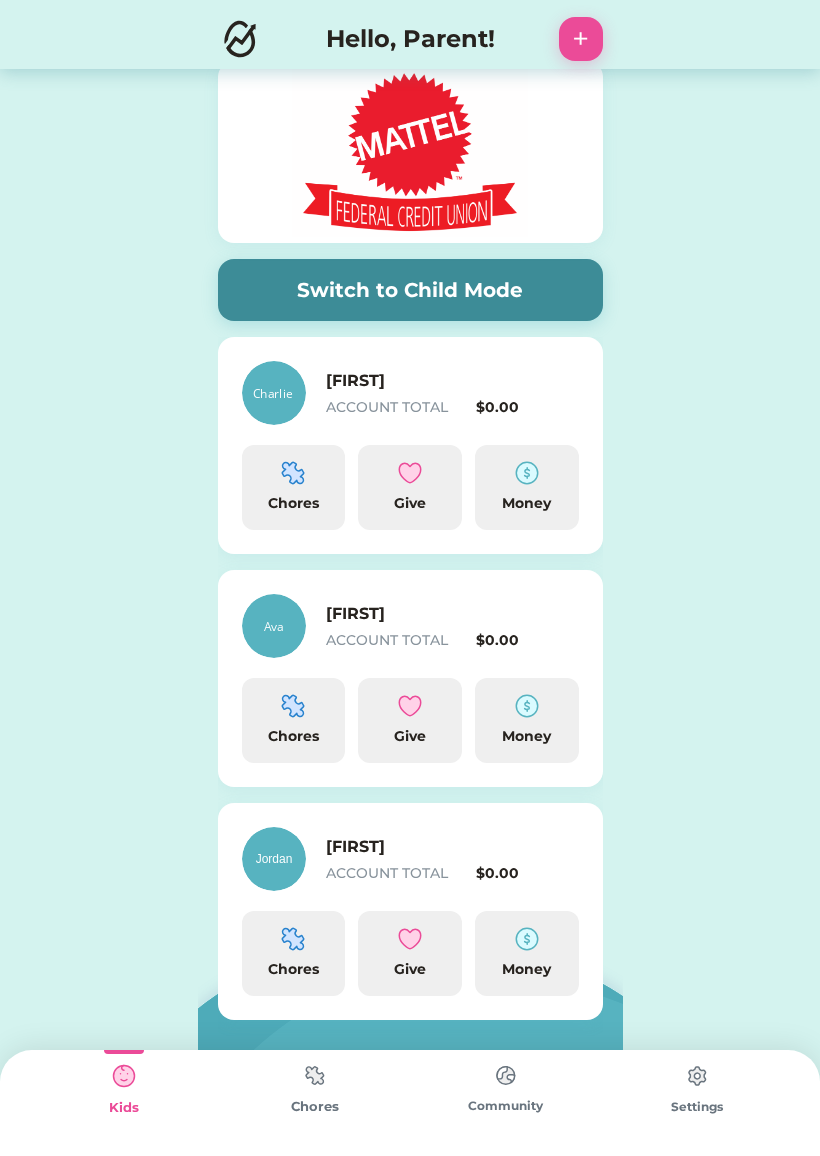 click on "[FIRST]" at bounding box center [426, 614] 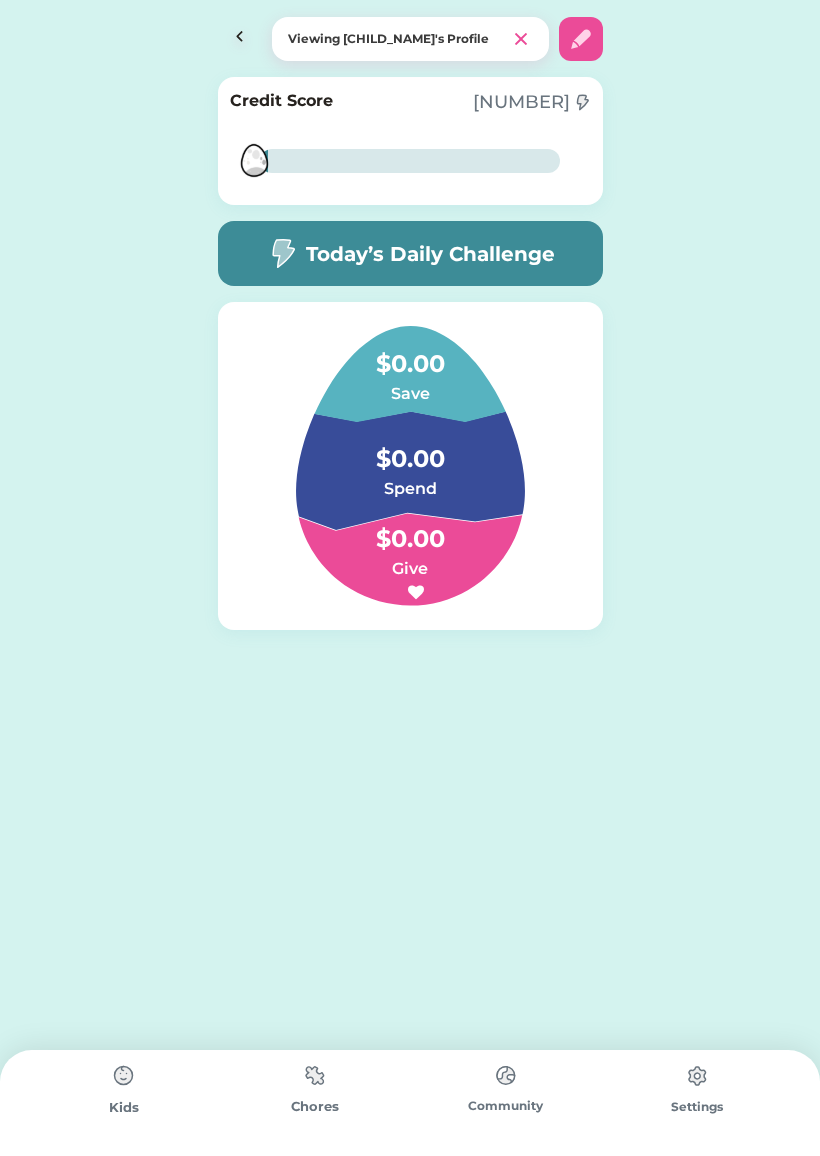 scroll, scrollTop: 0, scrollLeft: 0, axis: both 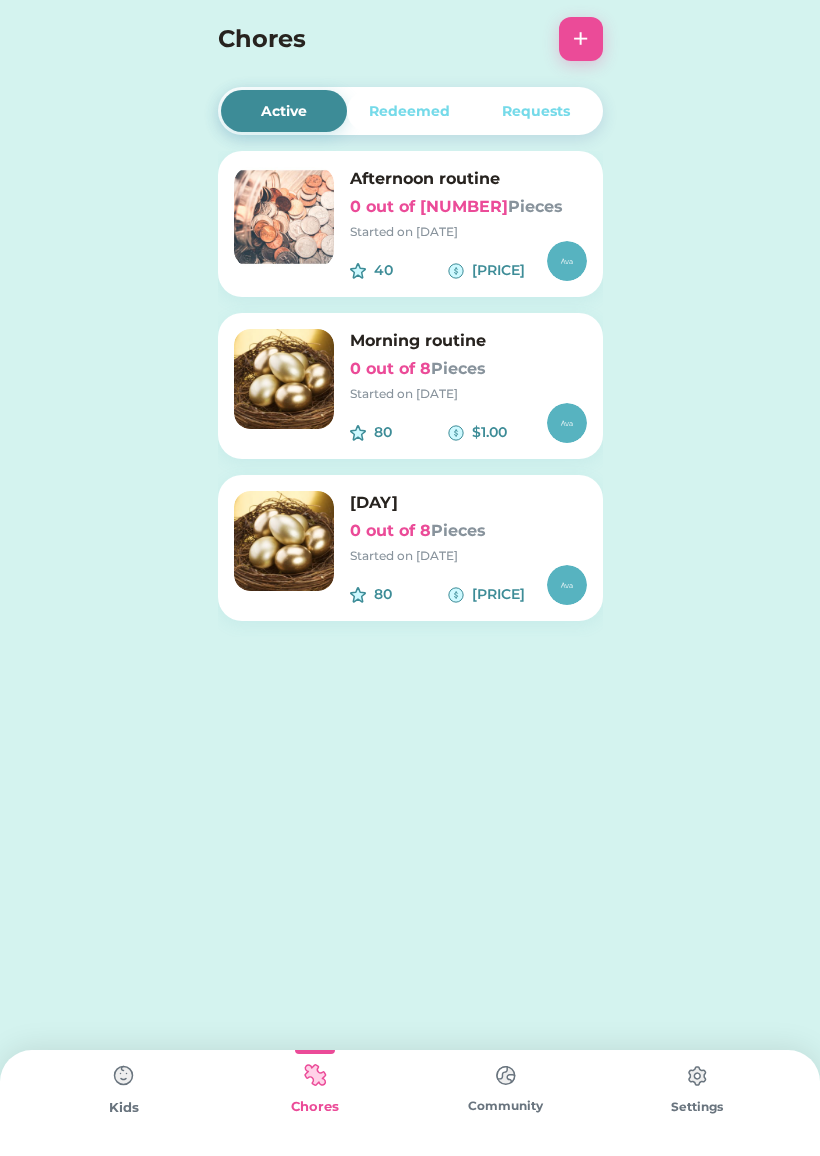 click at bounding box center (124, 1076) 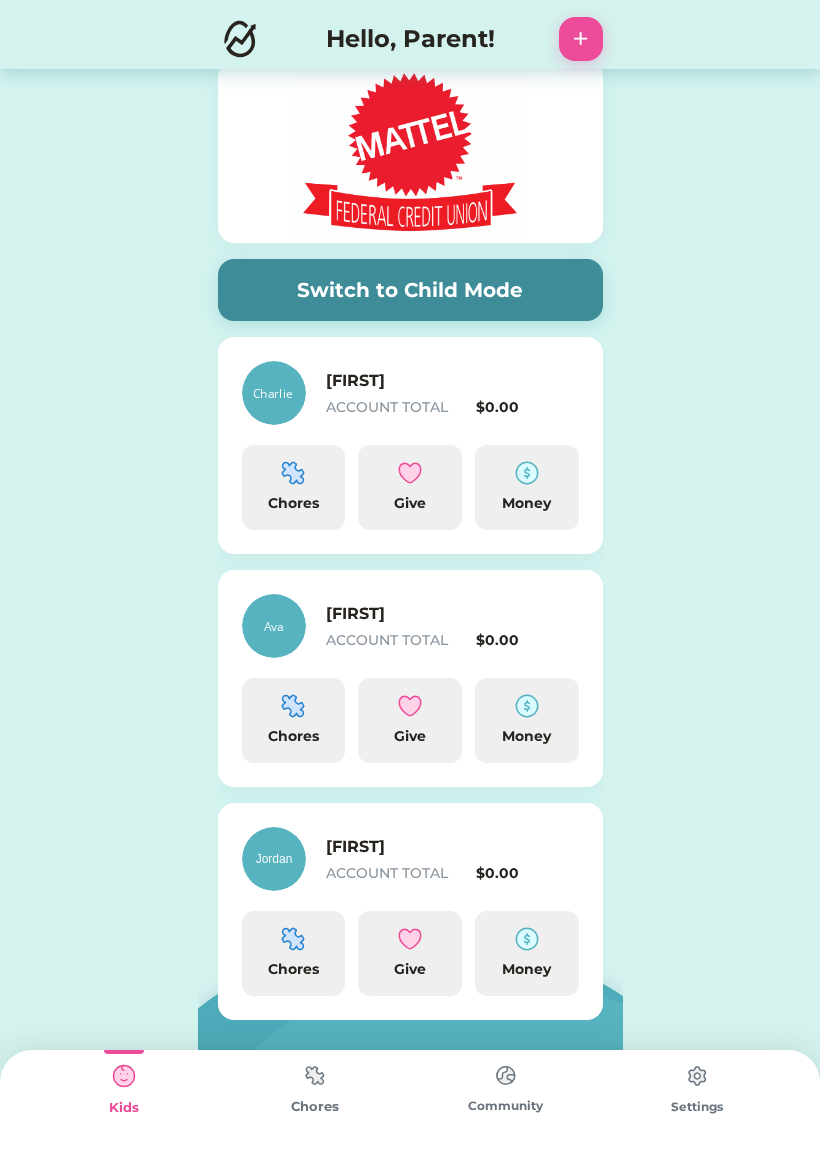 click on "ACCOUNT TOTAL" at bounding box center (397, 407) 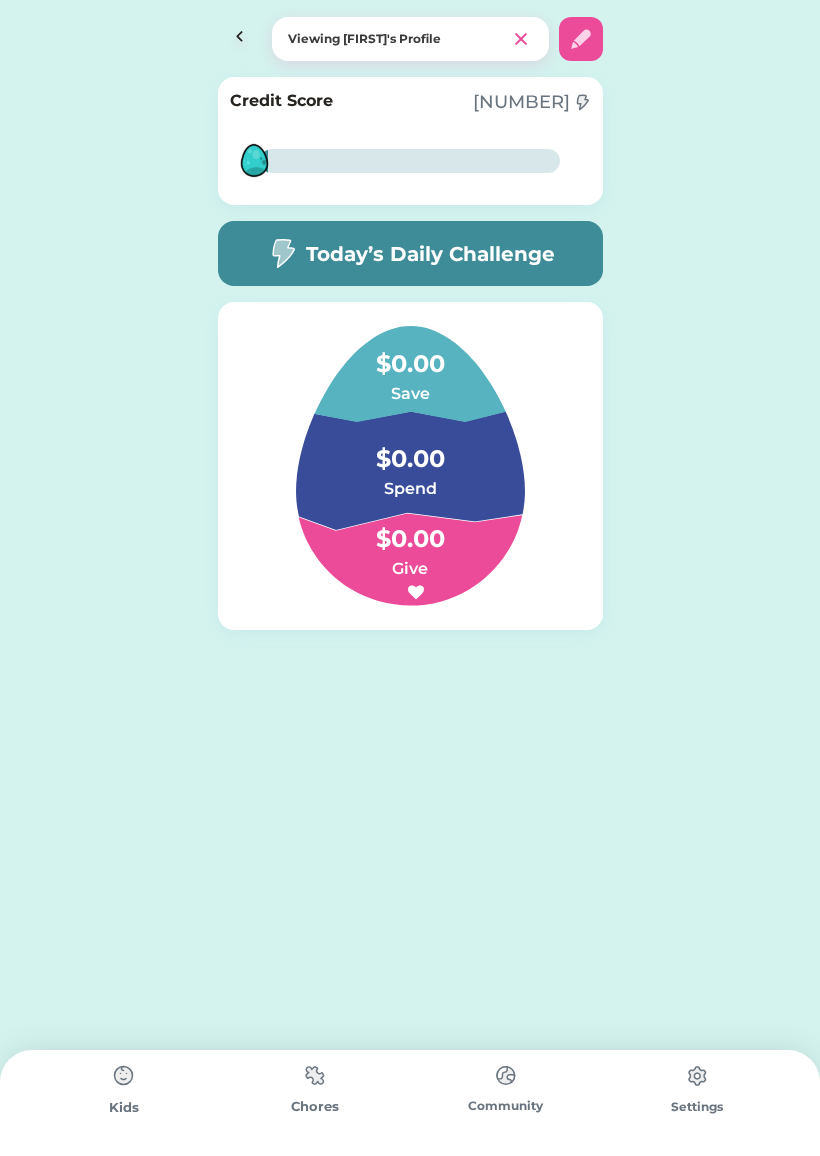 click on "Today’s Daily Challenge" at bounding box center (430, 254) 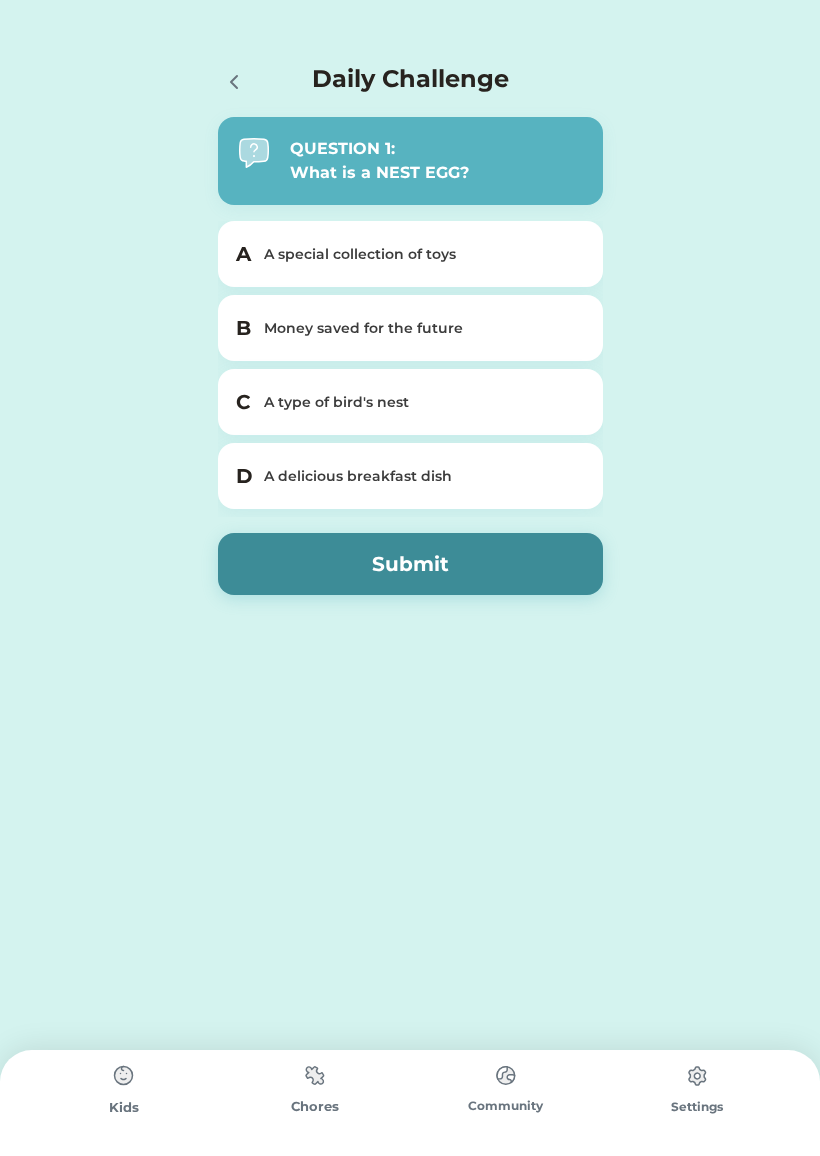 click 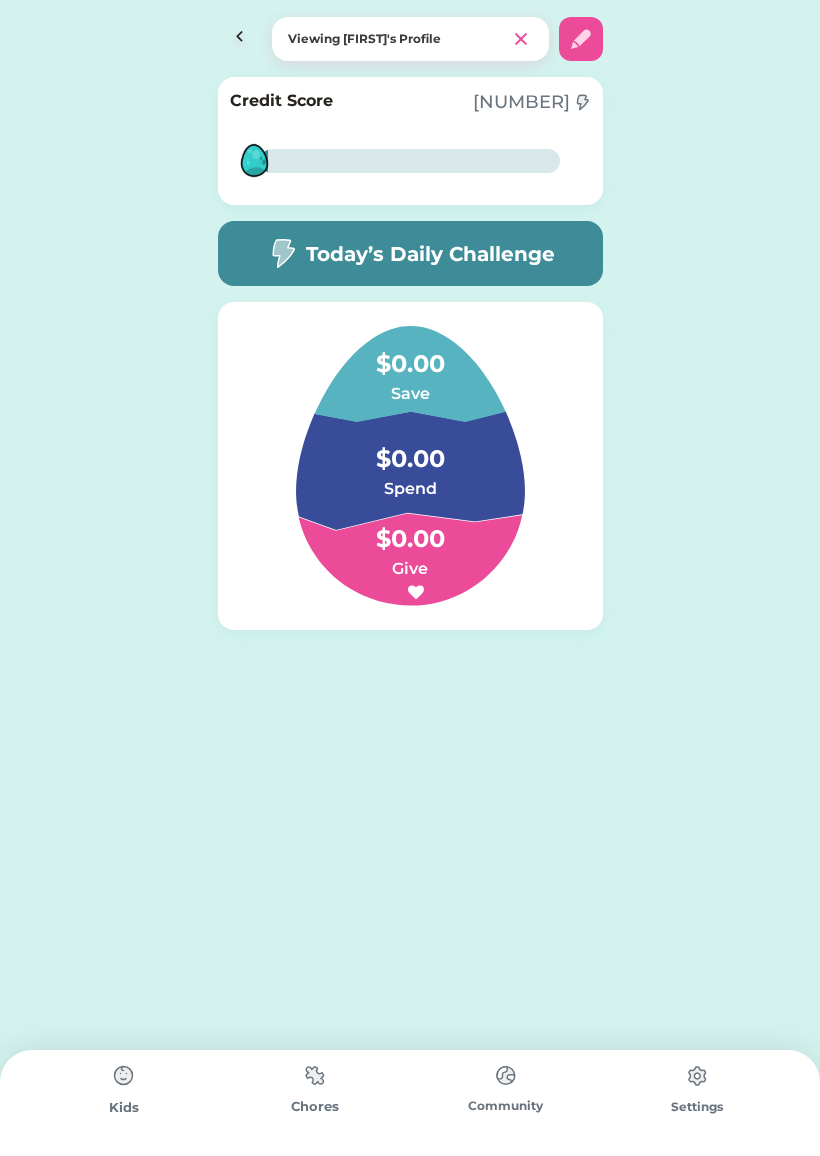 click at bounding box center (581, 39) 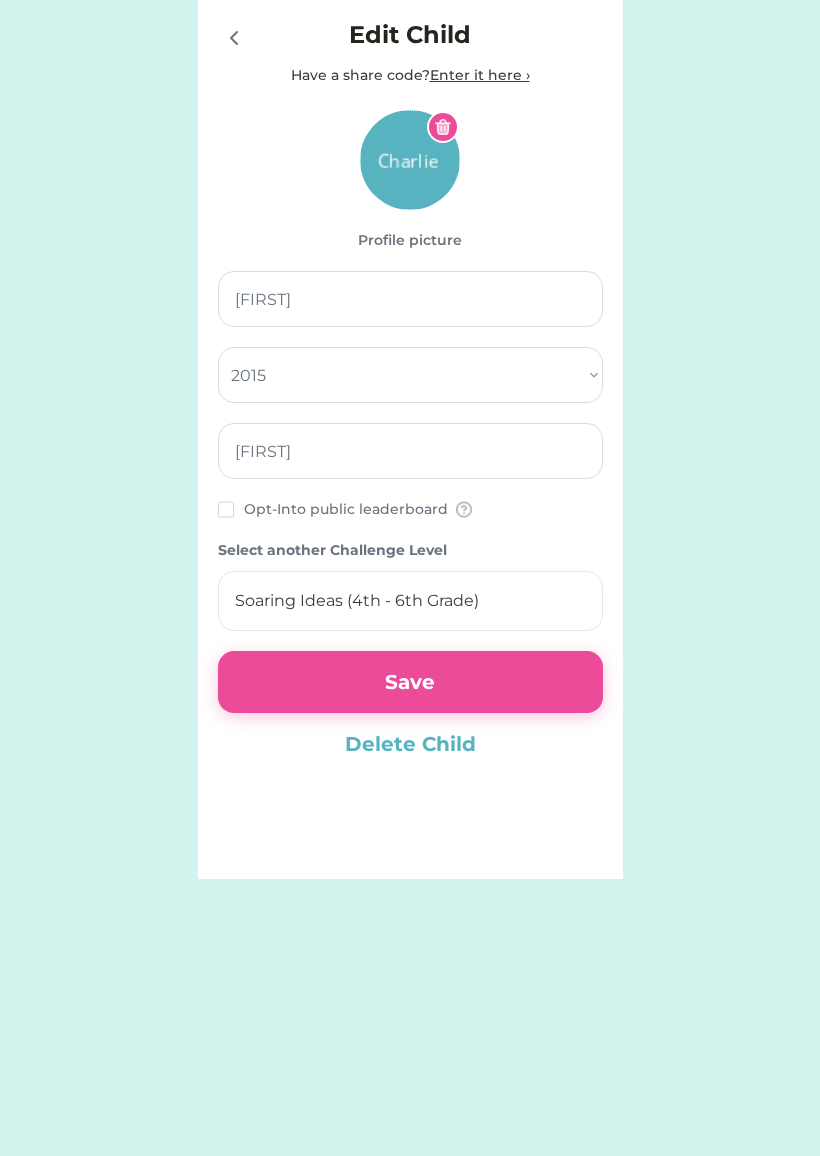 click on "Soaring Ideas (4th - 6th Grade)" at bounding box center [410, 601] 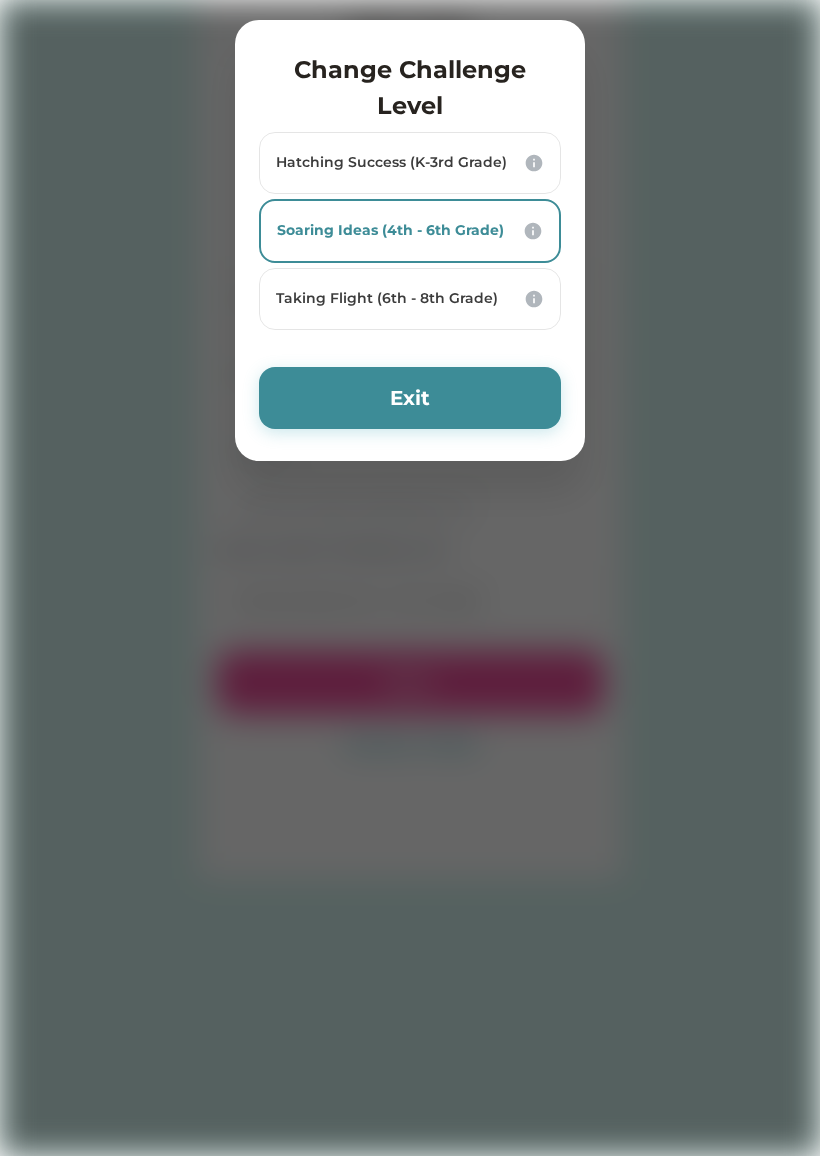 click on "Exit" at bounding box center [410, 398] 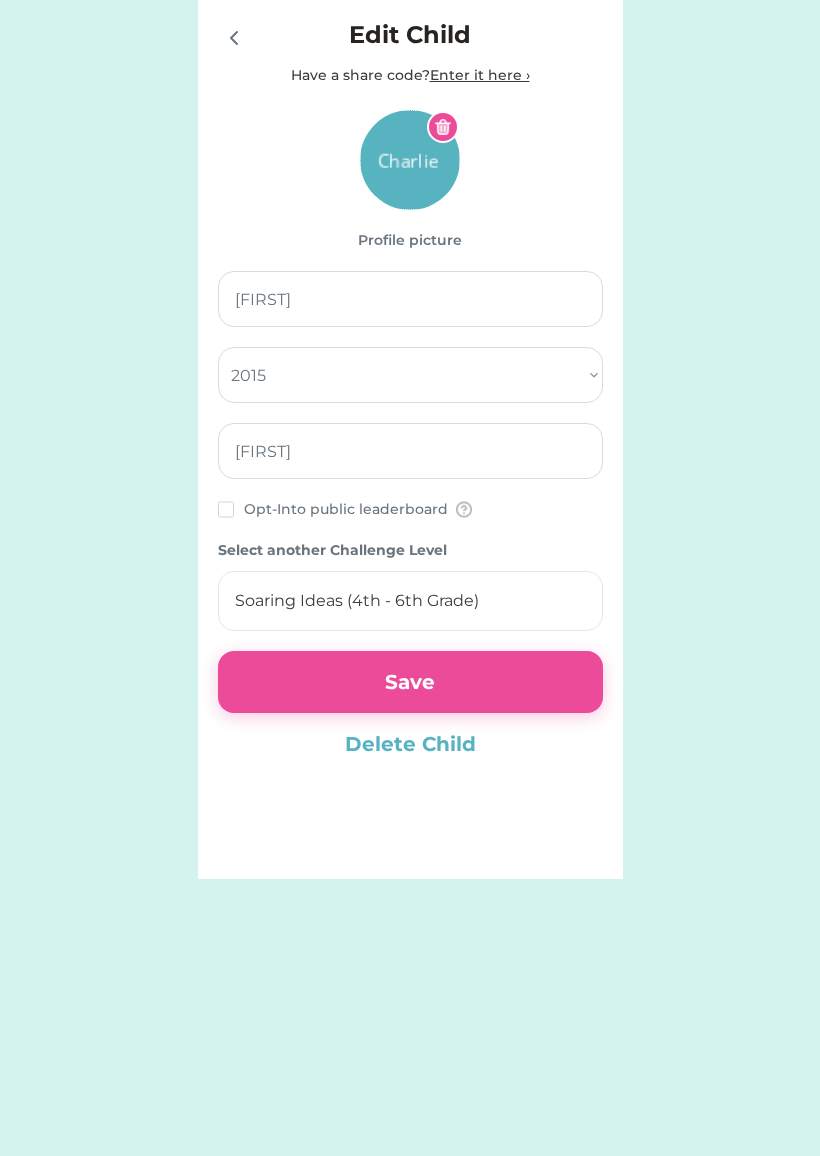 click 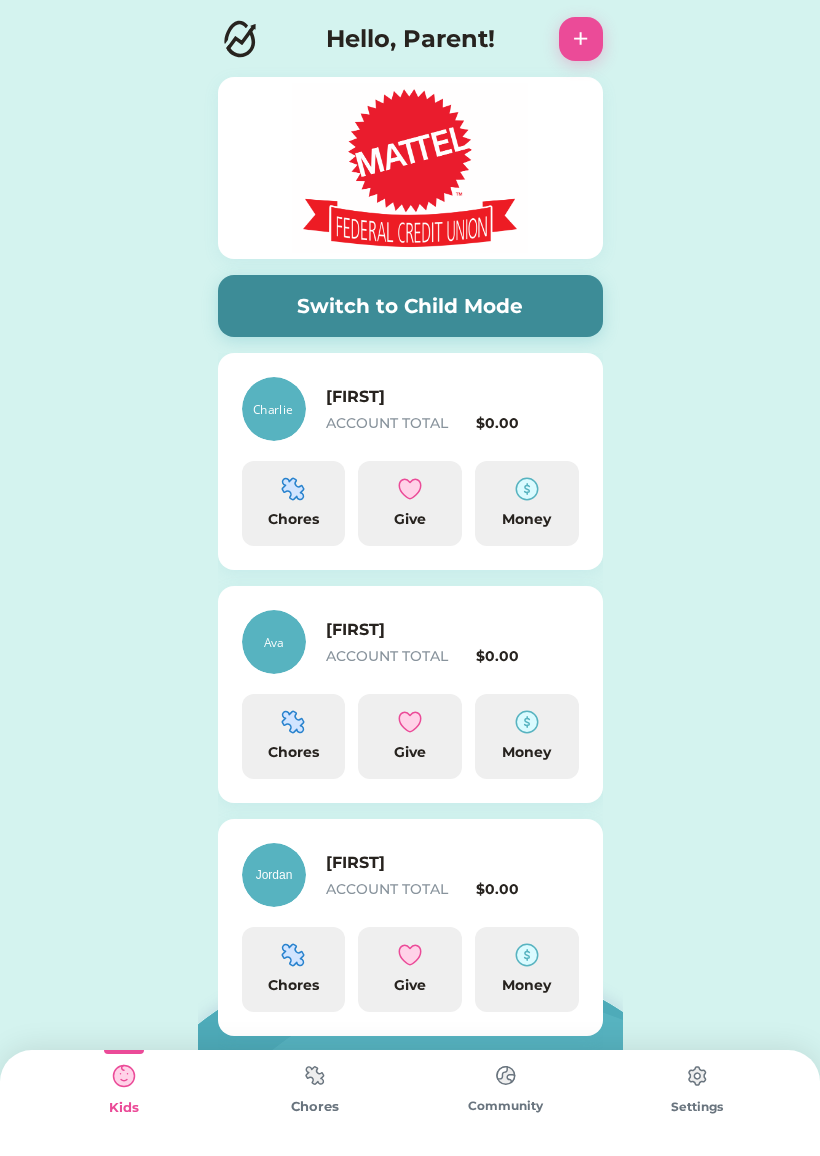 click at bounding box center (506, 1075) 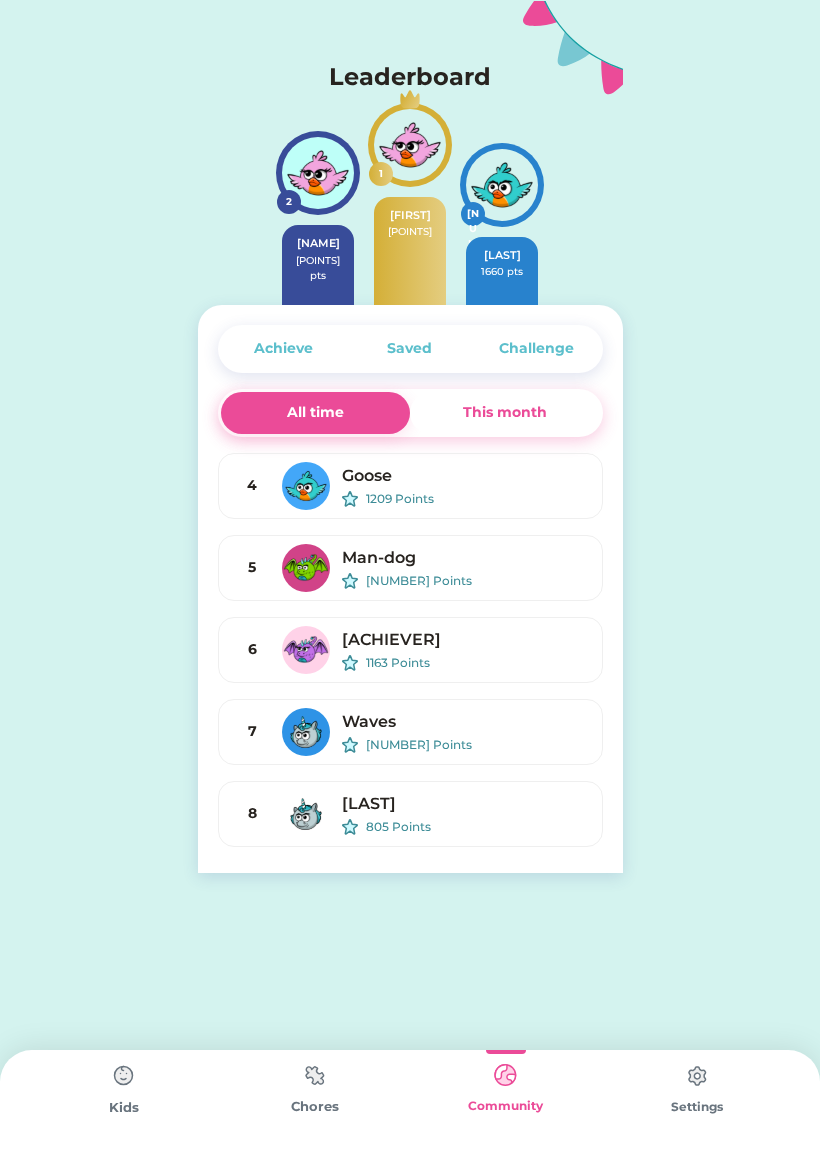 click on "This month" at bounding box center (505, 412) 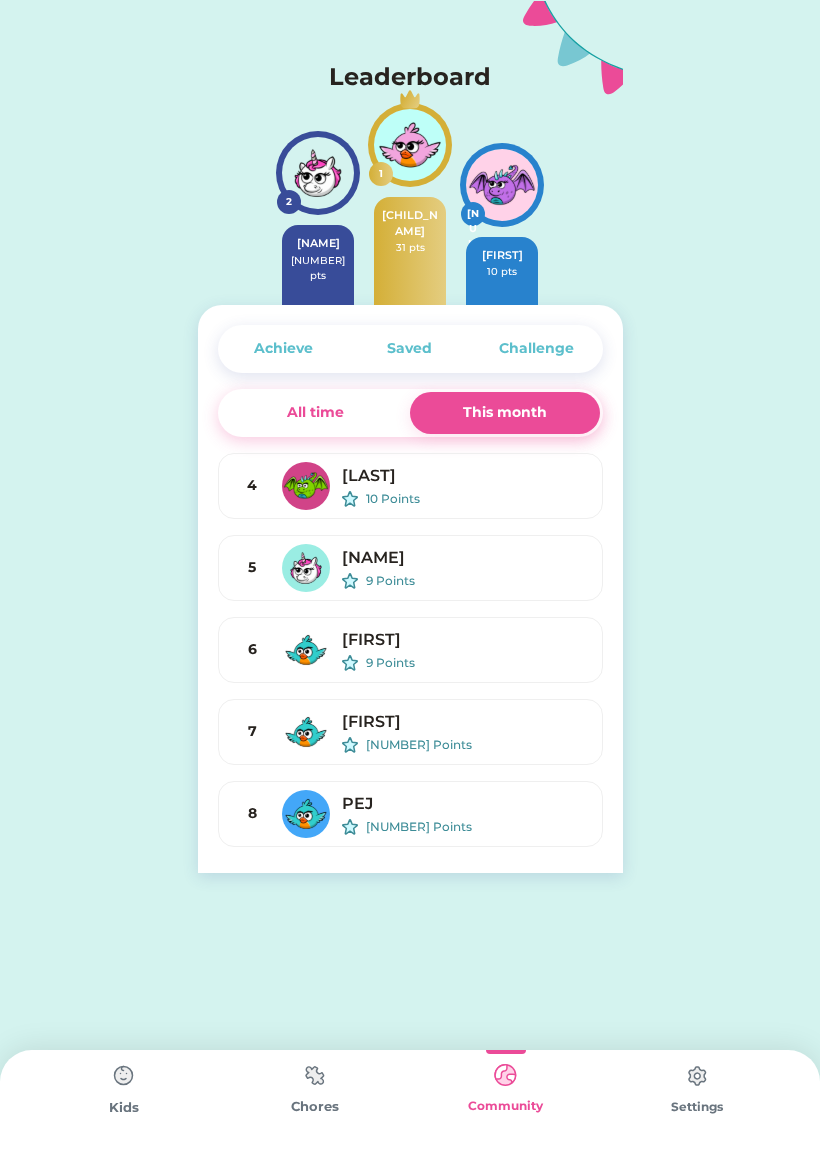 click on "Achieve" at bounding box center (283, 348) 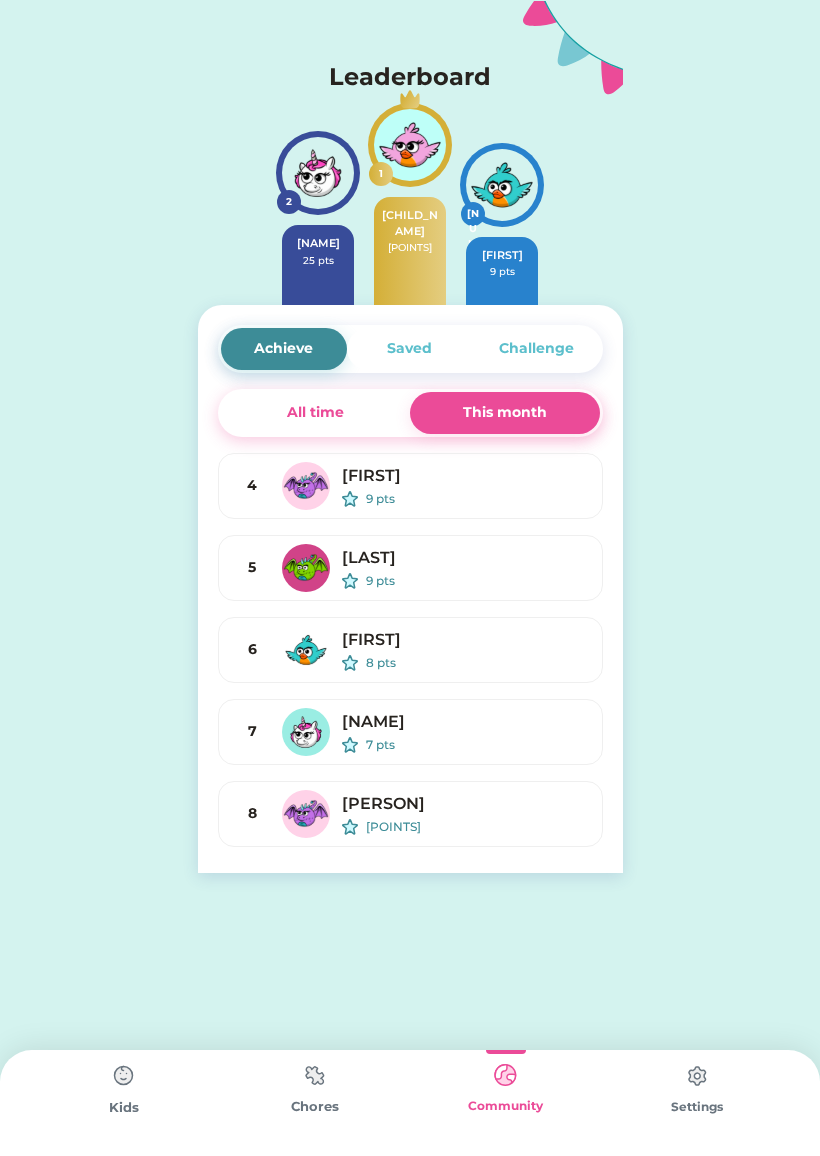click on "Saved" at bounding box center (410, 349) 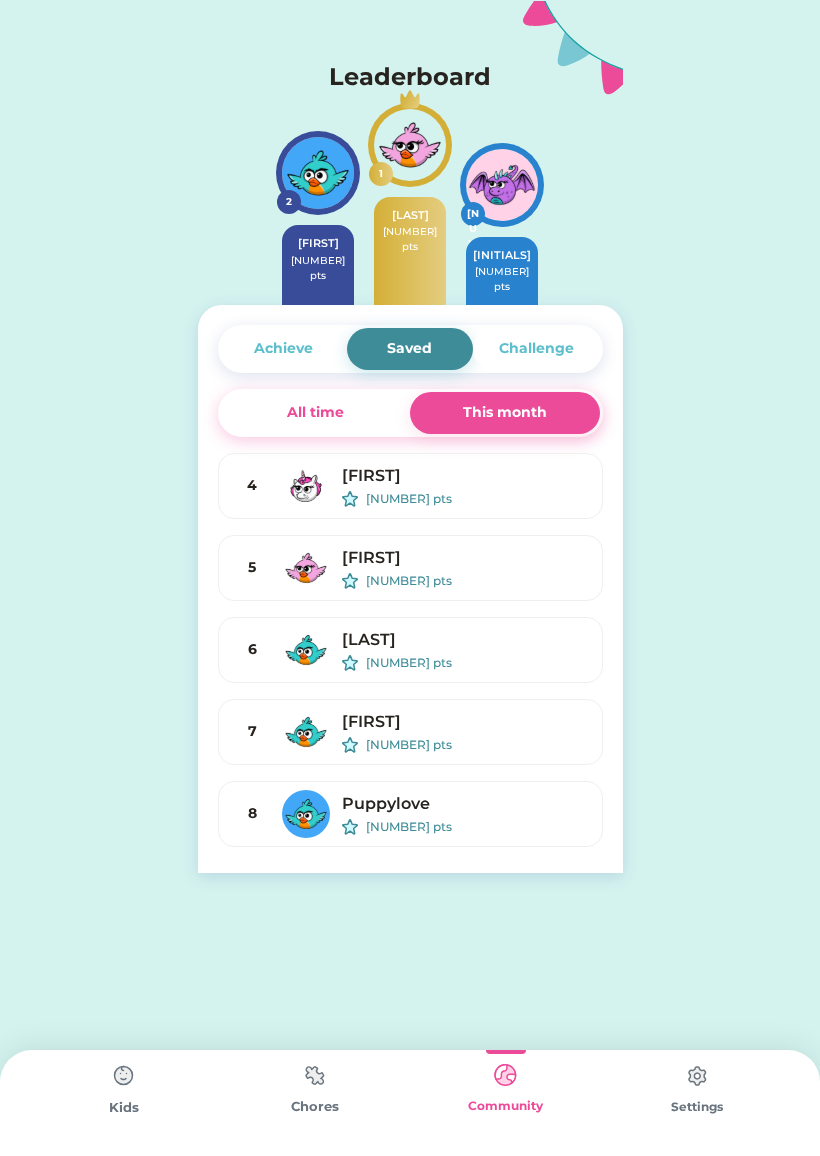 click on "Challenge" at bounding box center [536, 348] 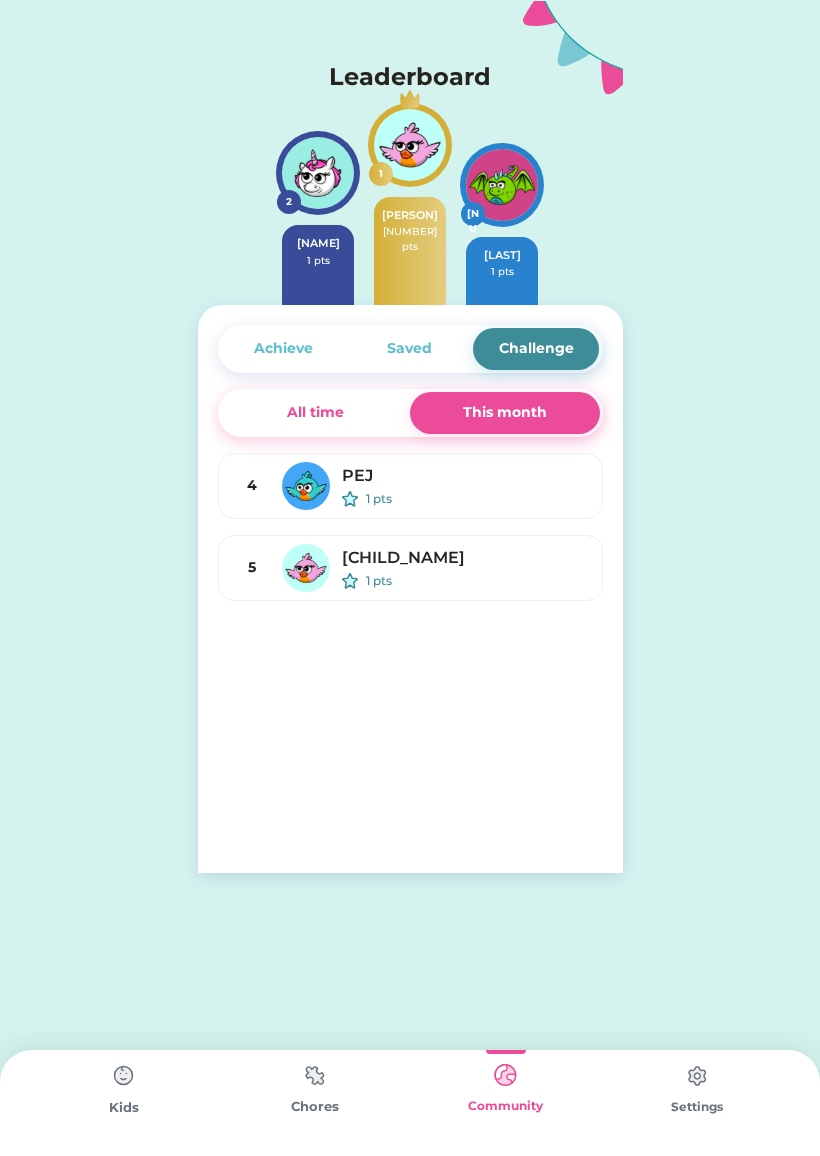 click at bounding box center [697, 1076] 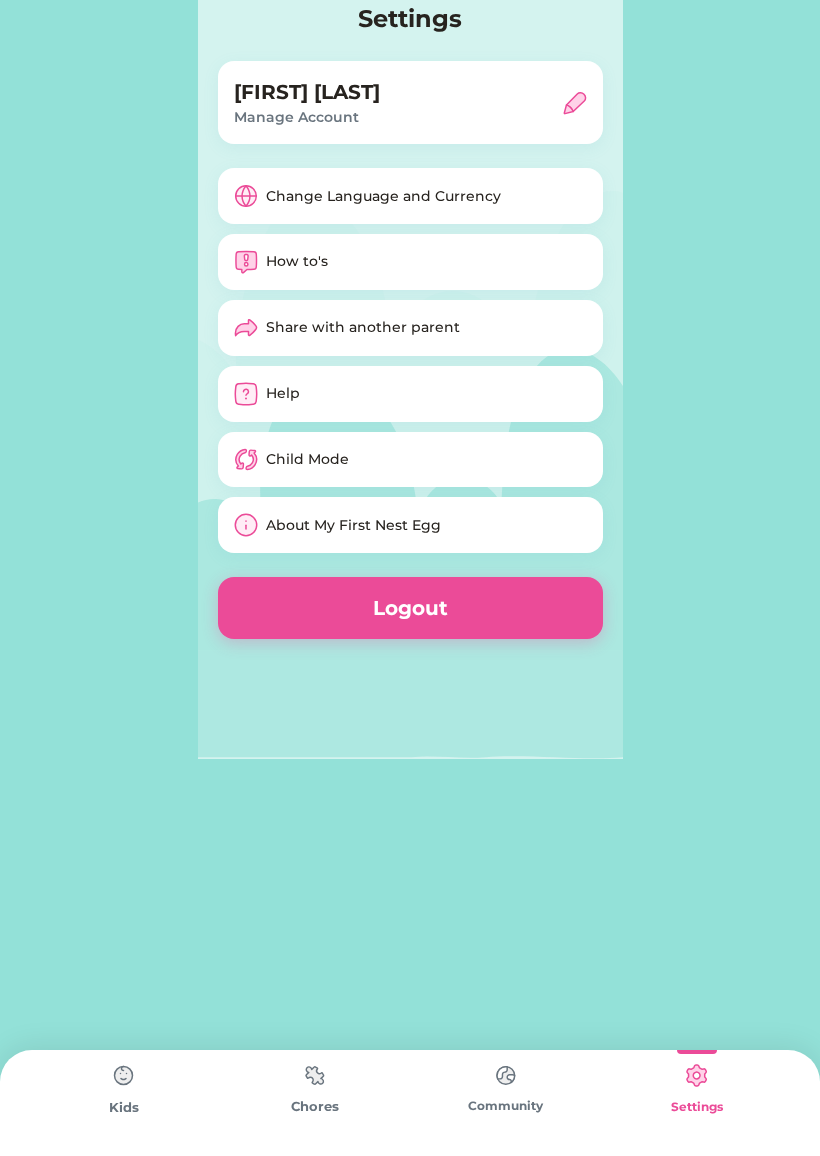 click on "How to's" at bounding box center (410, 262) 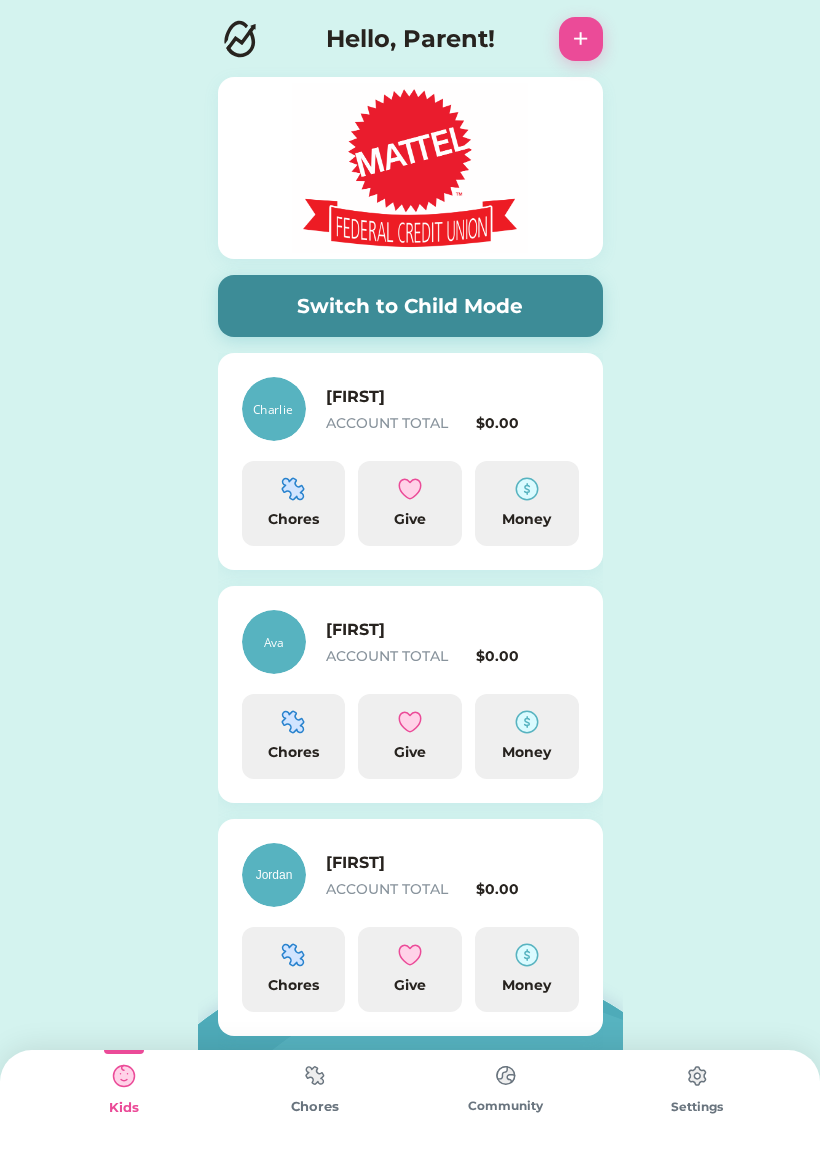 click on "Switch to Child Mode" at bounding box center [410, 306] 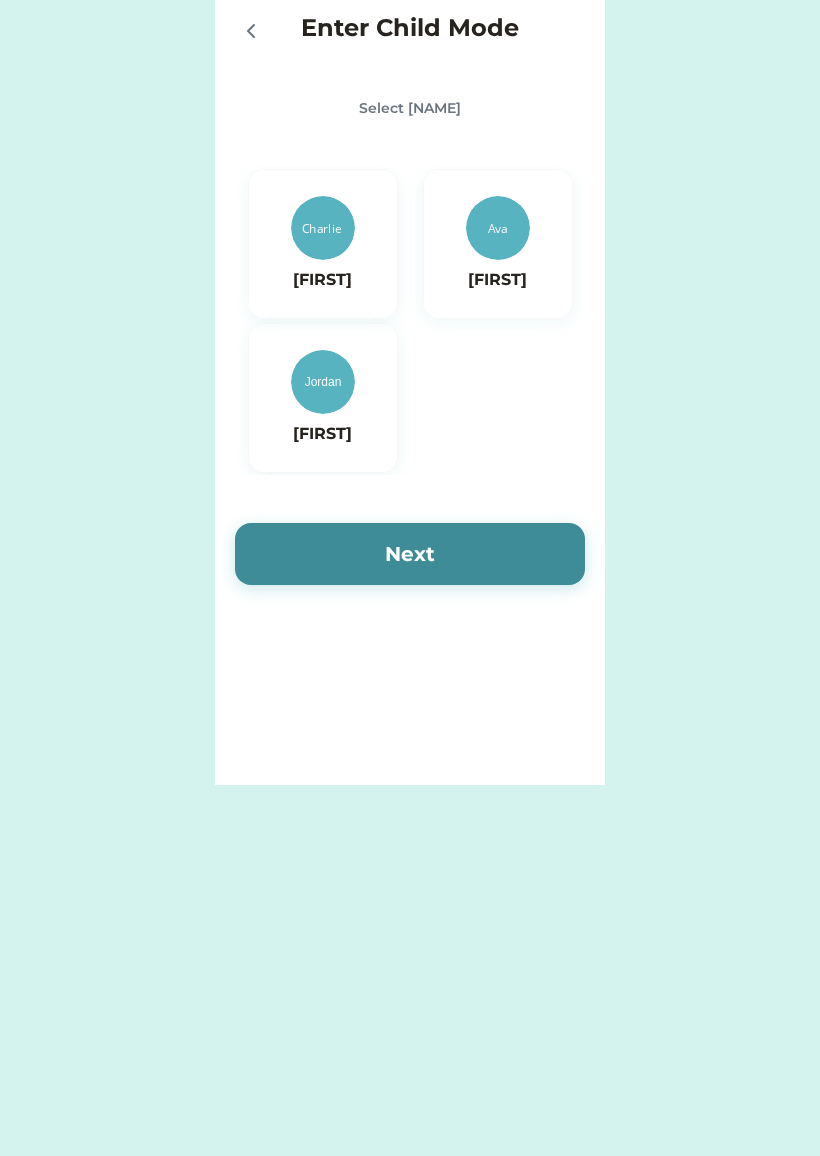 click at bounding box center [498, 228] 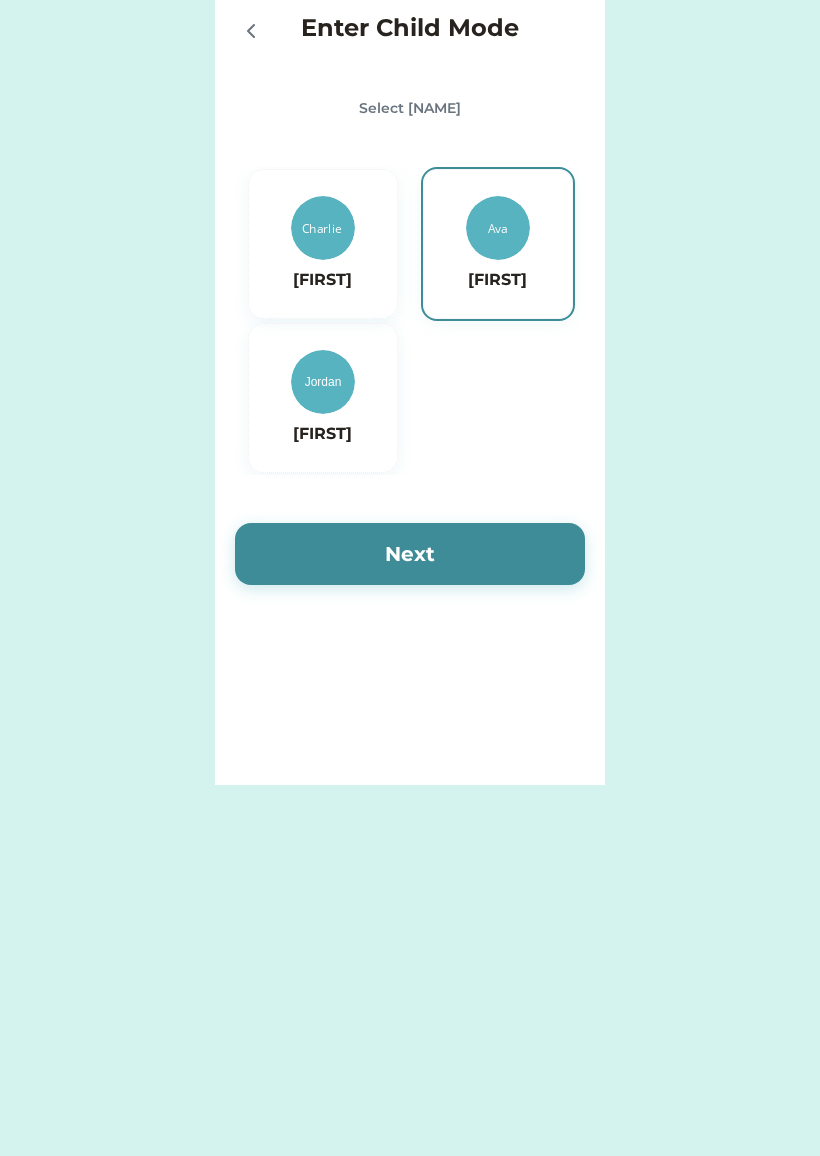 click on "Next" at bounding box center (410, 554) 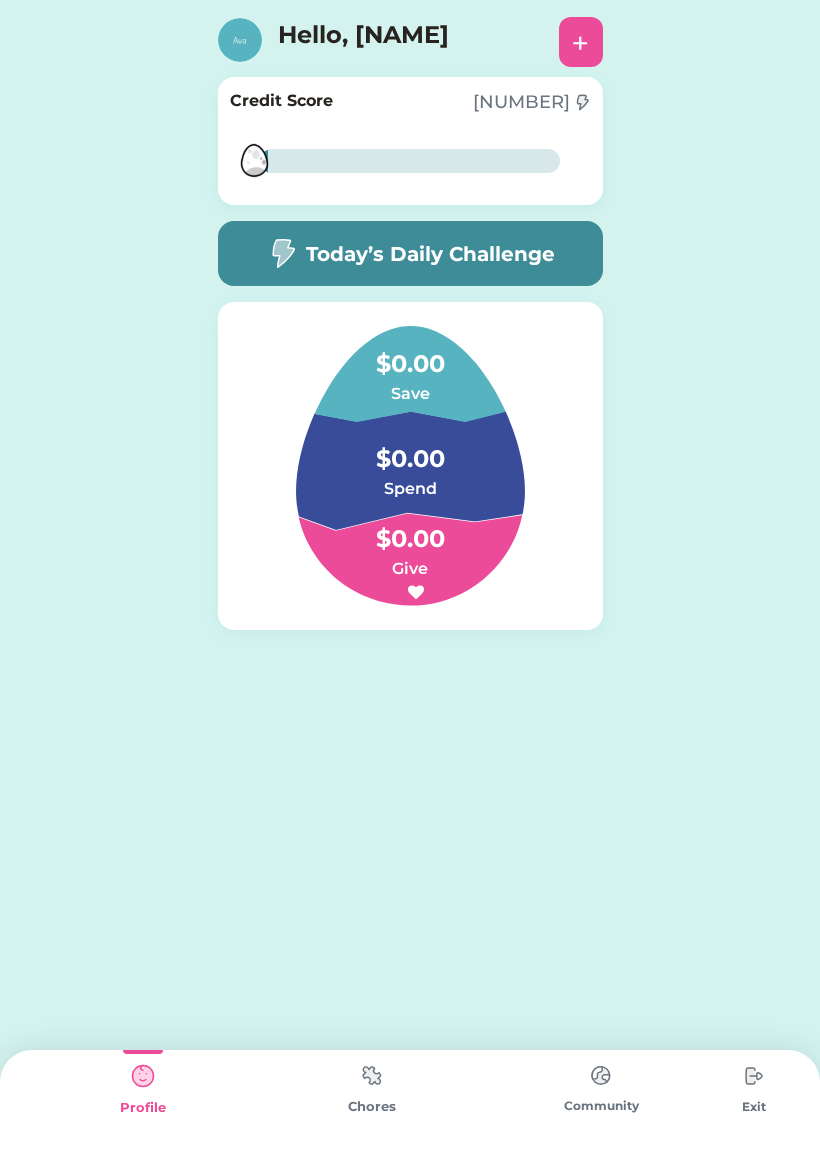 click on "Chores" at bounding box center (371, 1103) 